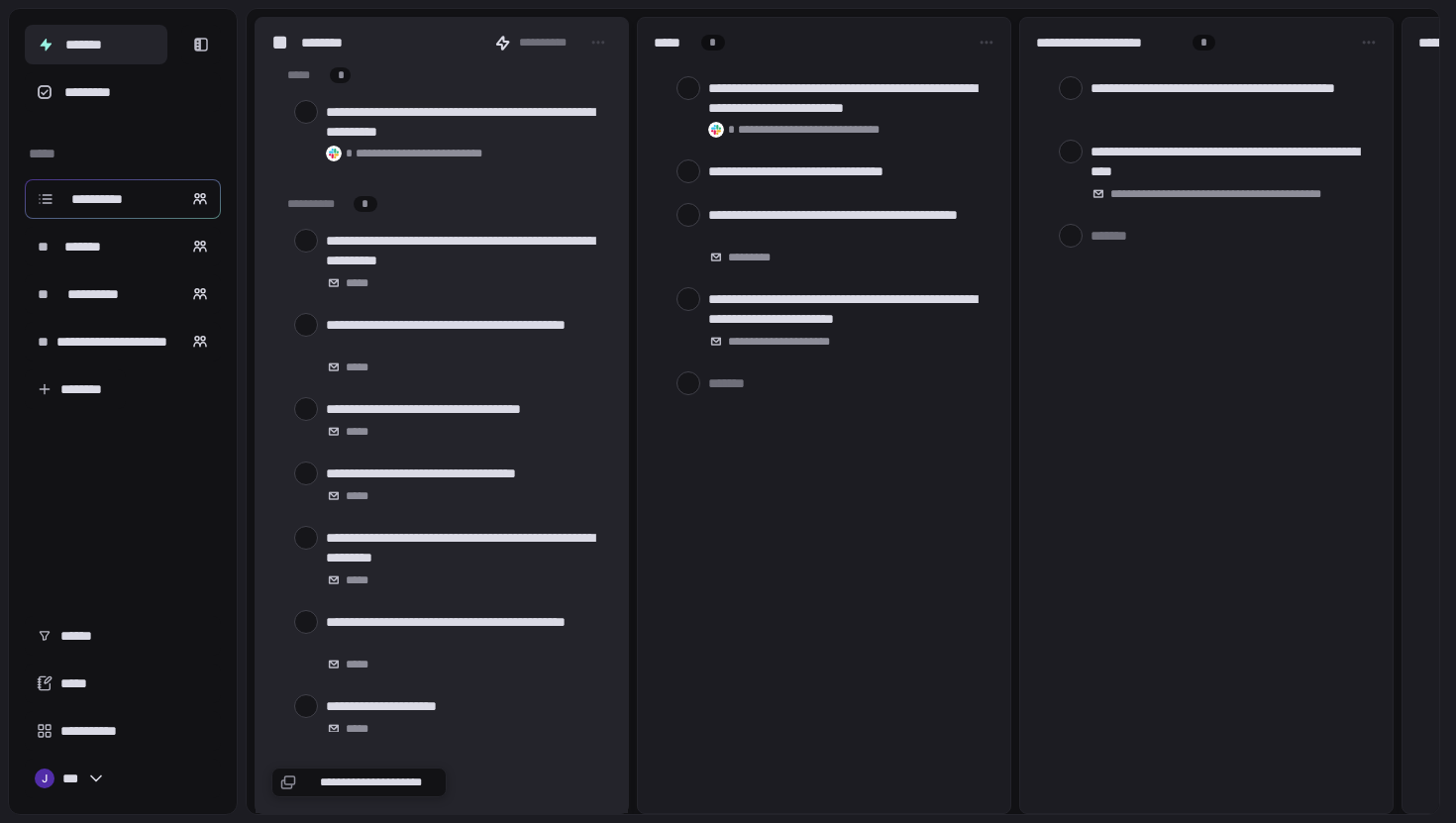 scroll, scrollTop: 0, scrollLeft: 0, axis: both 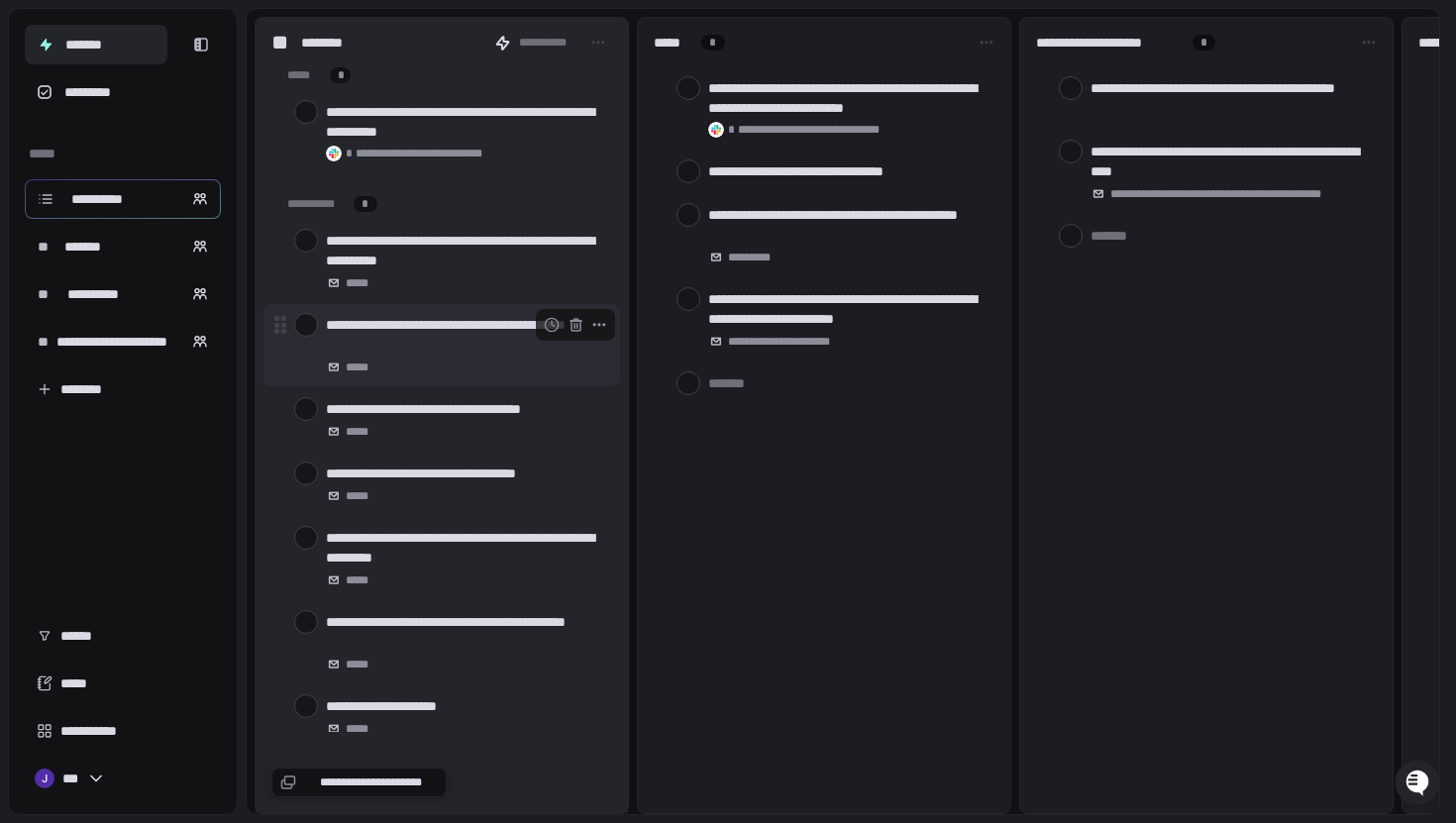 click on "**********" at bounding box center (465, 335) 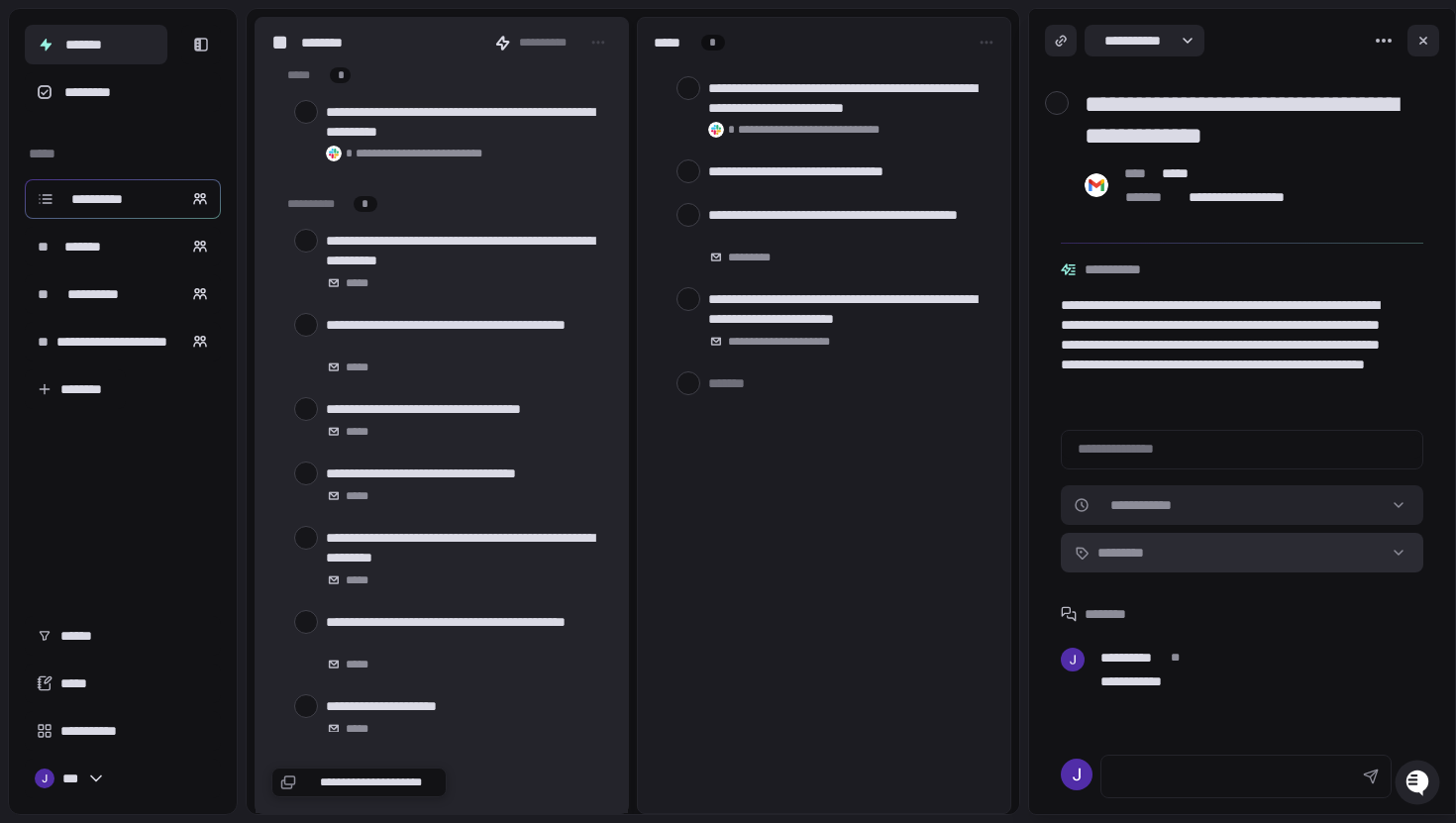 click on "**********" at bounding box center (728, 411) 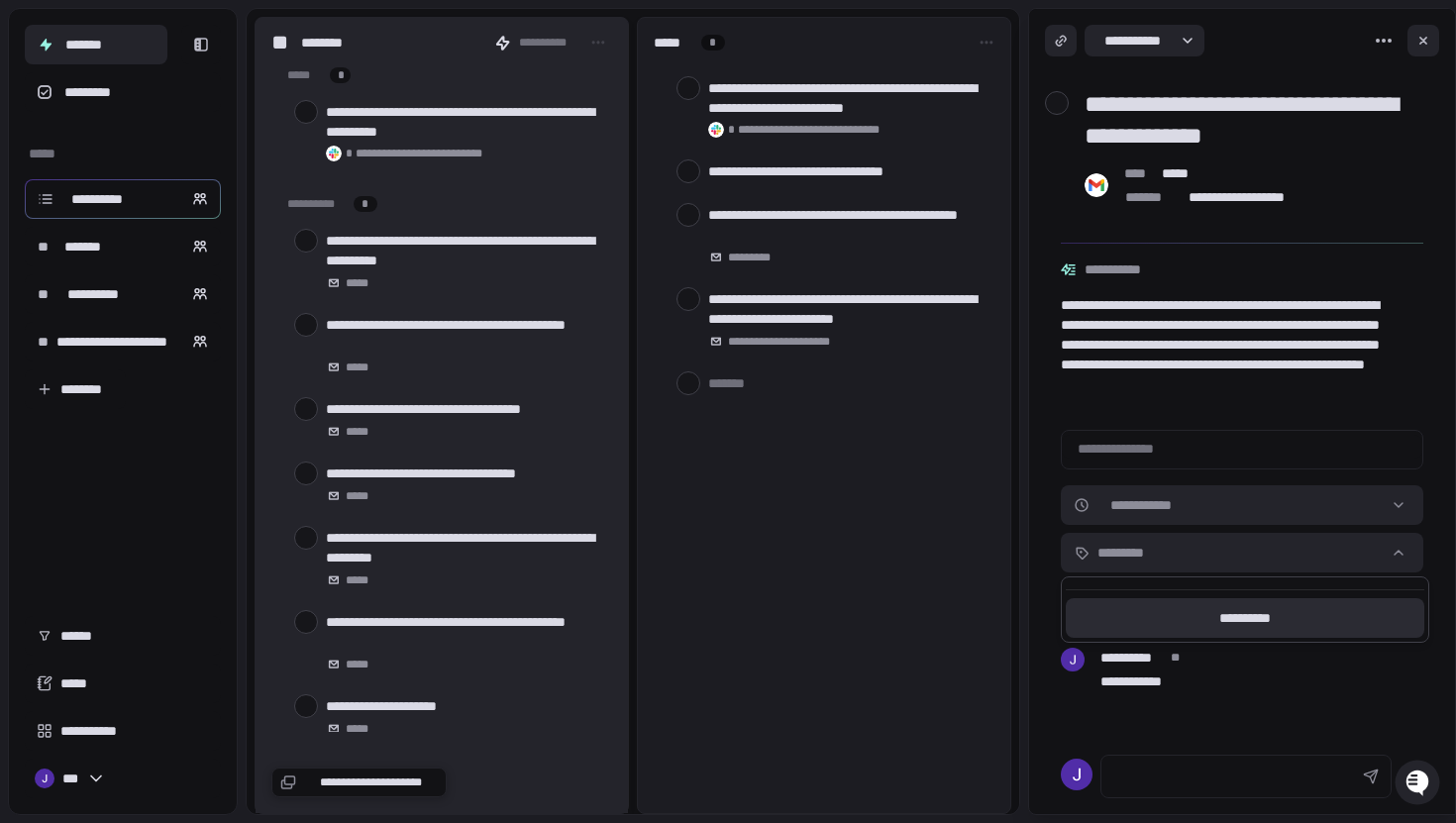 click on "**********" at bounding box center [1245, 618] 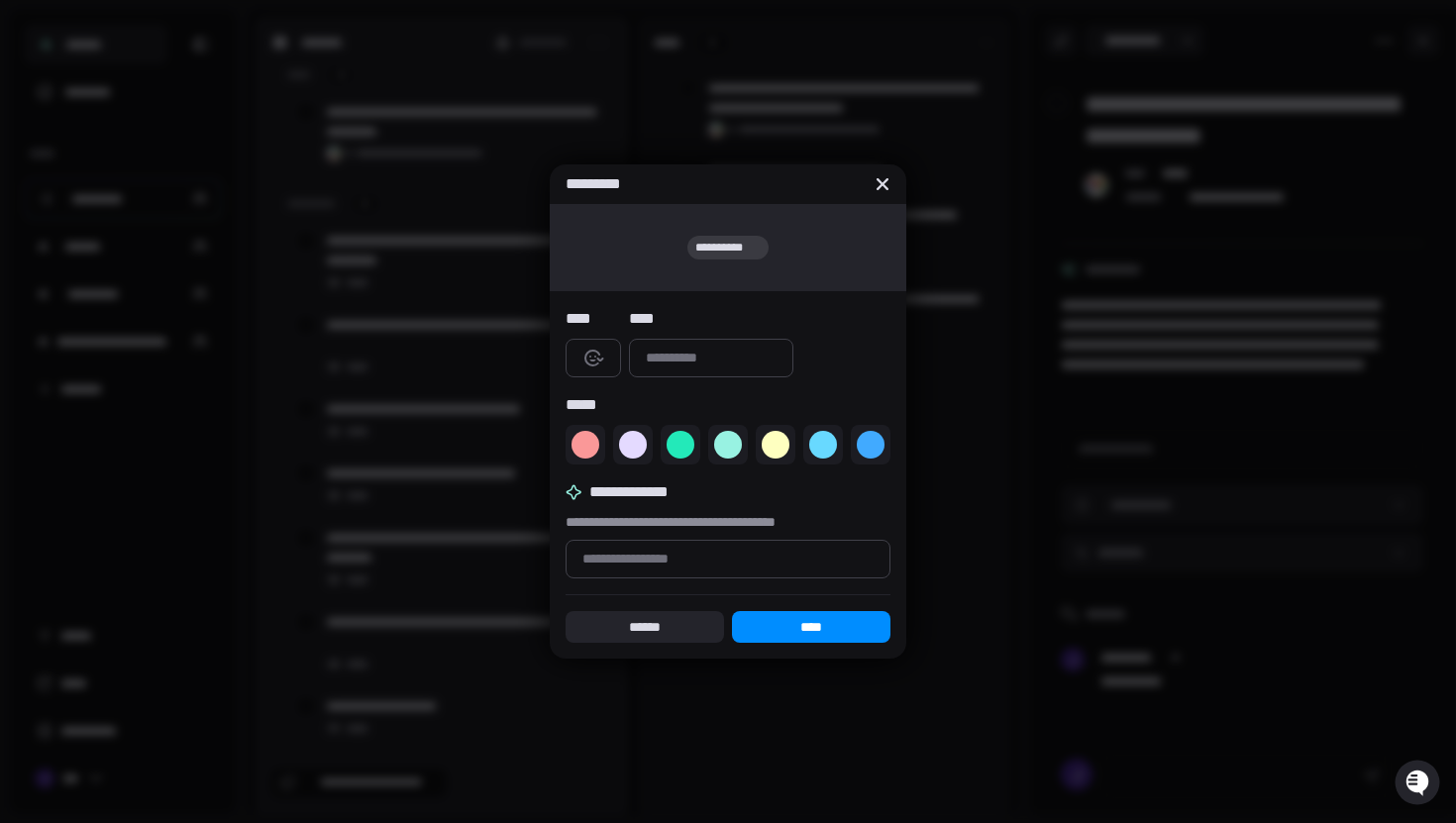 click at bounding box center [711, 358] 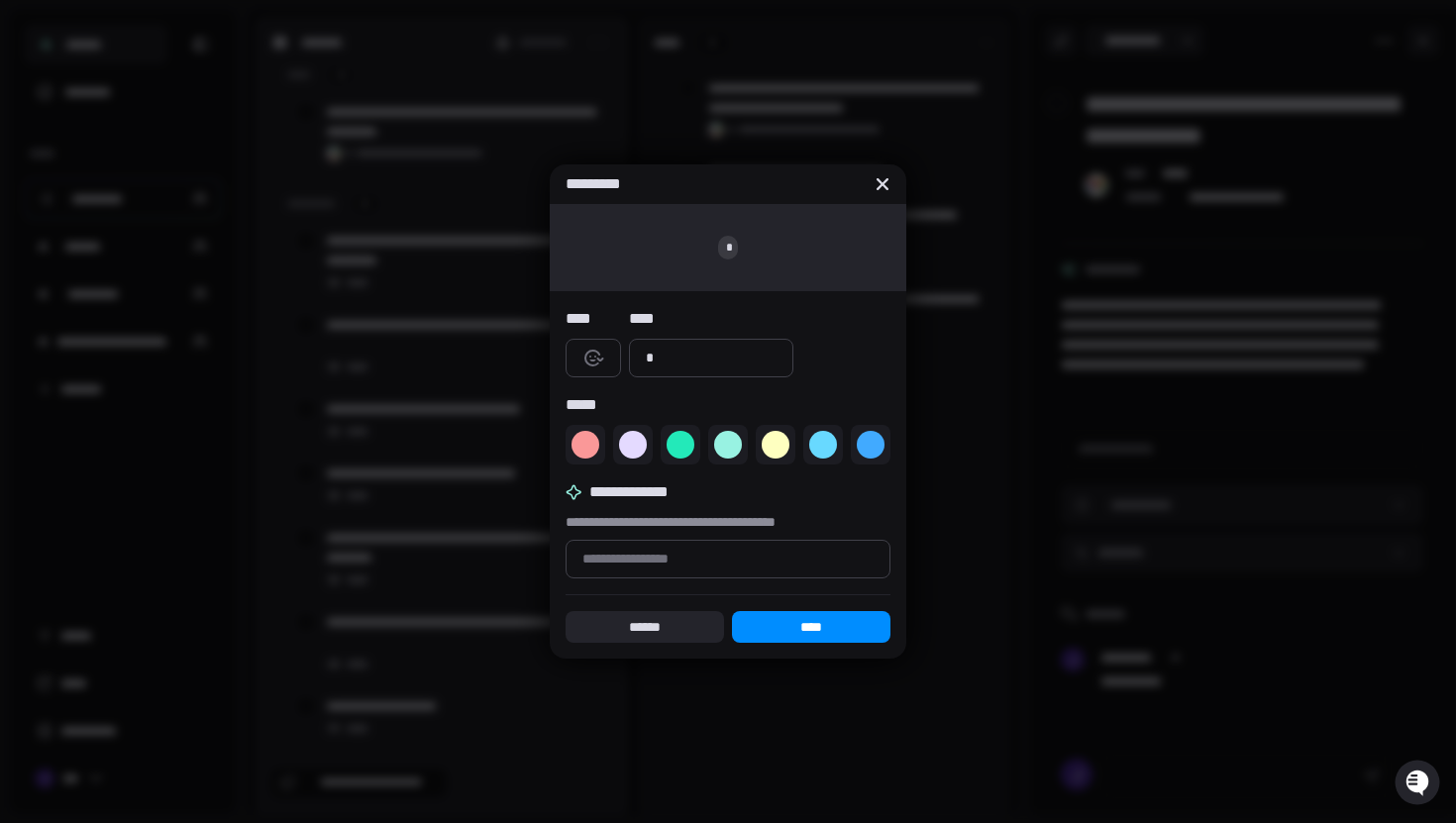 type on "*" 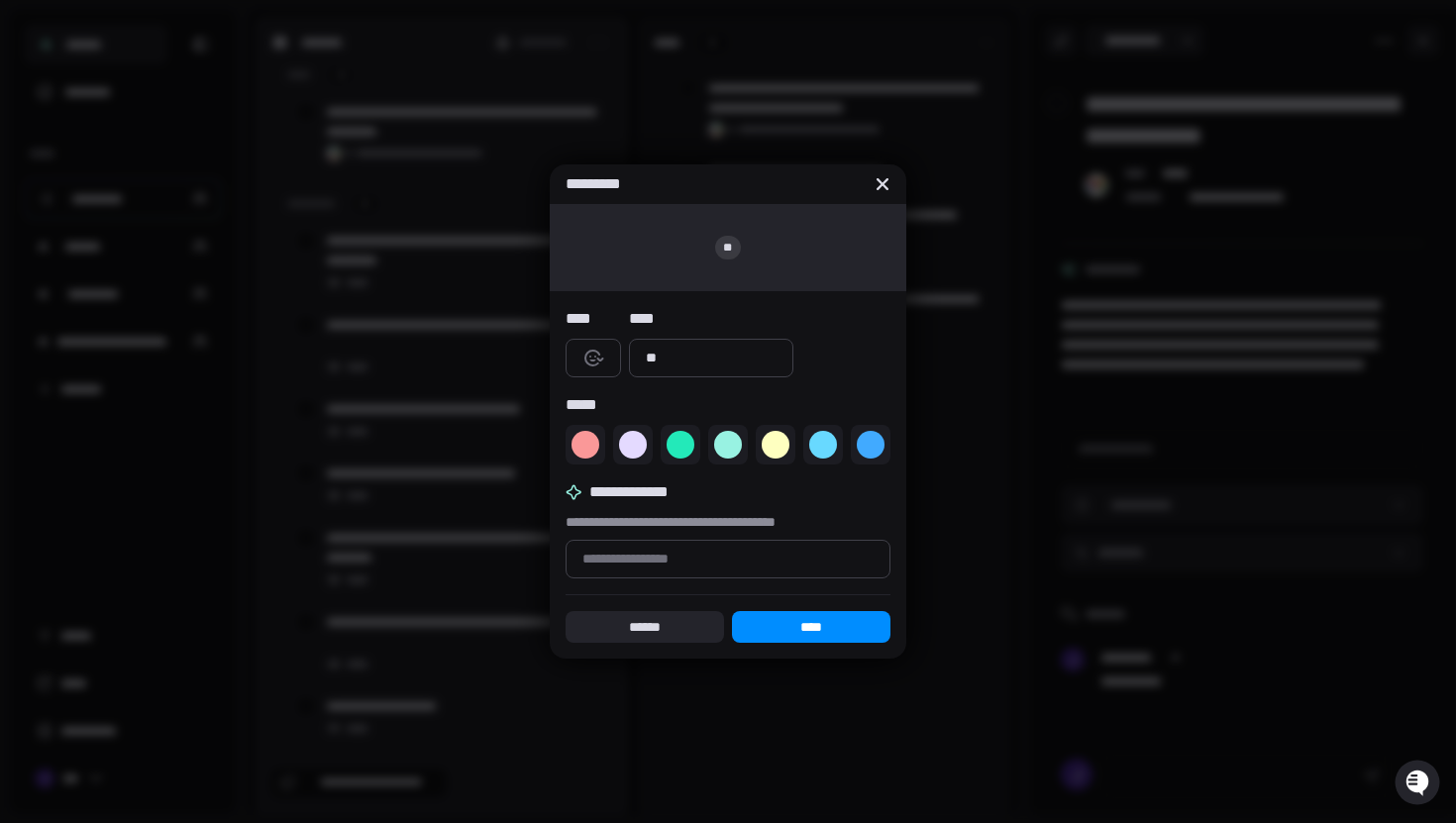 type on "*" 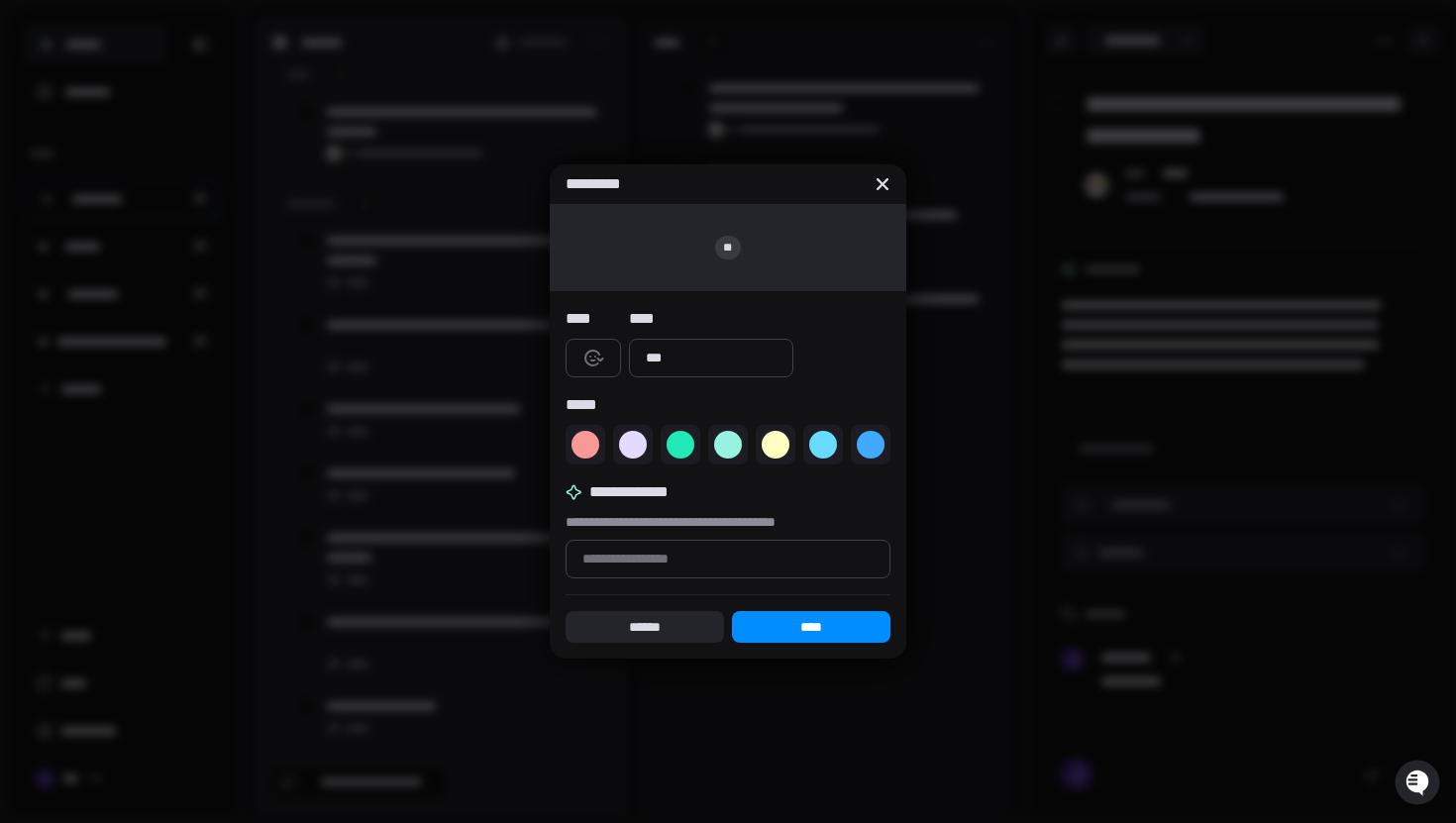 type on "*" 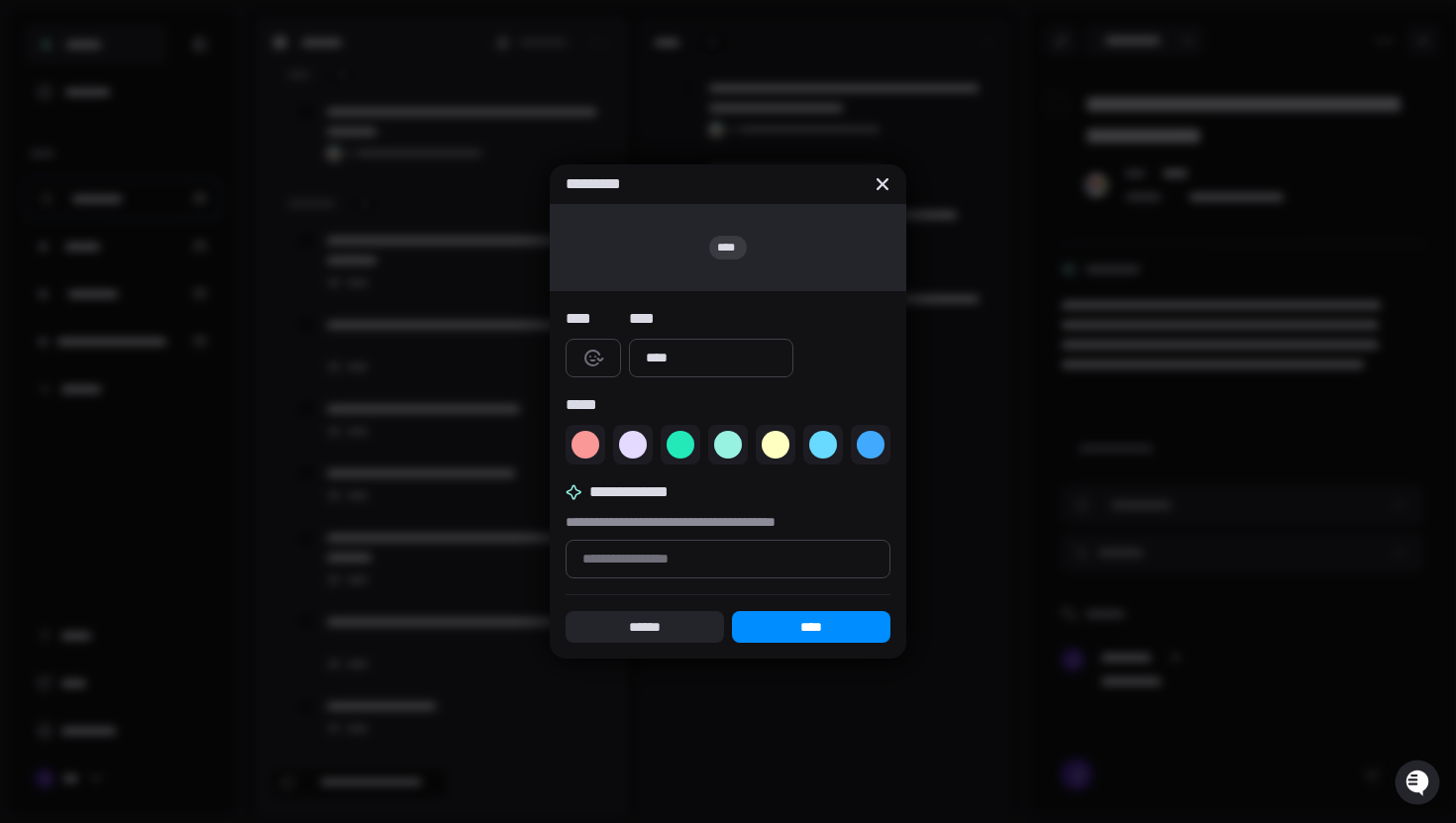 type on "*" 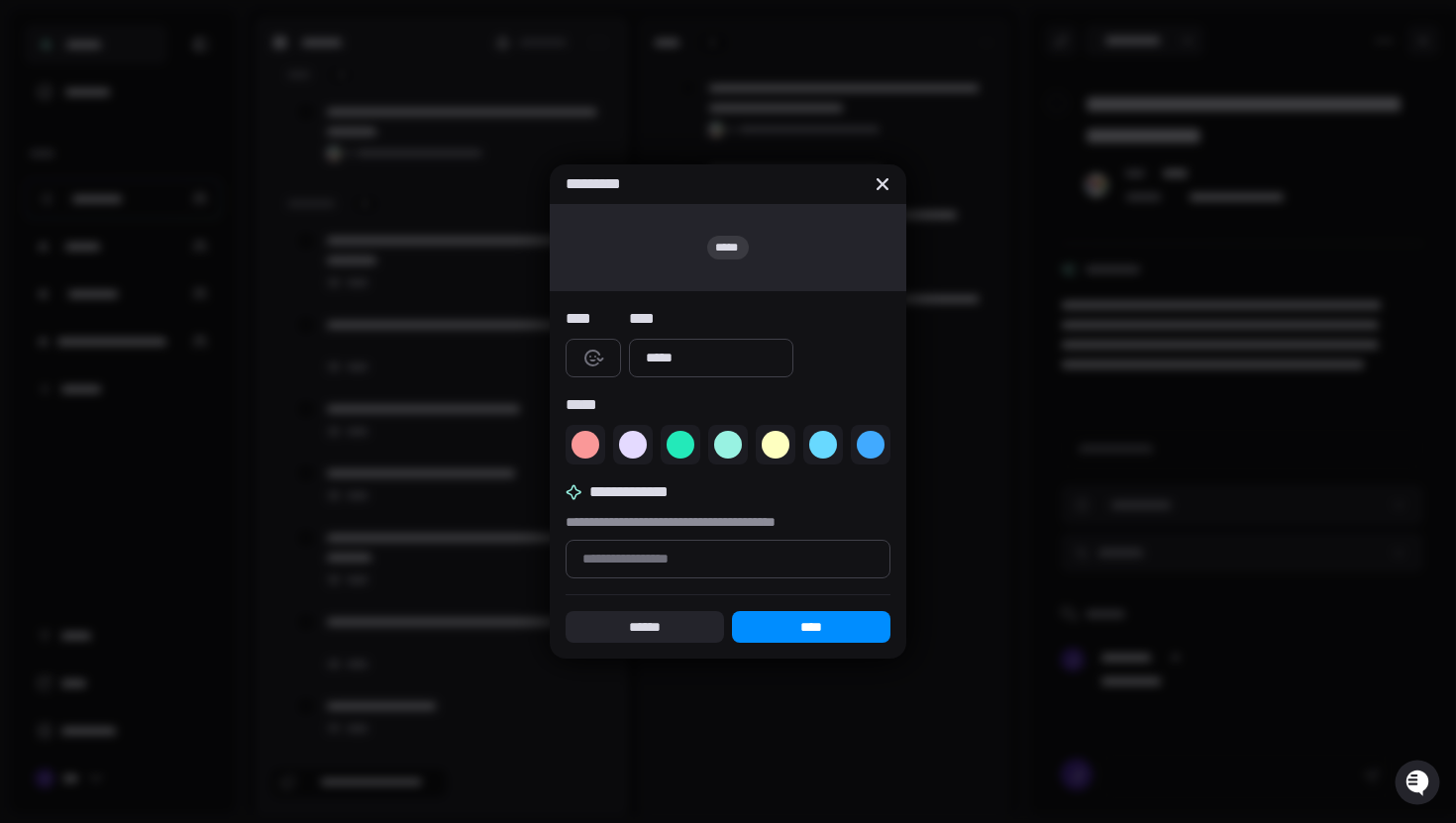 type on "*" 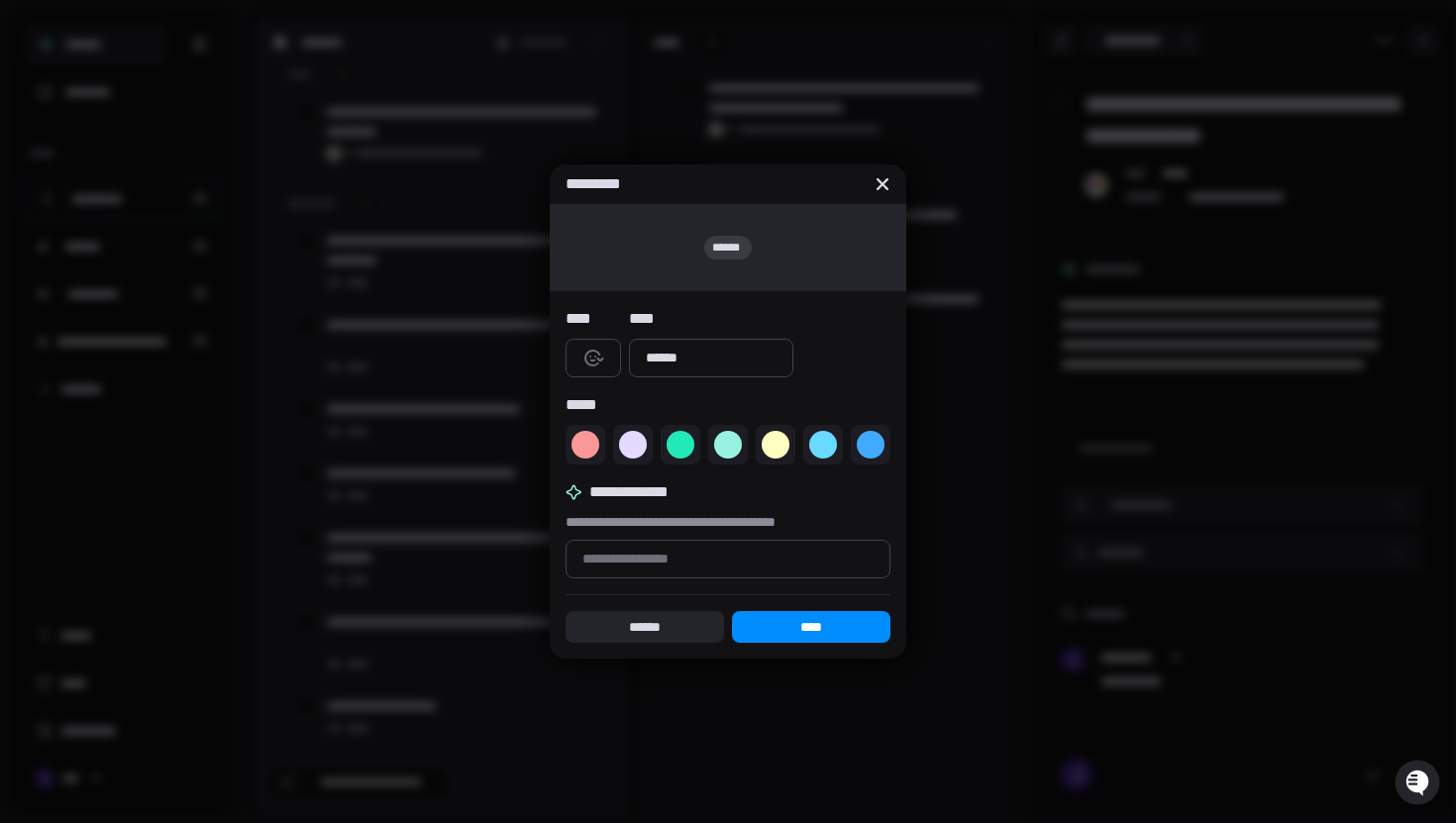 type on "*" 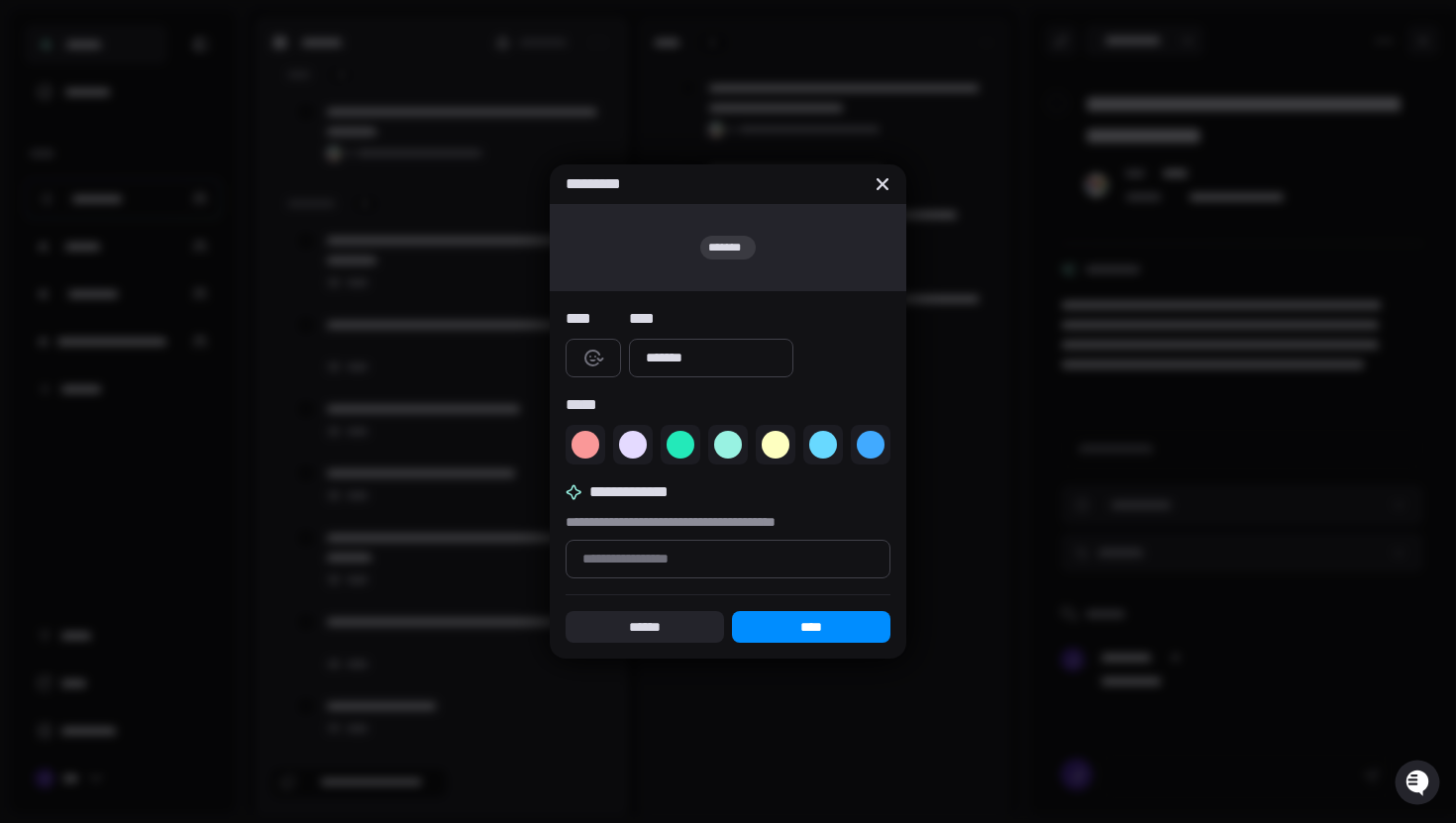 type on "*" 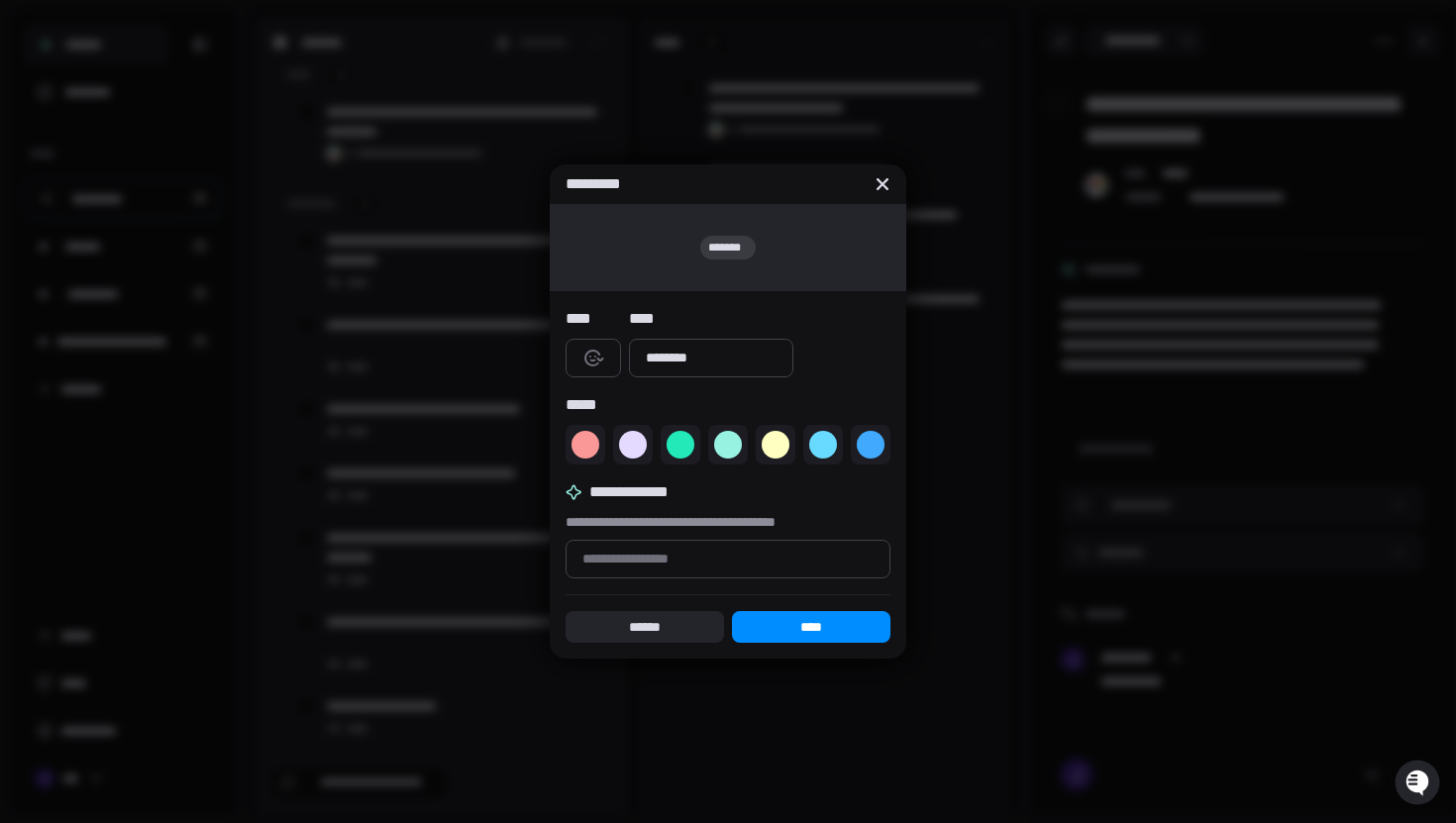 type on "*" 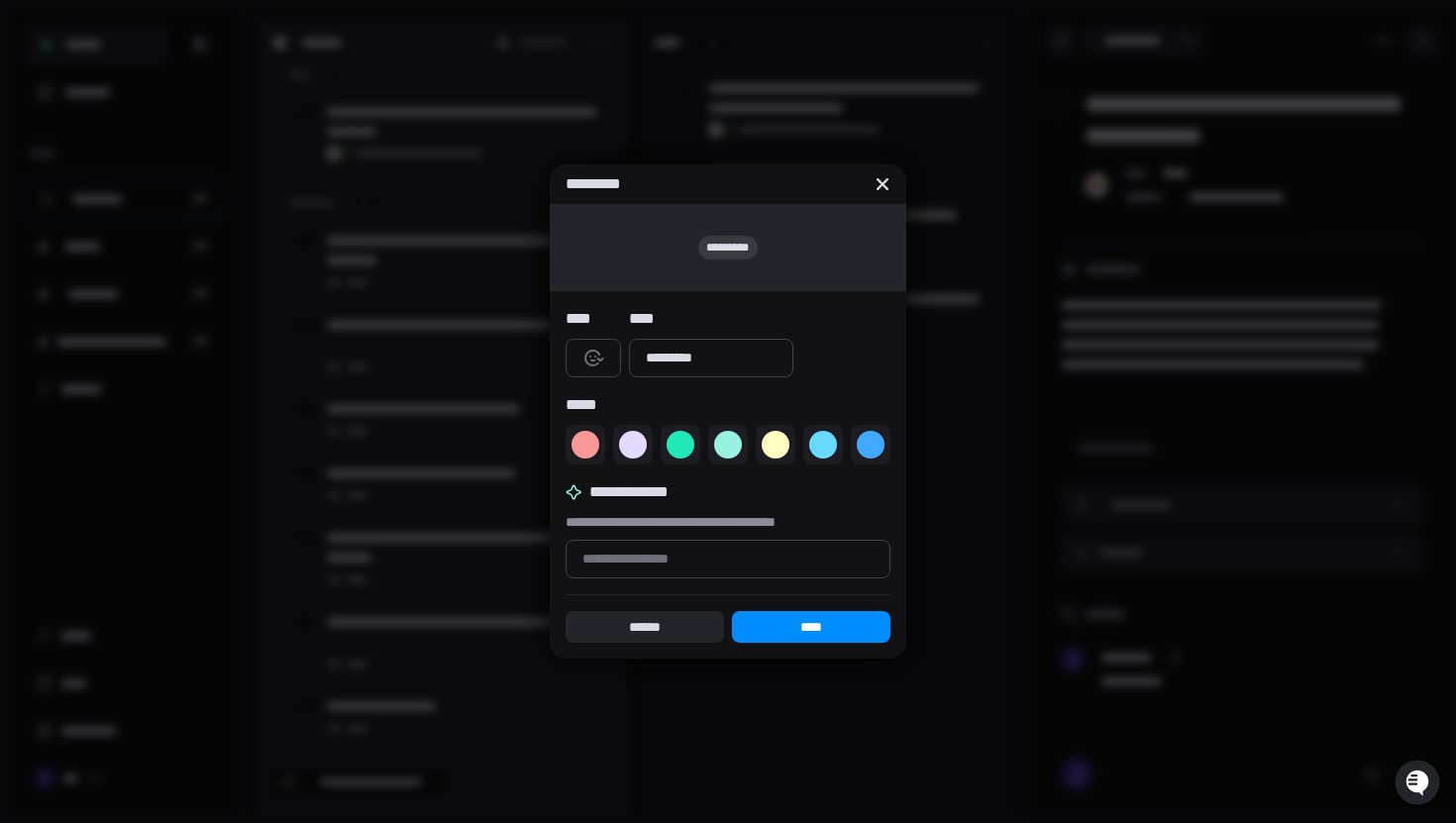 type on "*" 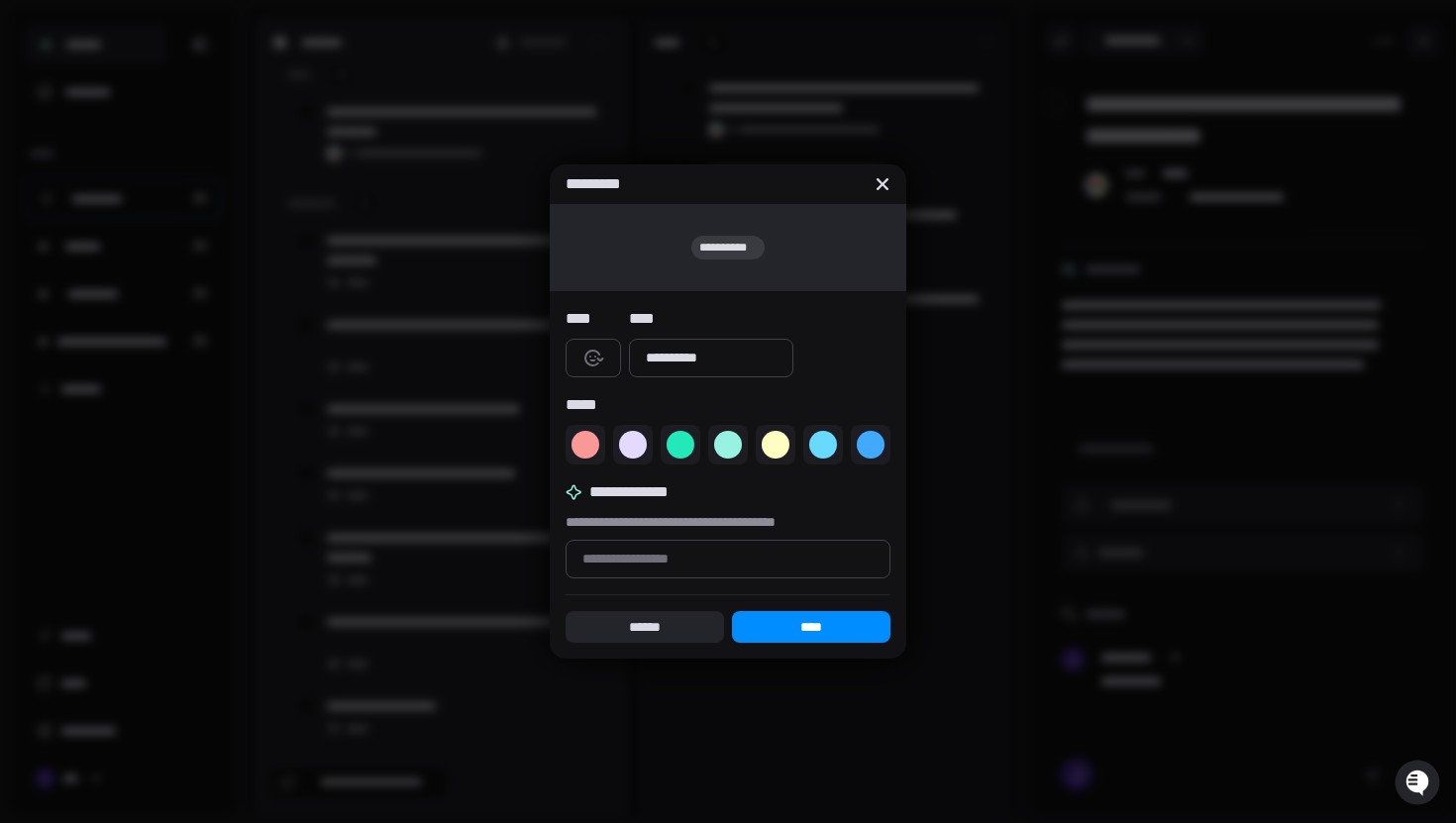 type on "*" 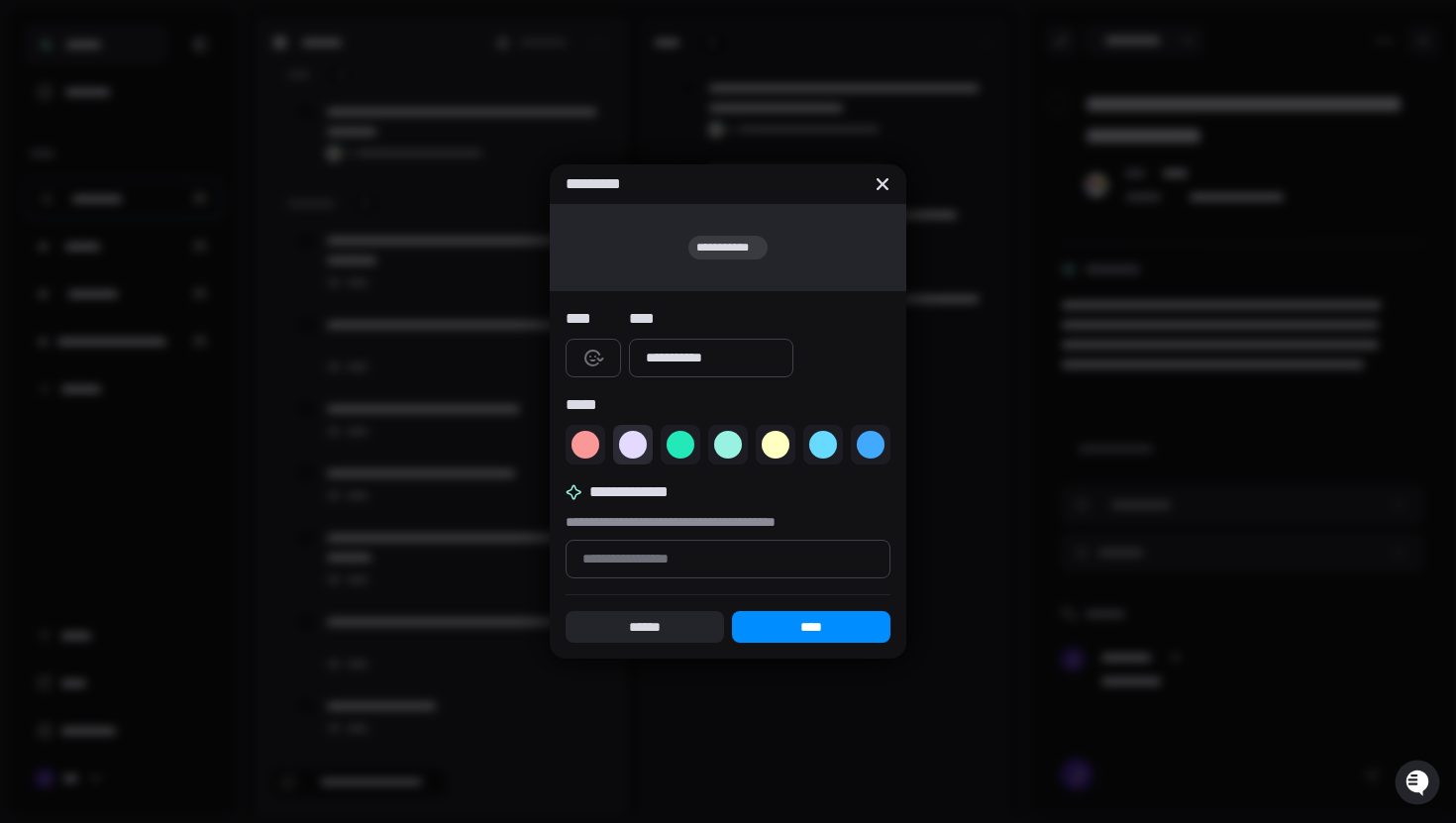type on "**********" 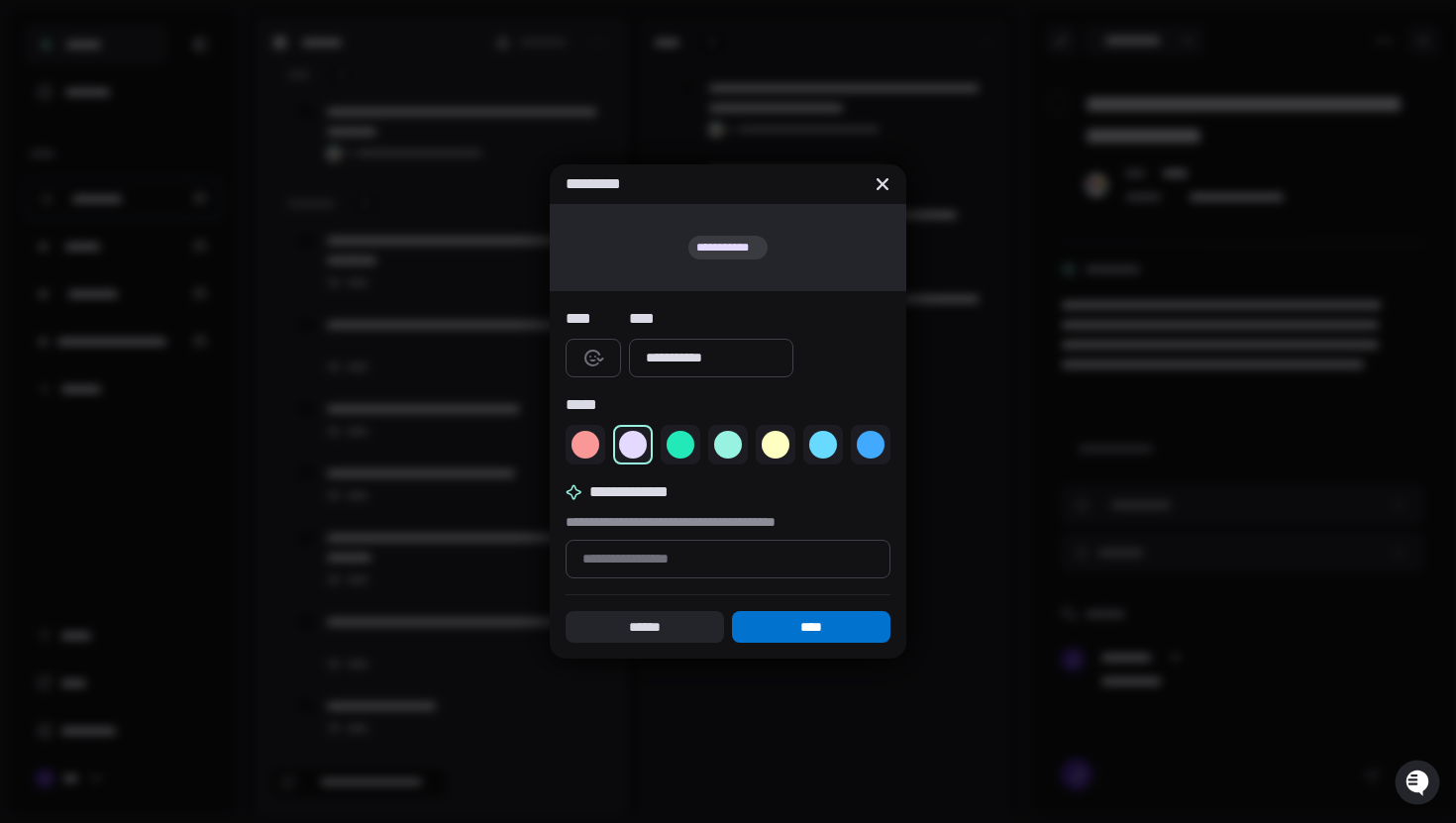 click on "****" at bounding box center [811, 627] 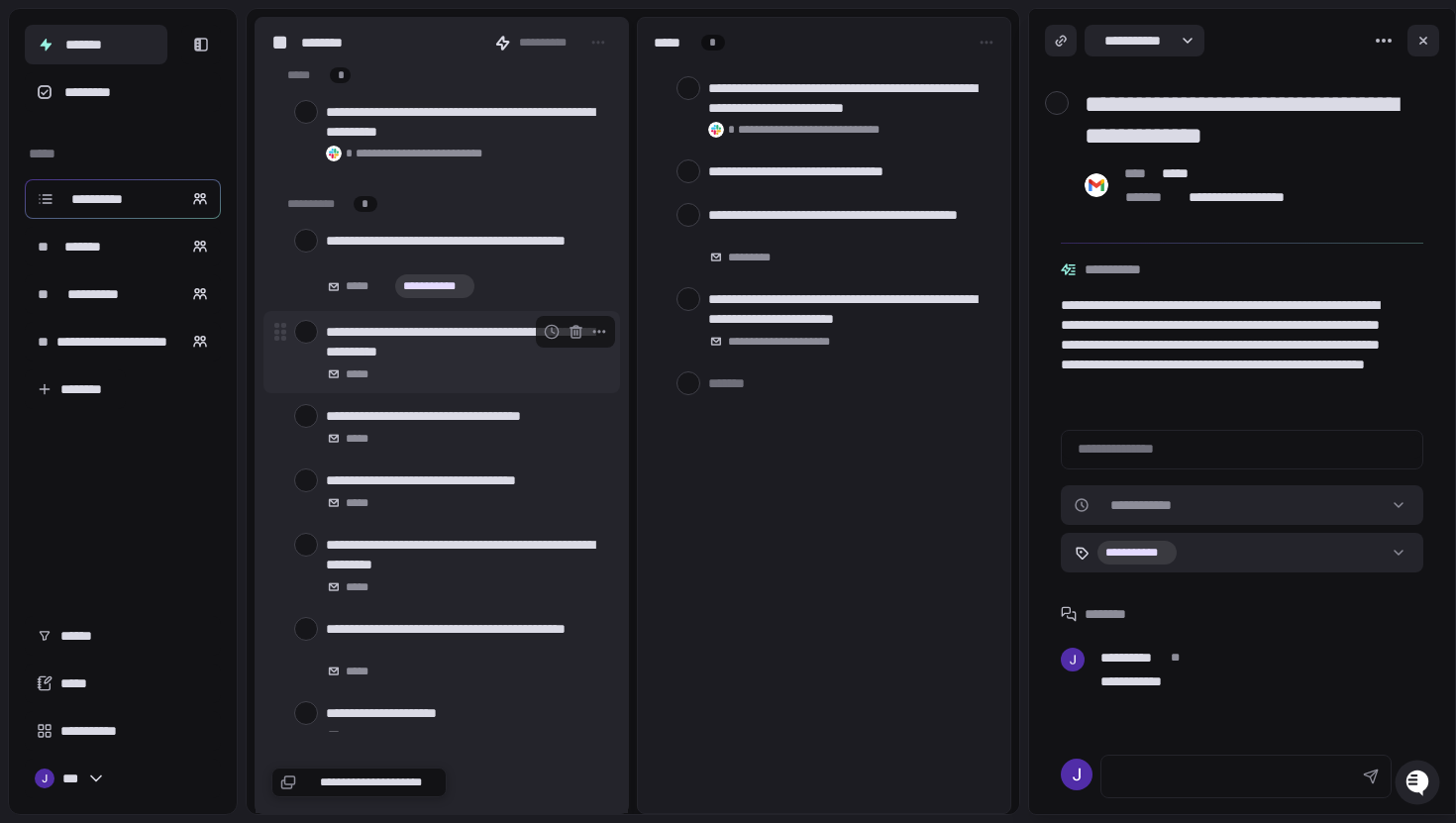 click on "**********" at bounding box center [465, 342] 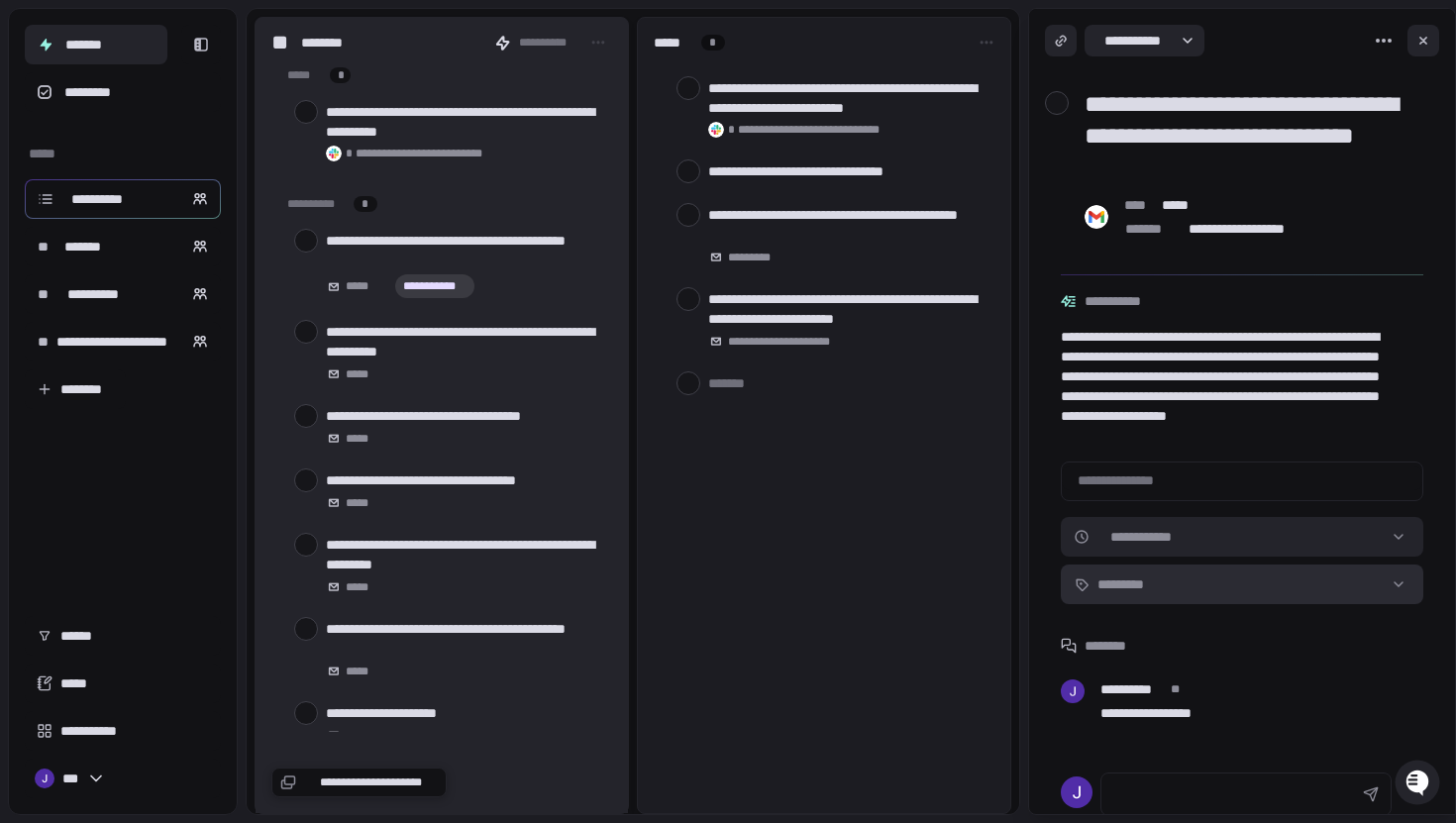 click on "**********" at bounding box center [728, 411] 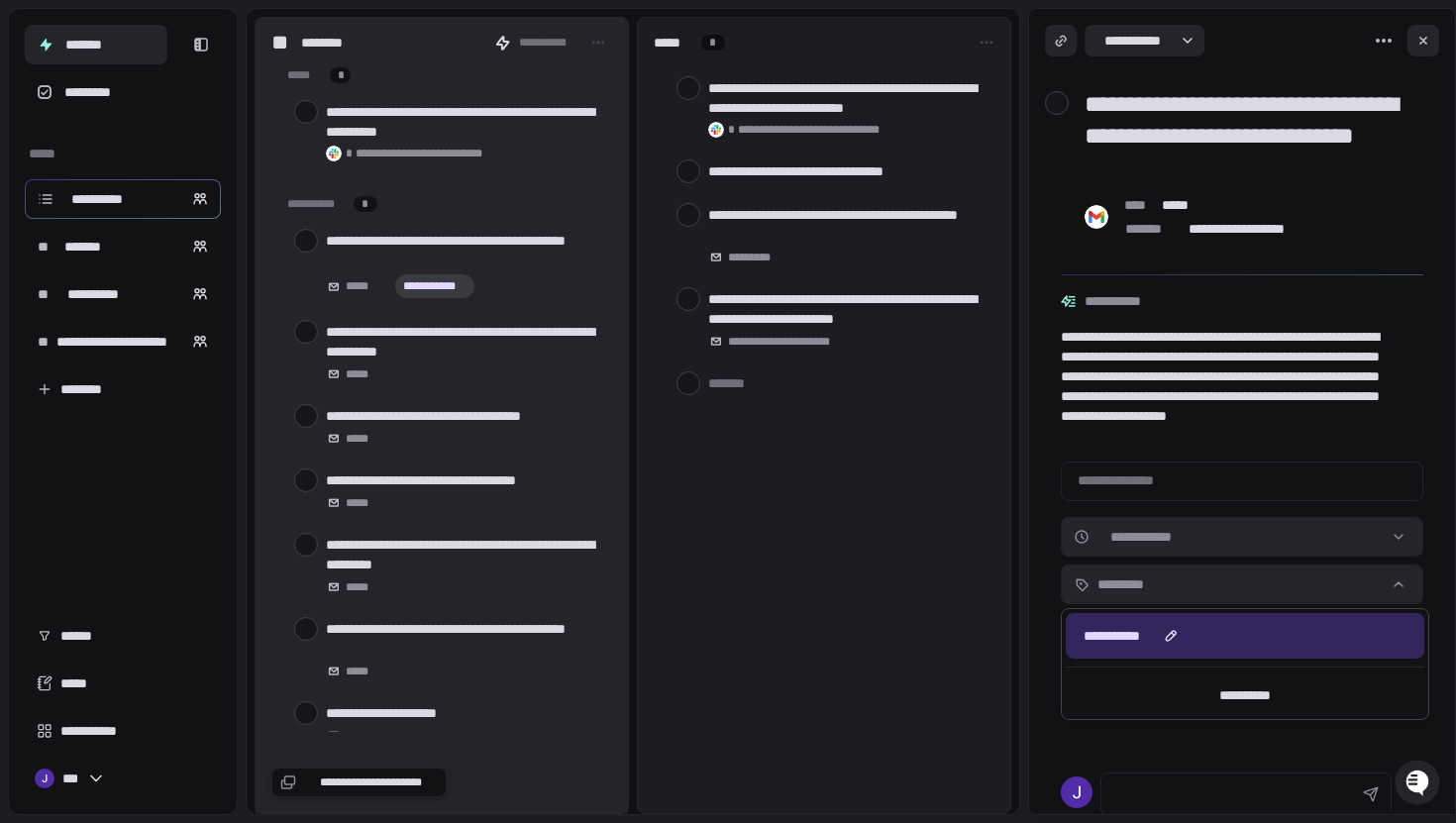 click on "**********" at bounding box center [1111, 636] 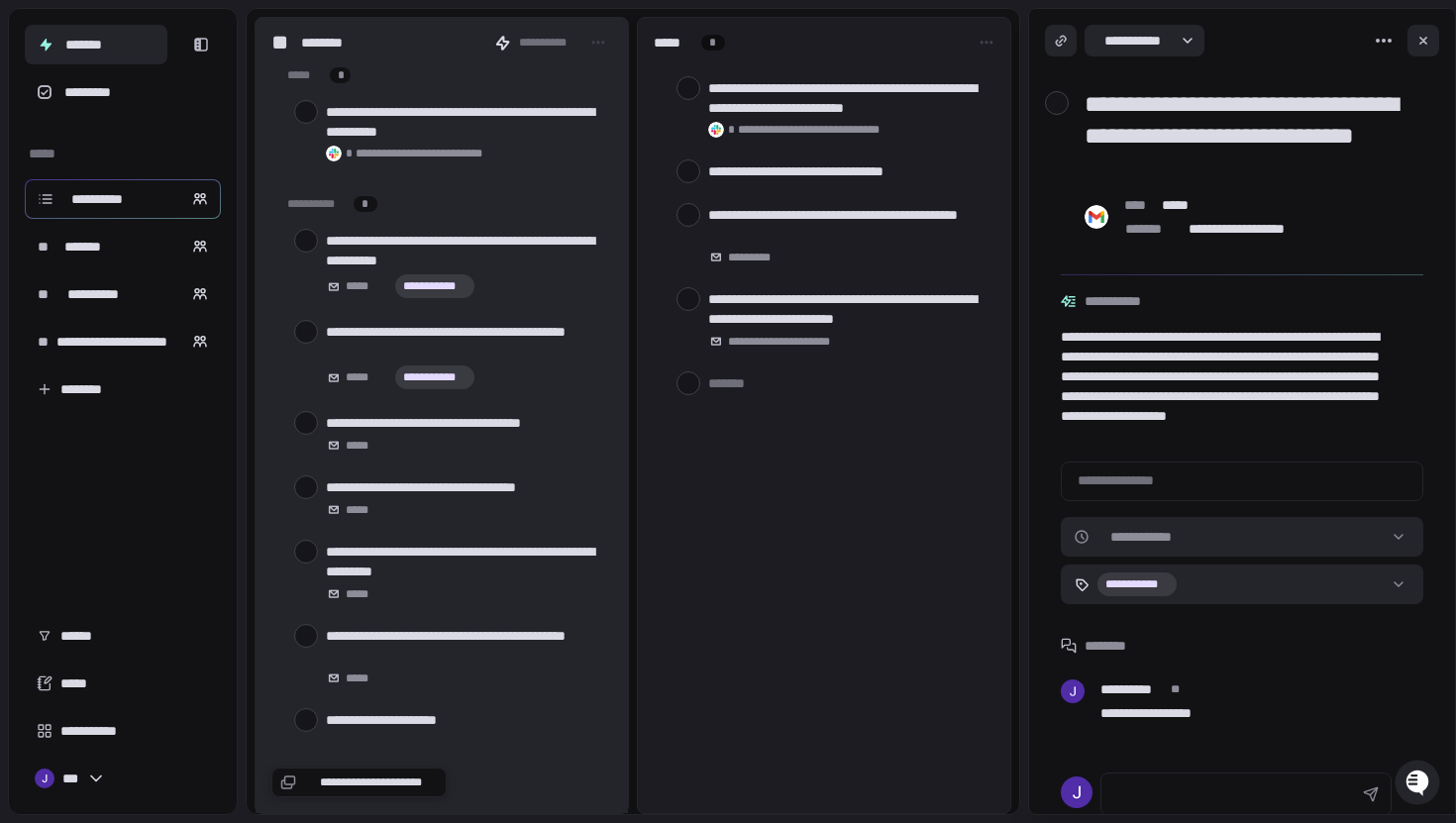 drag, startPoint x: 455, startPoint y: 427, endPoint x: 810, endPoint y: 452, distance: 355.87919 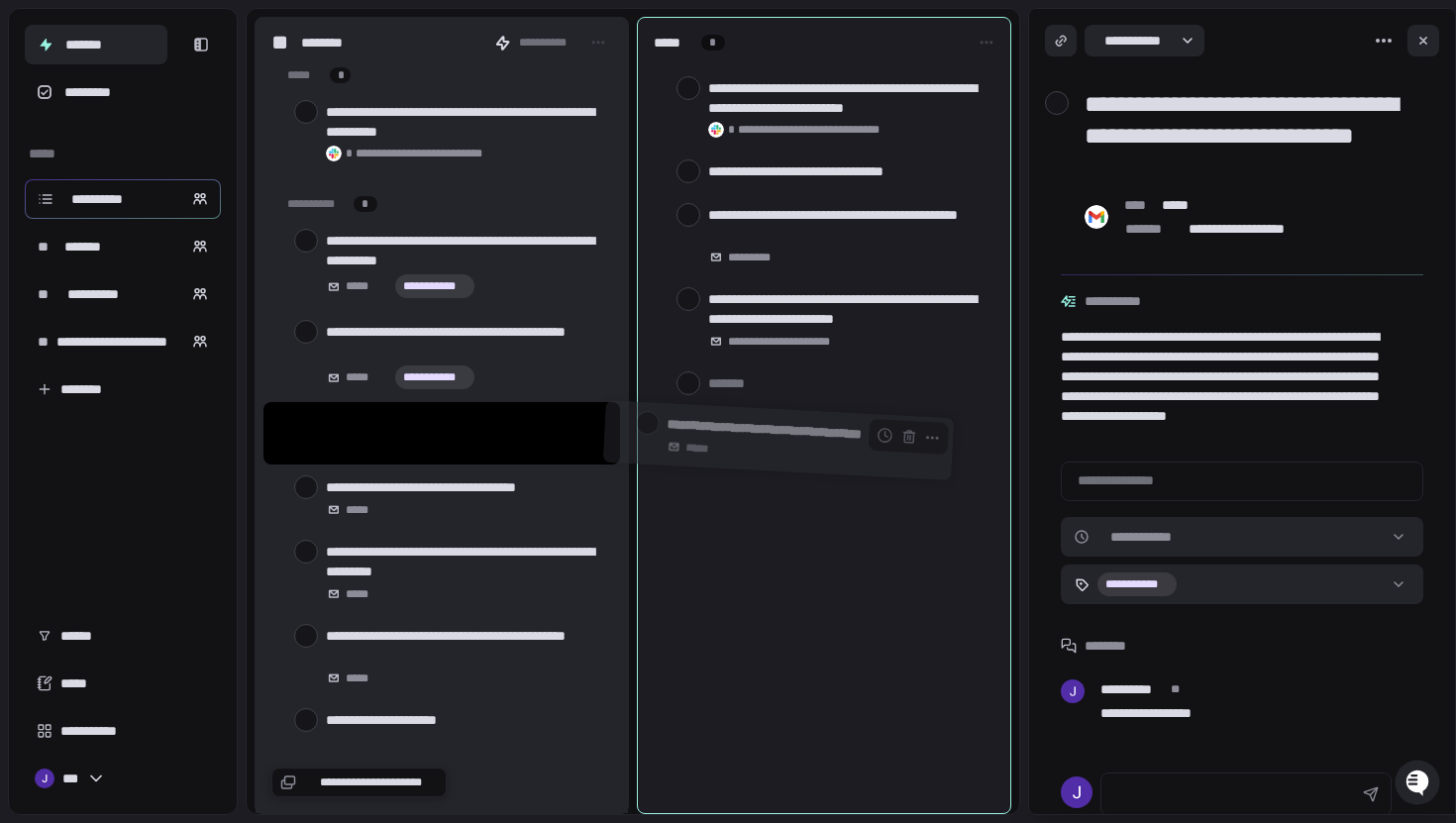 drag, startPoint x: 510, startPoint y: 425, endPoint x: 851, endPoint y: 431, distance: 341.0528 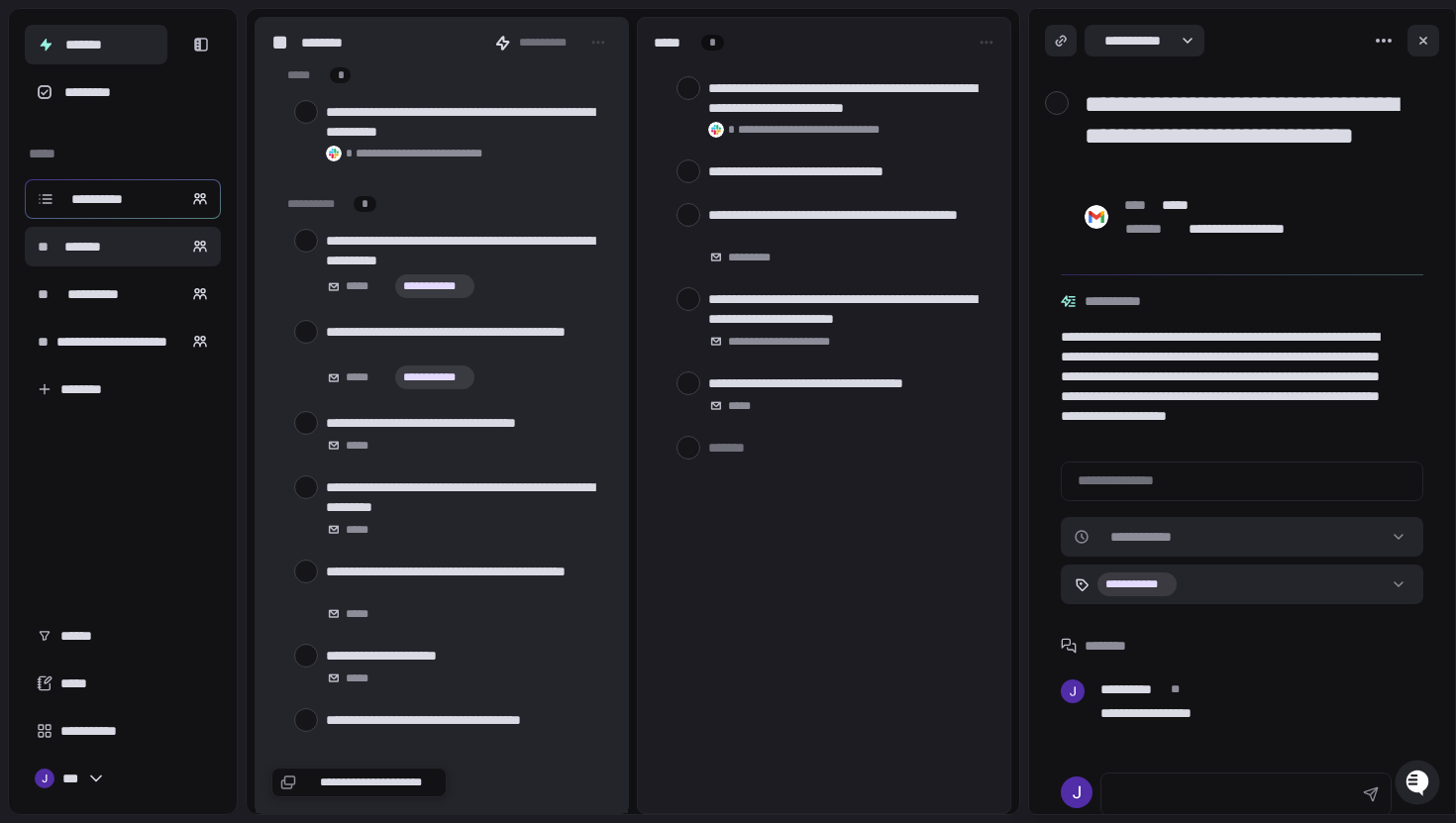 click on "** *******" at bounding box center [123, 247] 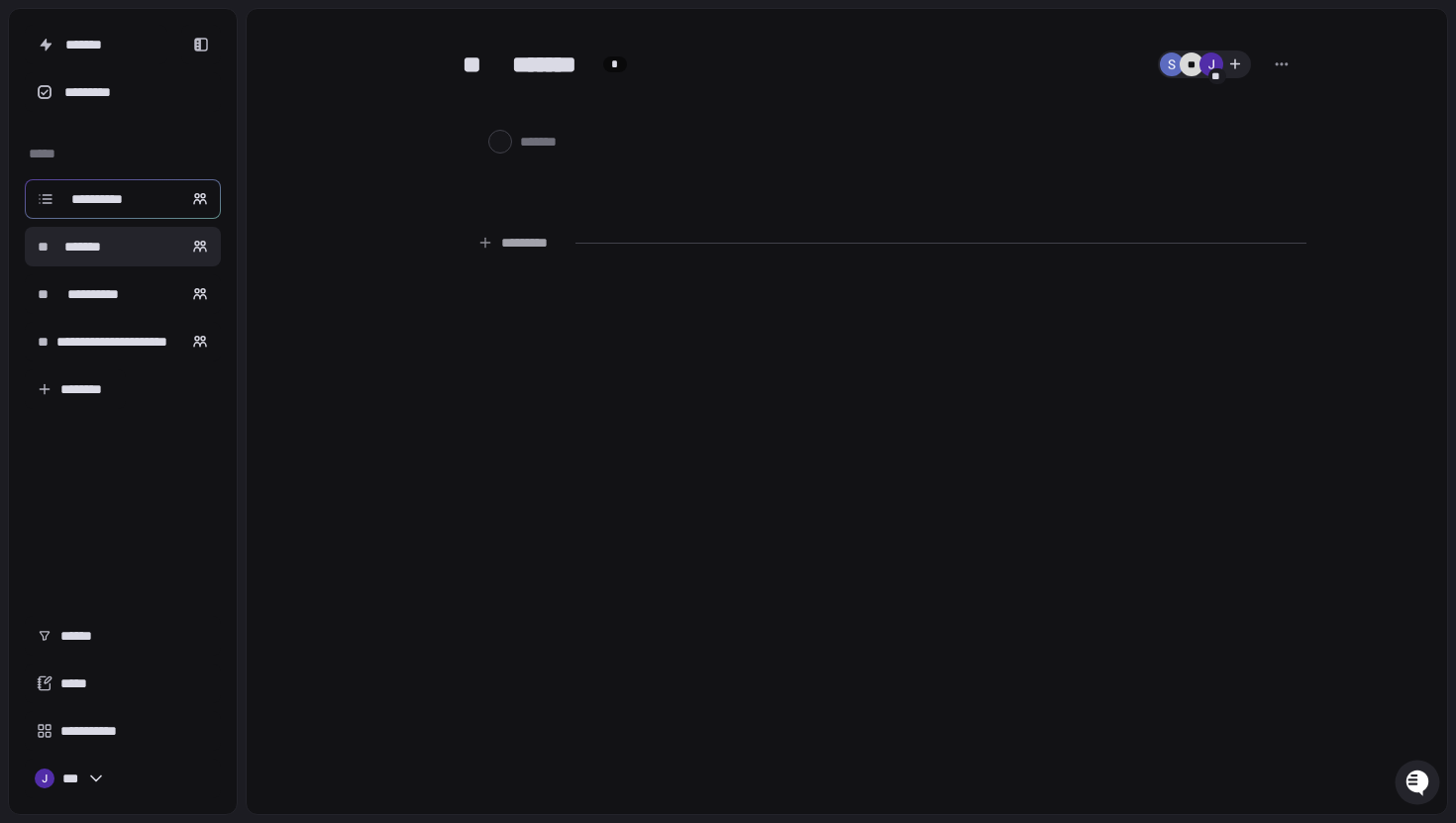 click on "**********" at bounding box center (97, 199) 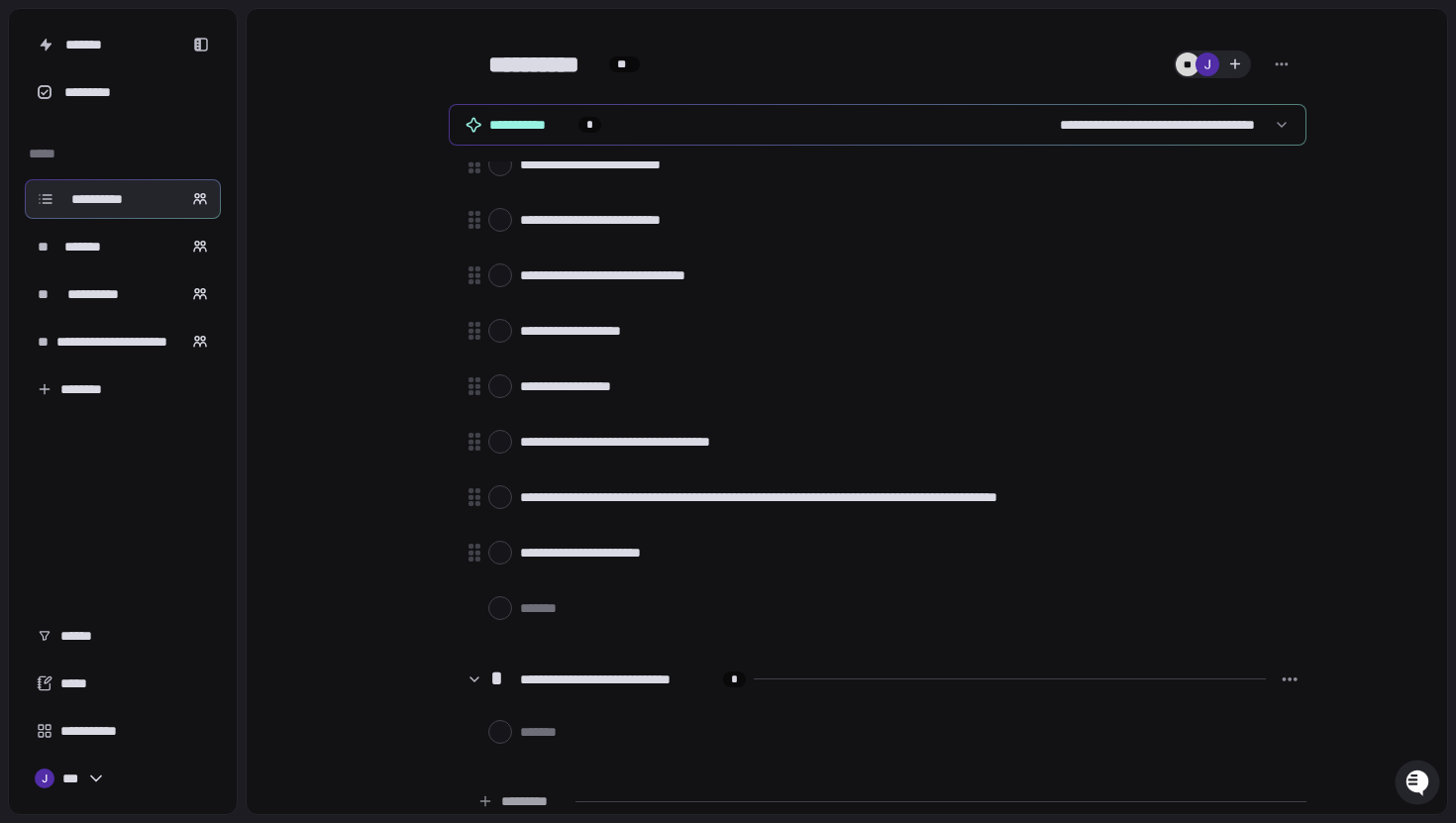 scroll, scrollTop: 859, scrollLeft: 0, axis: vertical 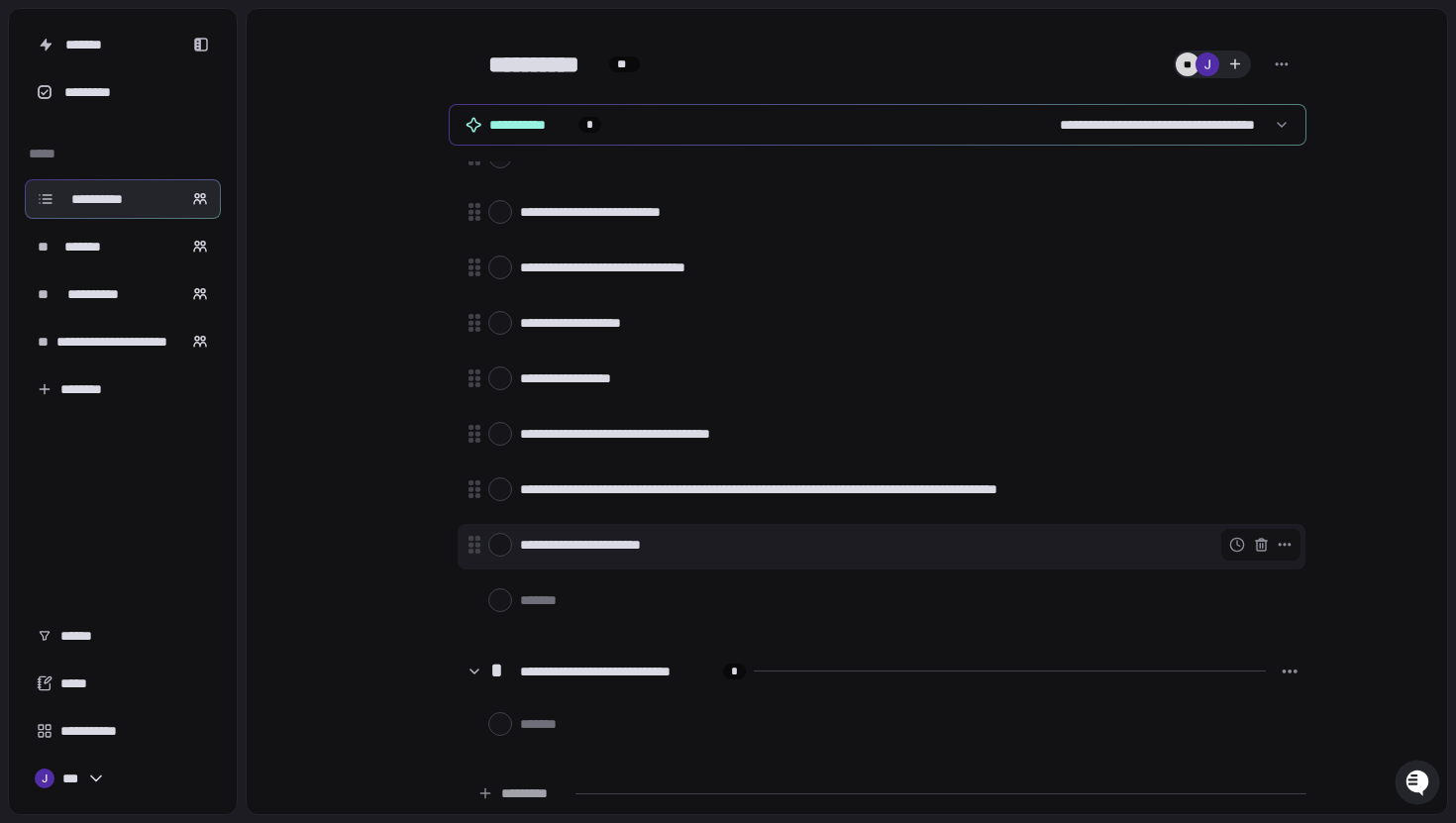click on "**********" at bounding box center [904, 545] 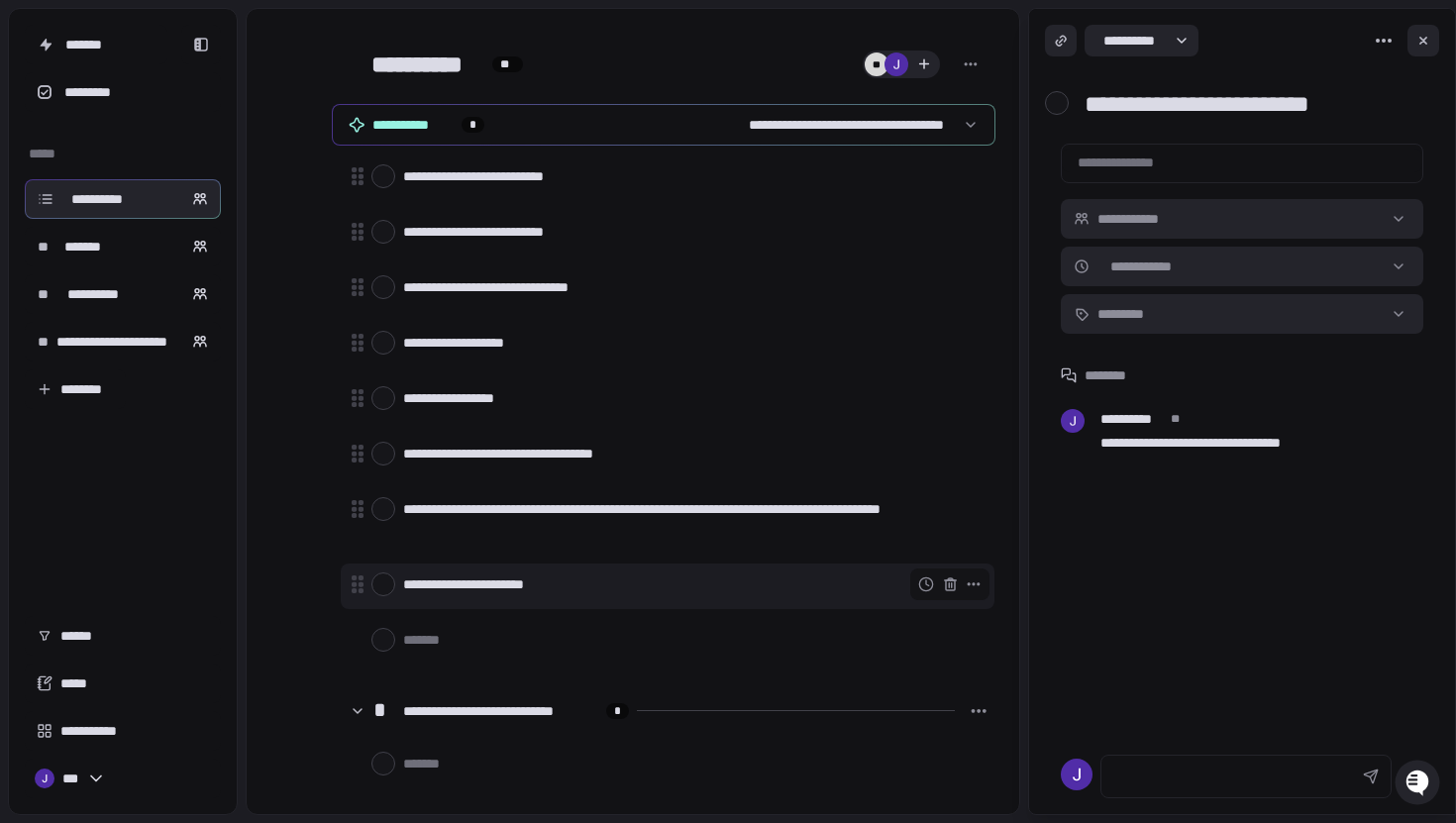 scroll, scrollTop: 878, scrollLeft: 0, axis: vertical 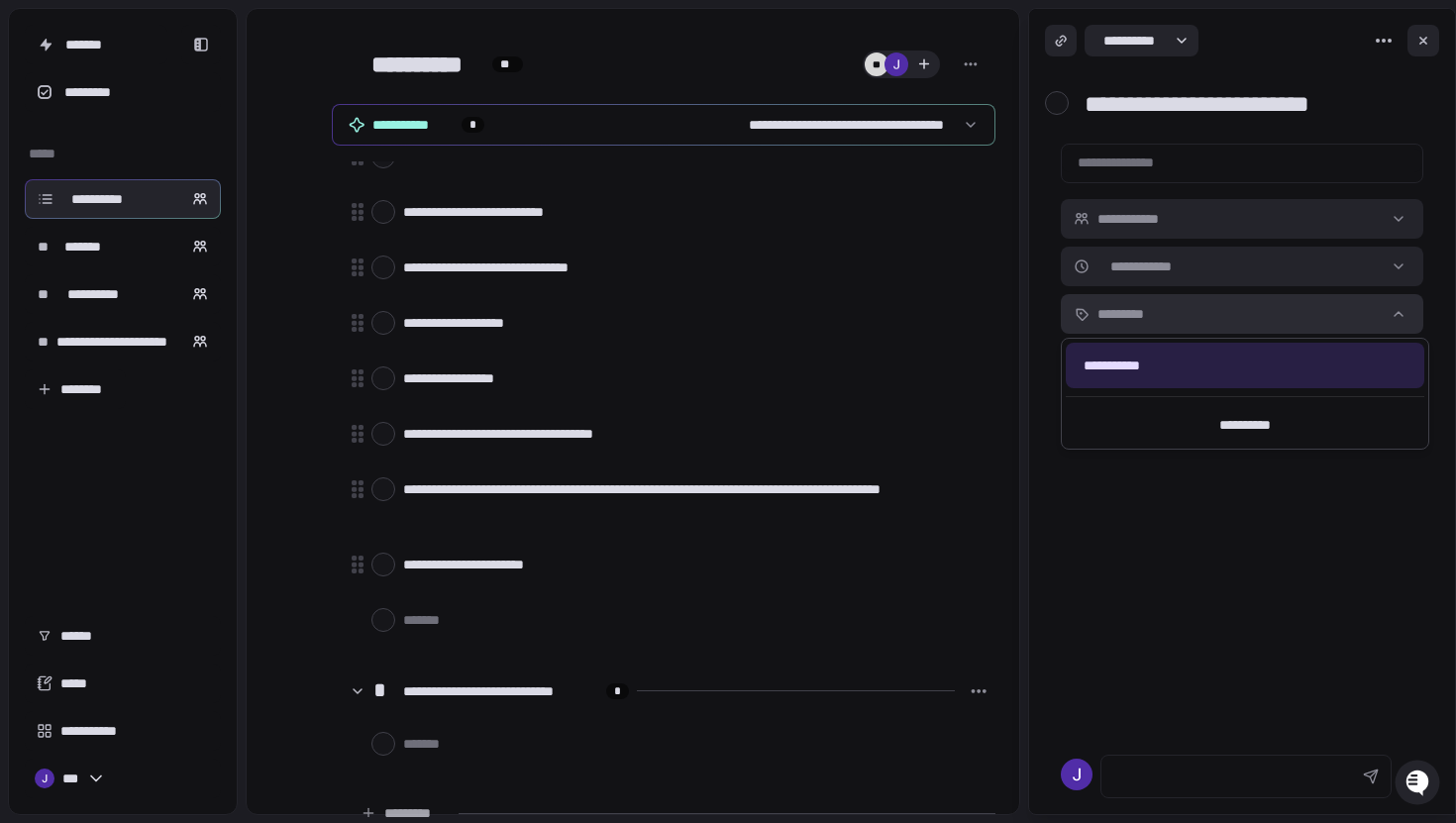 click on "**********" at bounding box center [728, 411] 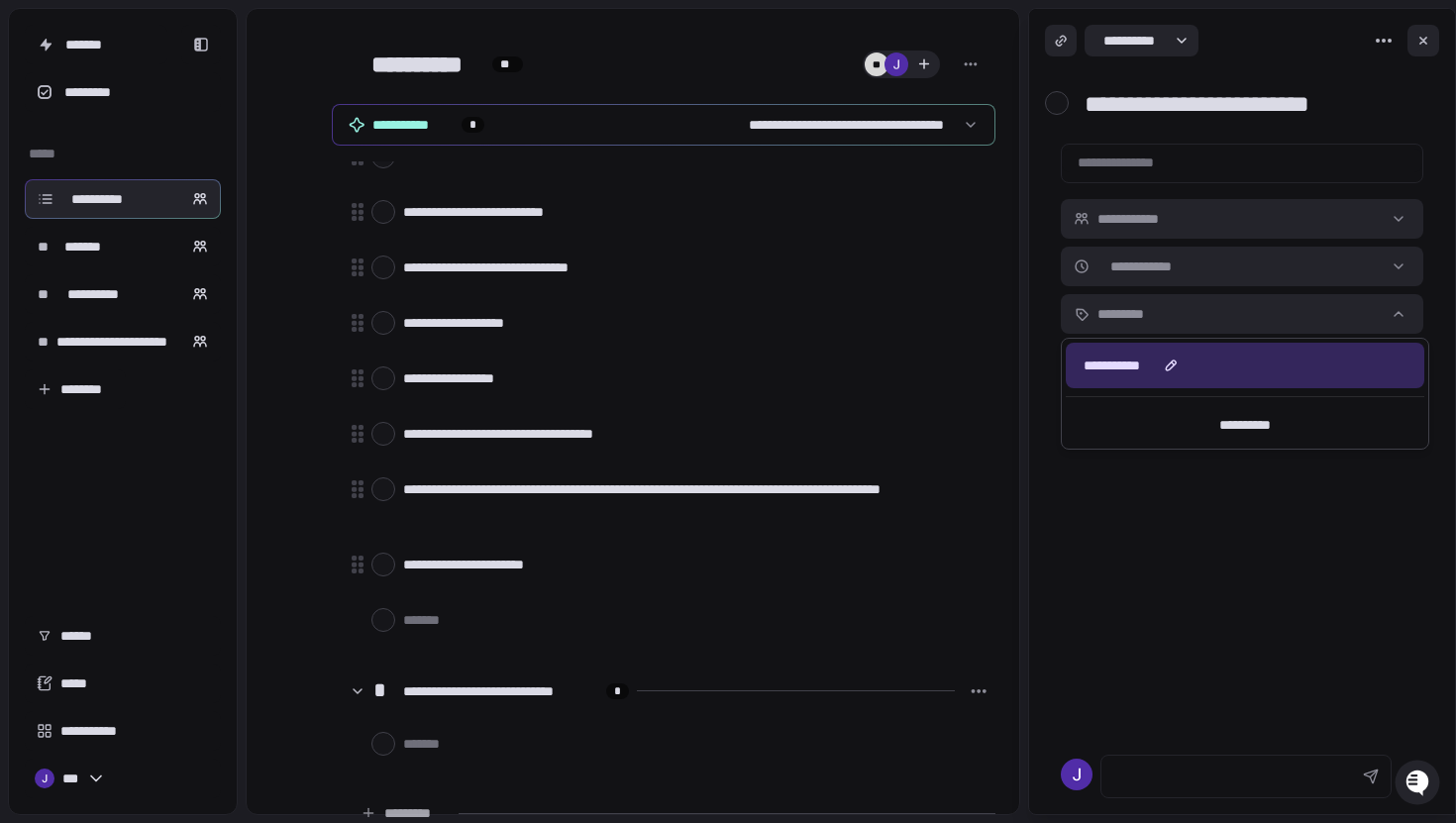 click on "**********" at bounding box center (1245, 365) 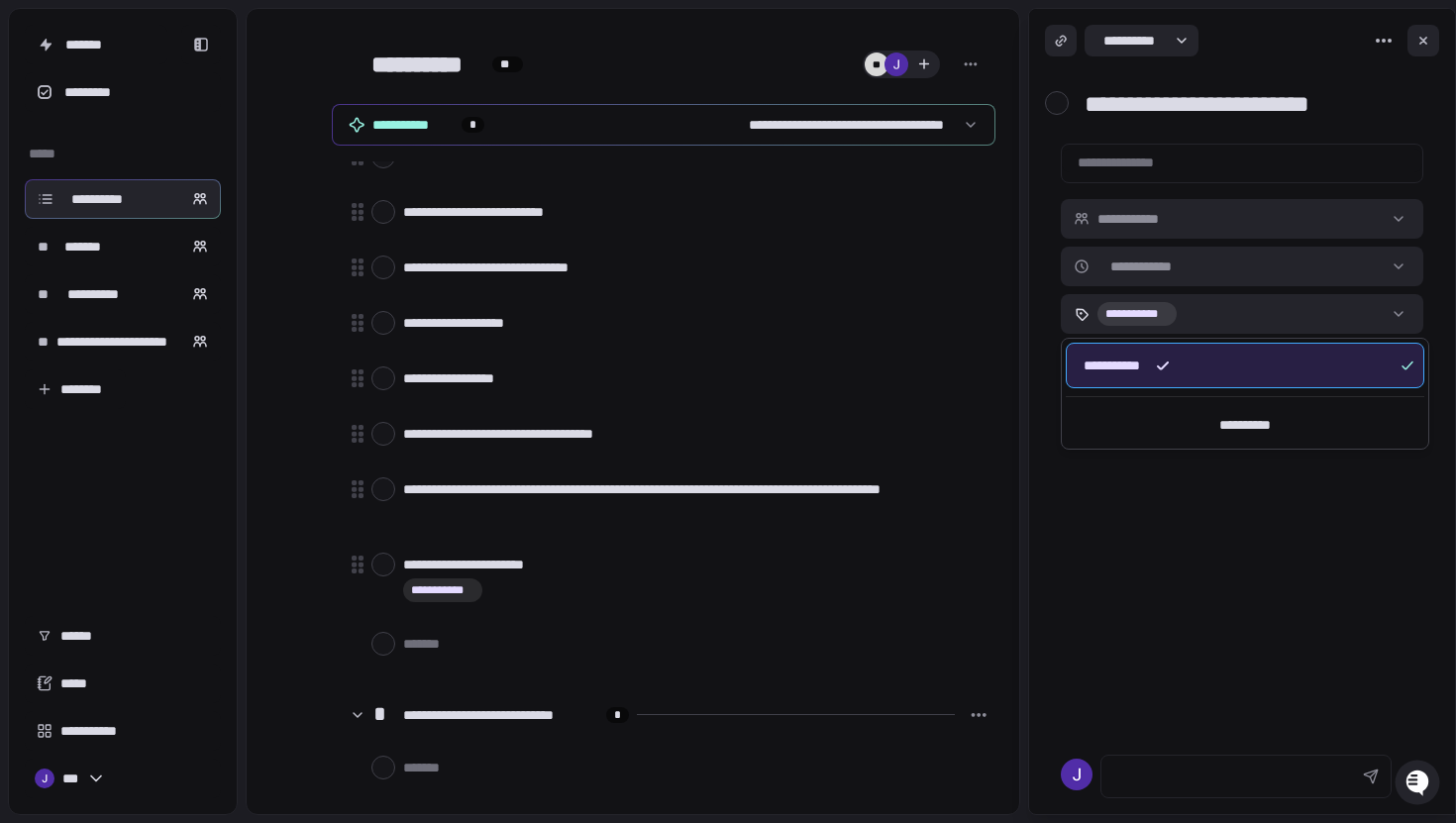 click on "**********" at bounding box center (728, 411) 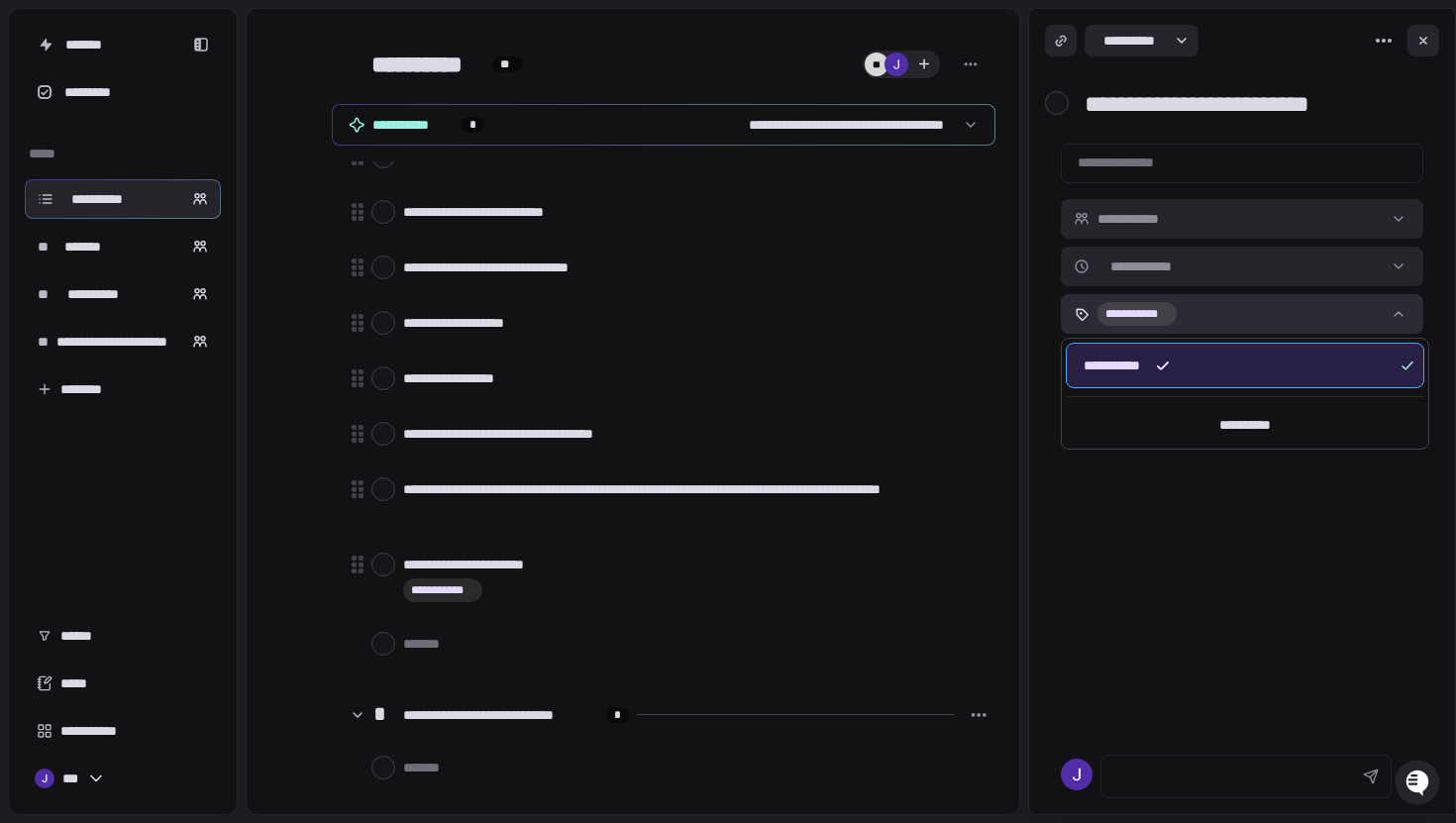 click on "**********" at bounding box center (728, 411) 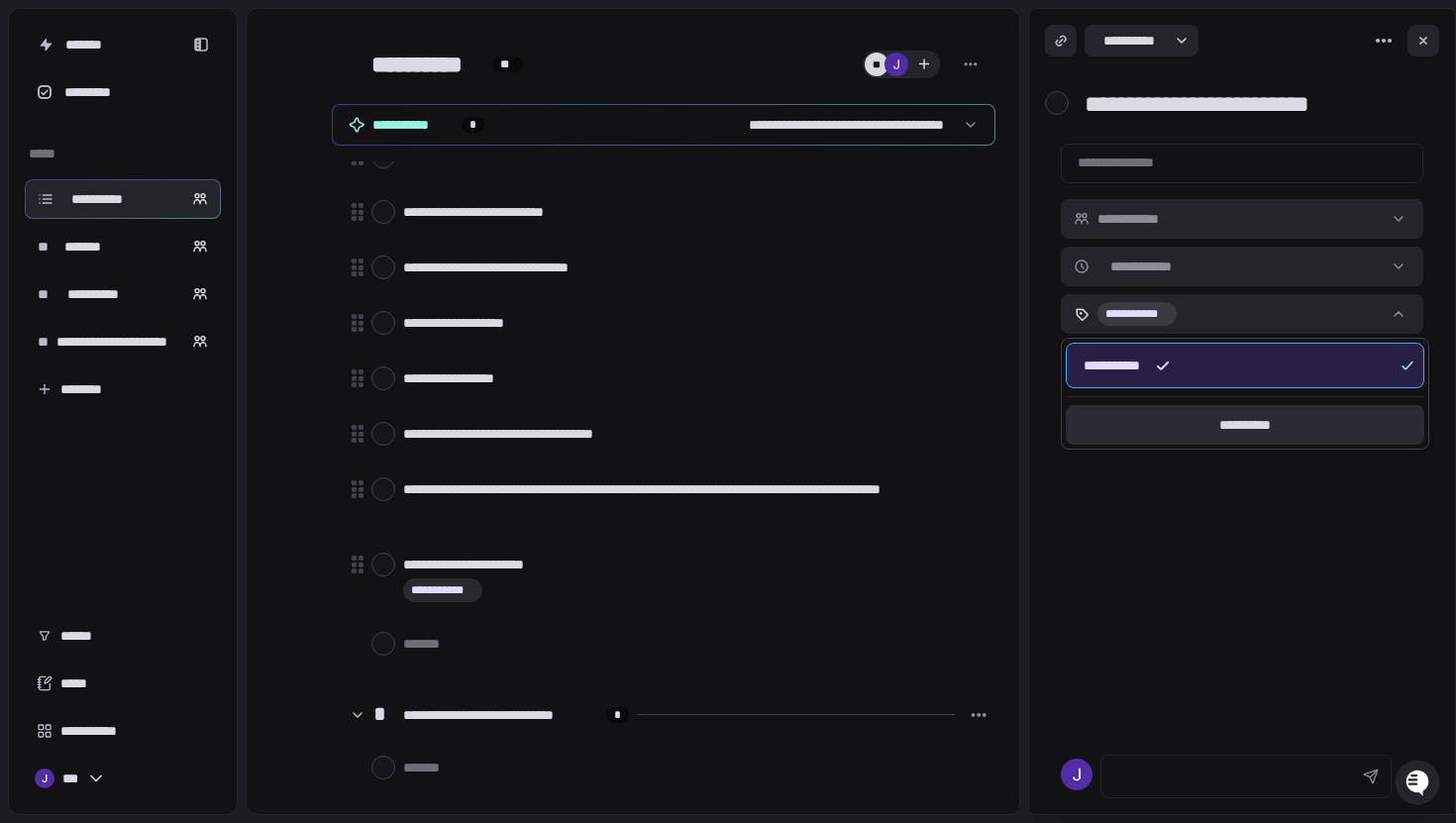 click on "**********" at bounding box center (1245, 425) 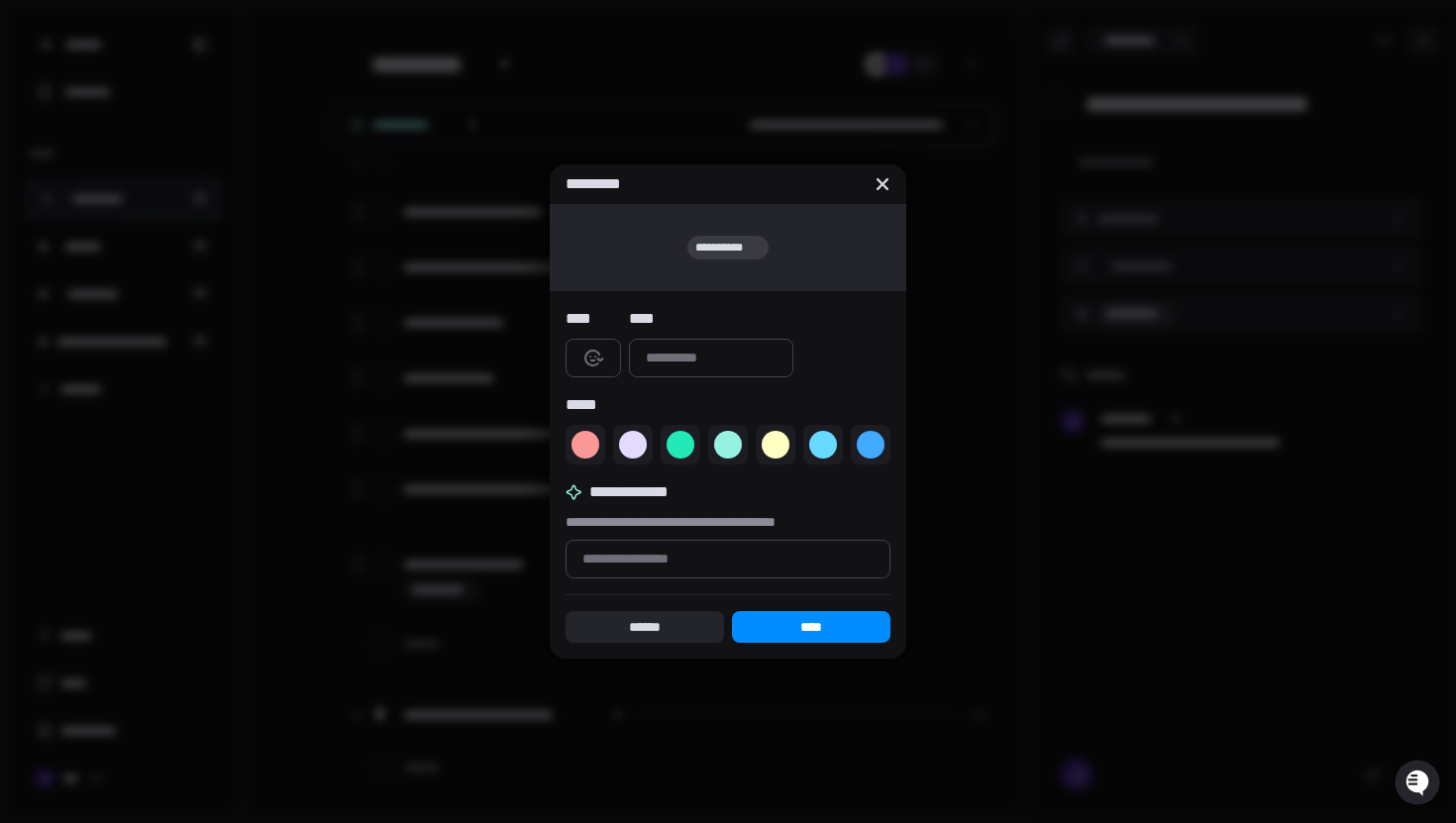 click at bounding box center [711, 358] 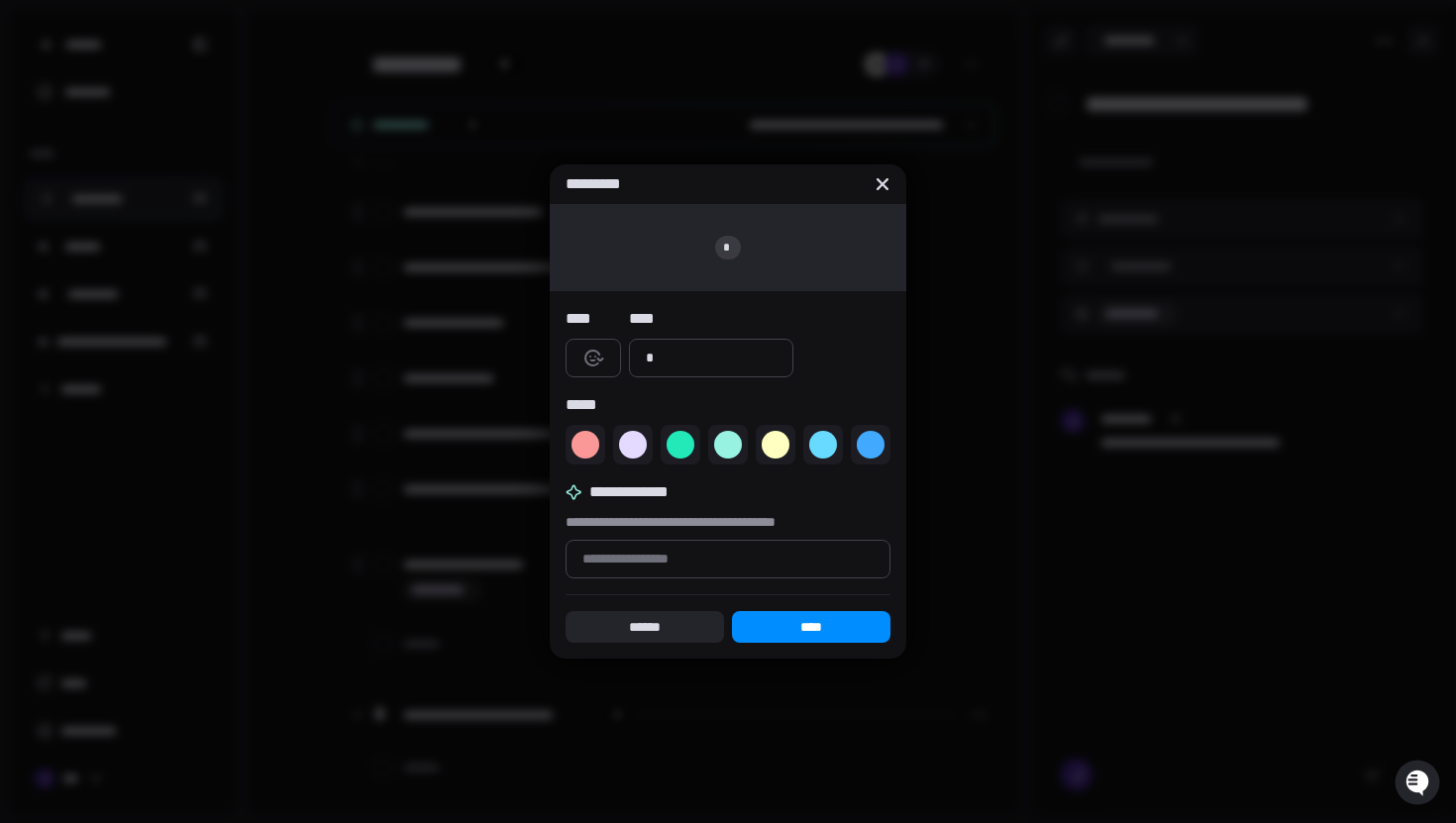 type on "*" 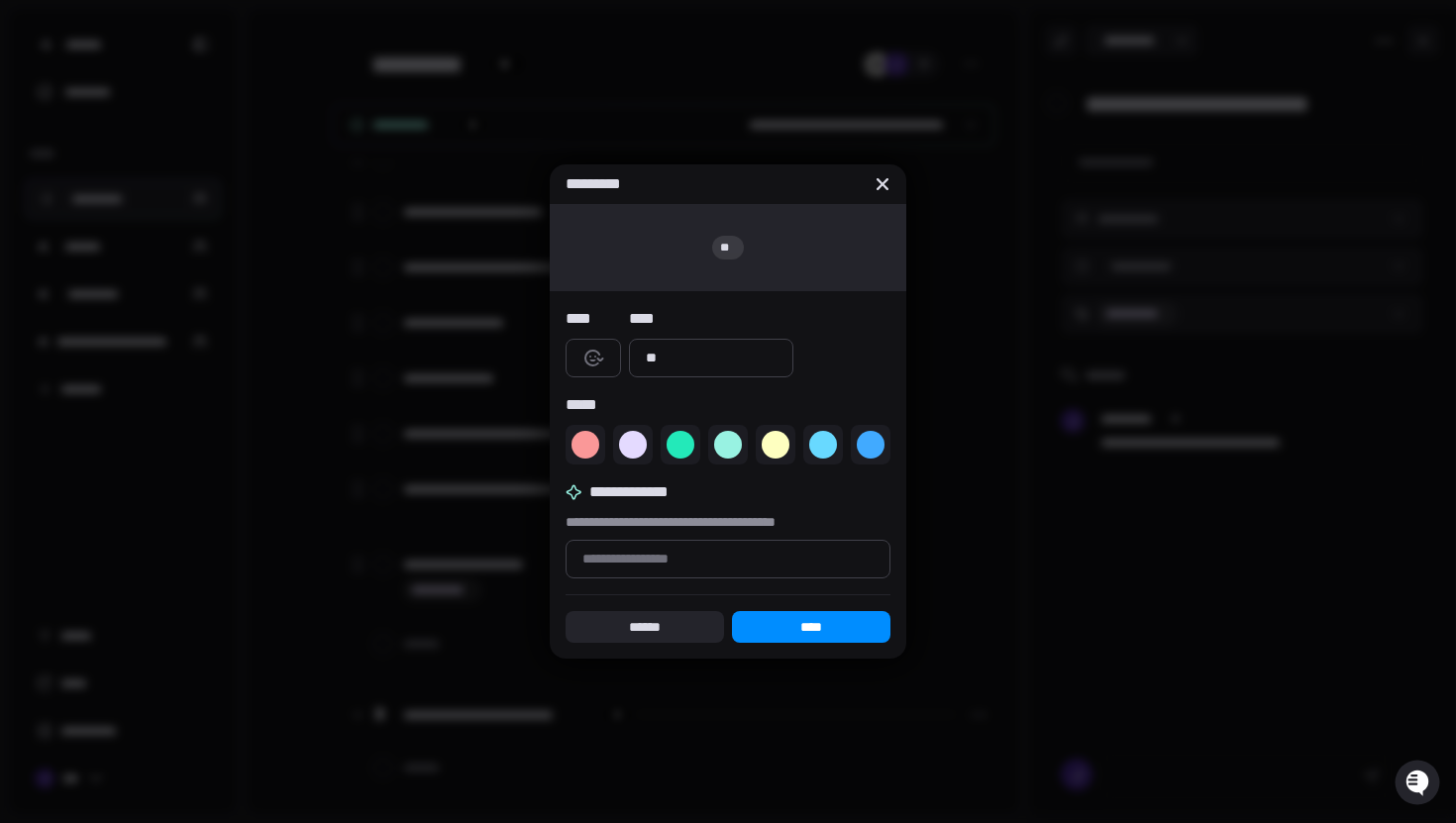 type on "*" 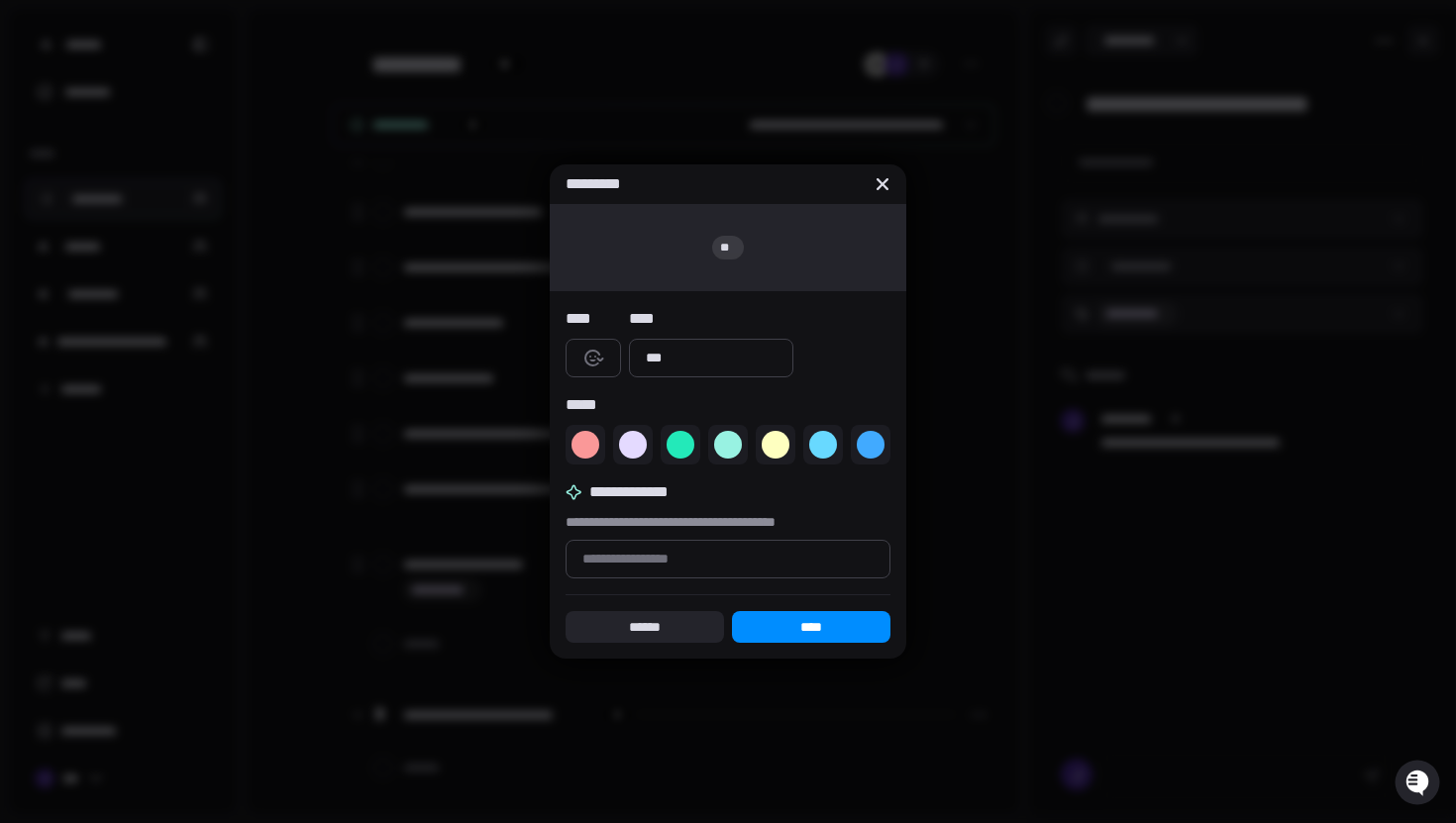 type on "*" 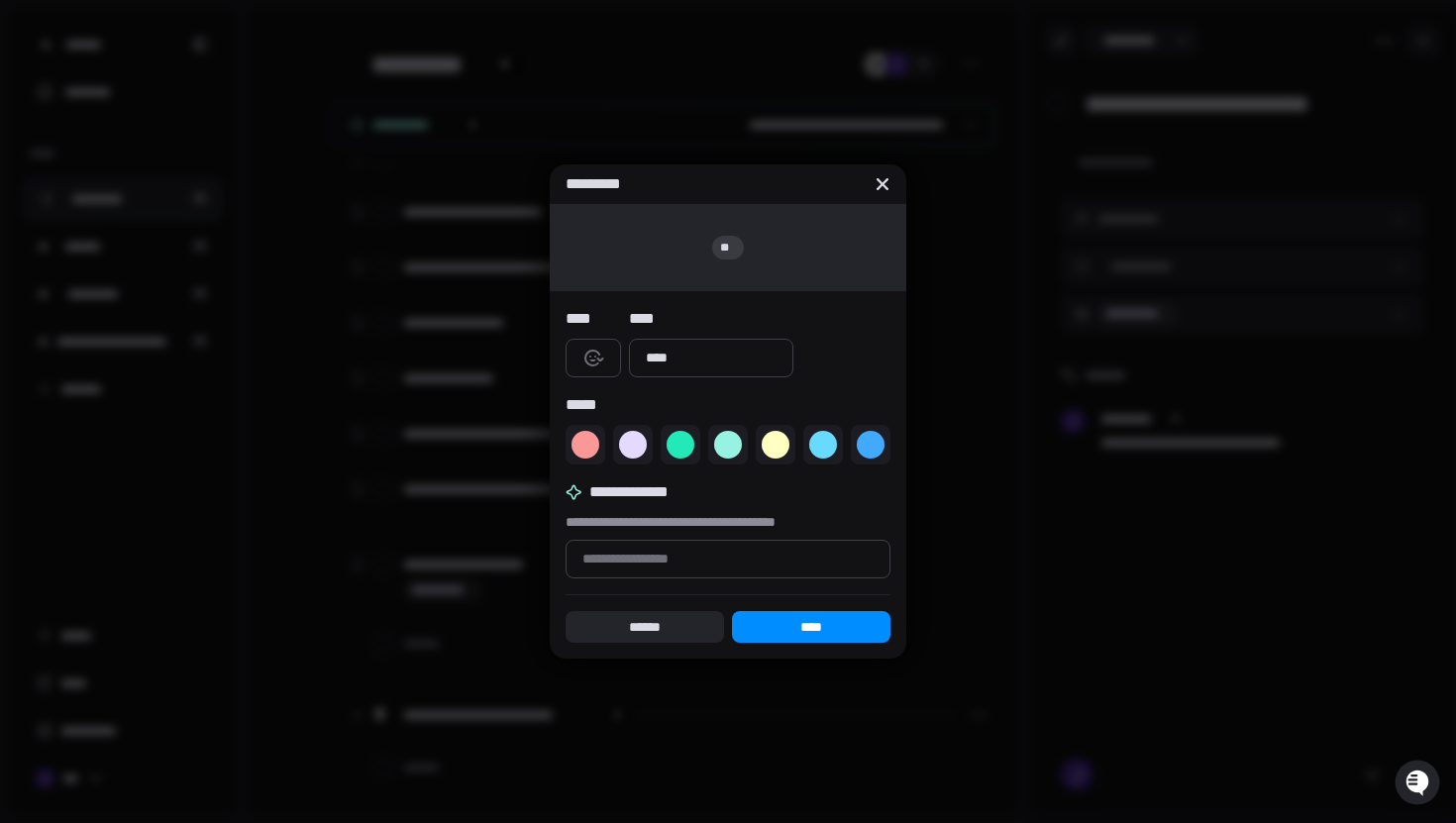 type on "*" 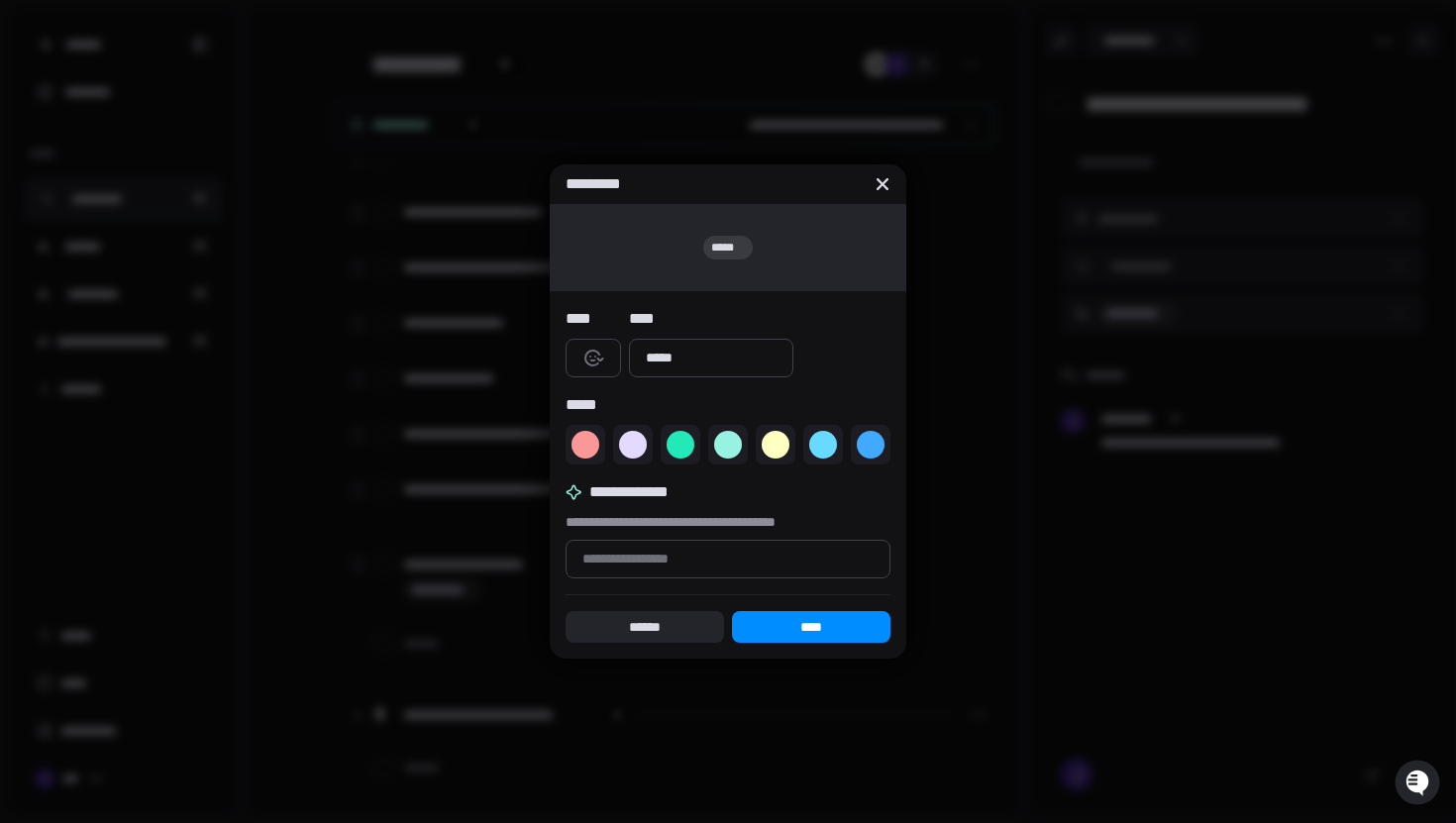 type on "*" 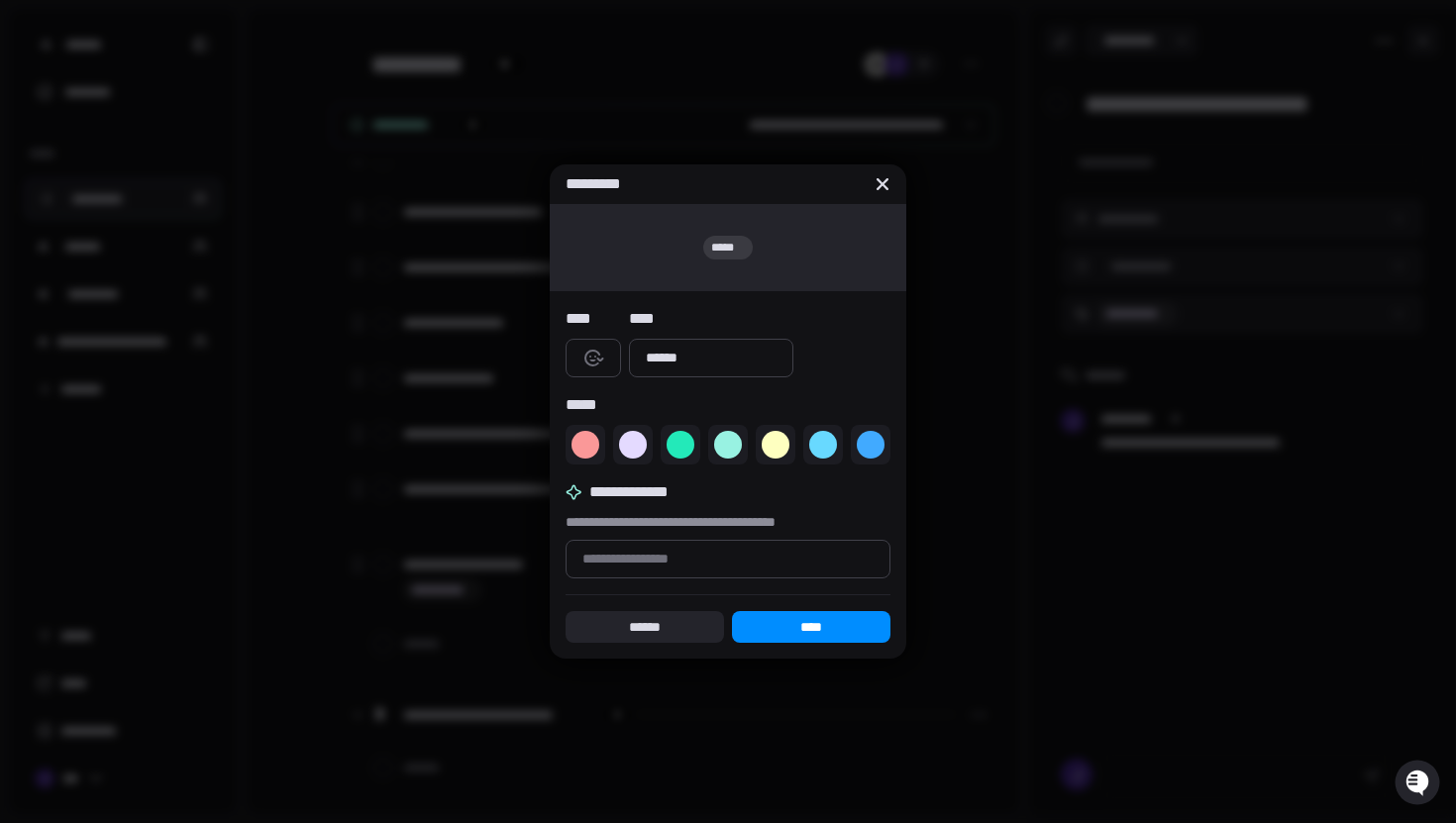 type on "*" 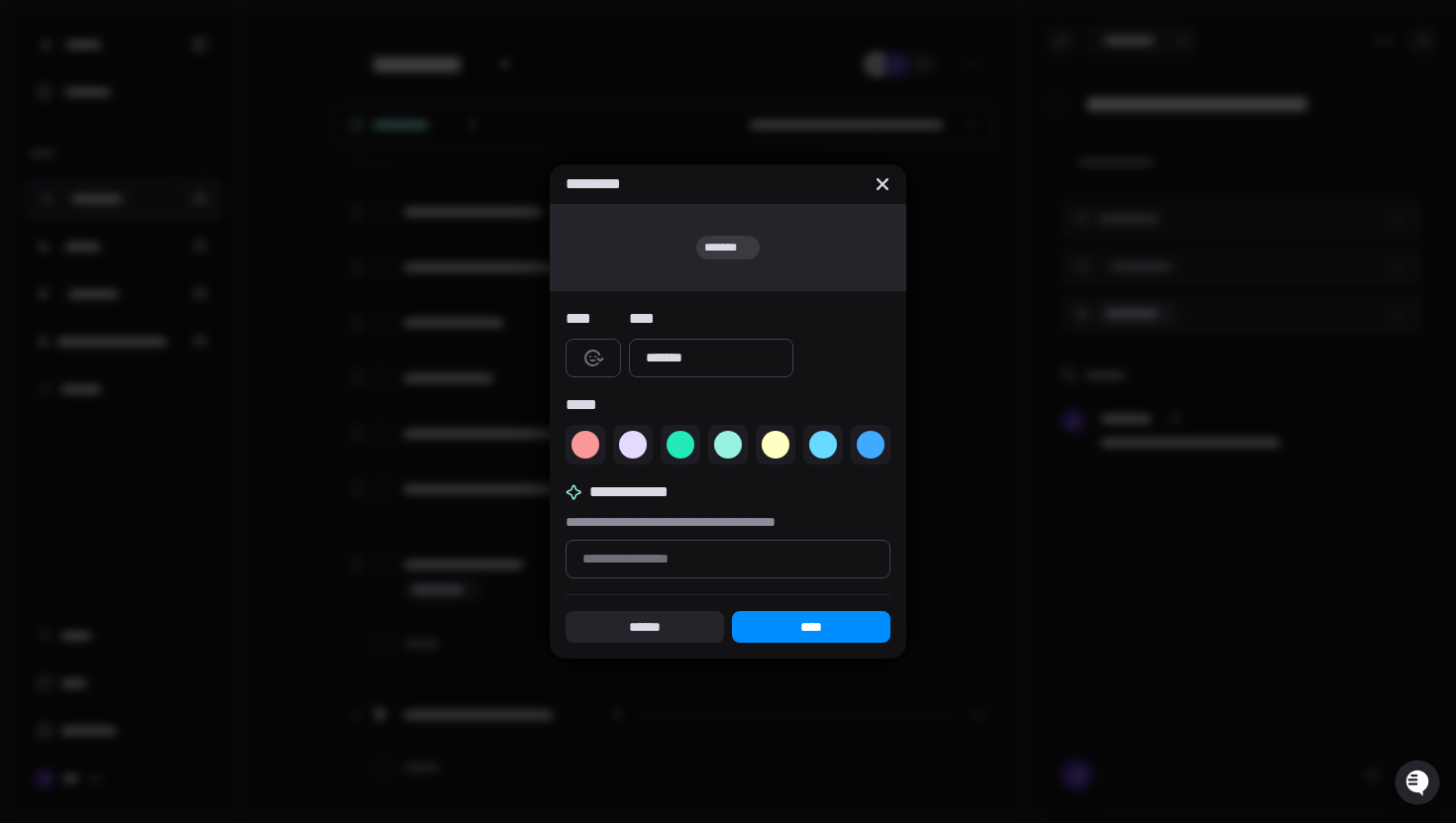 type on "*" 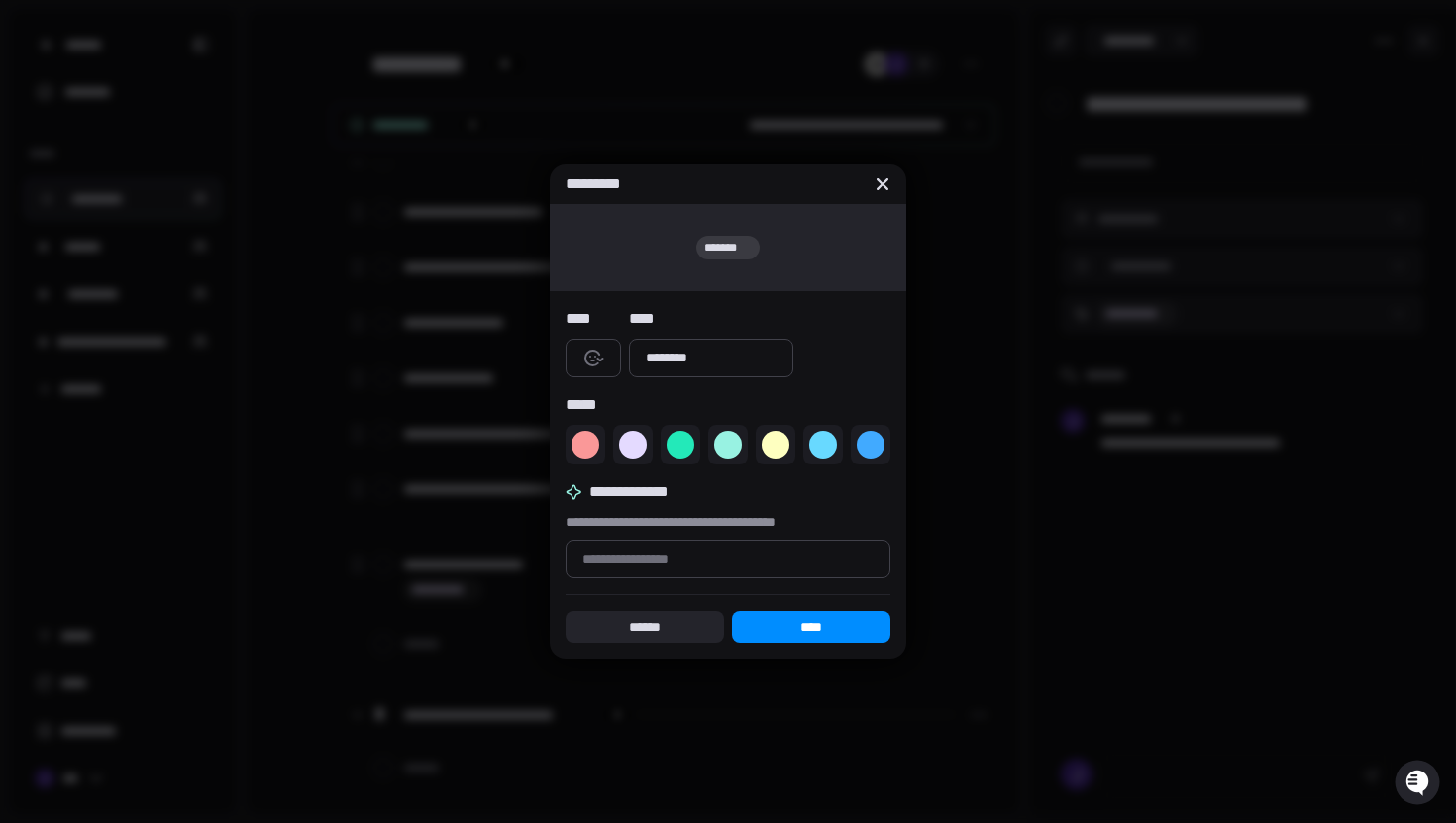 type on "*******" 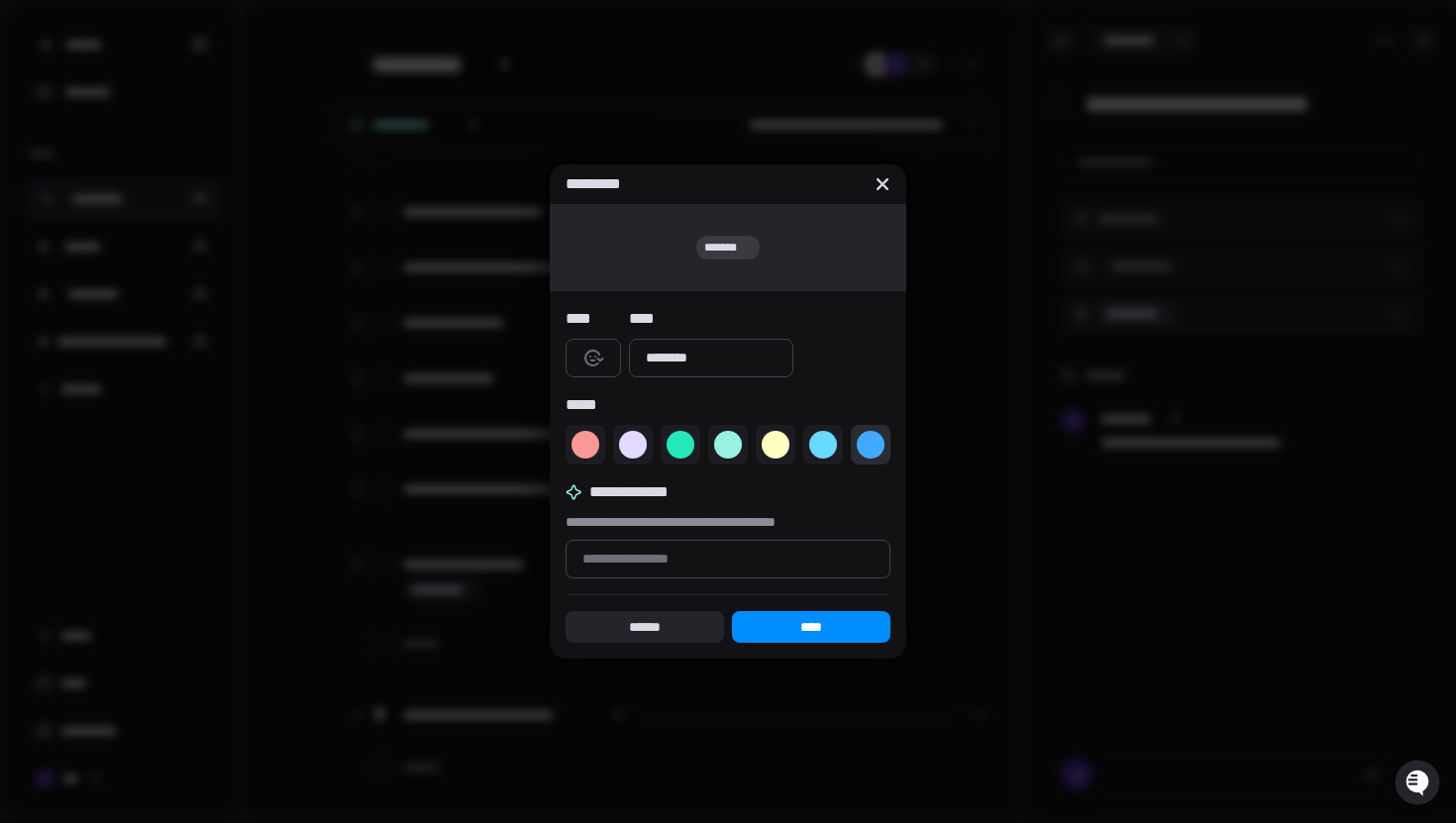 click at bounding box center (871, 445) 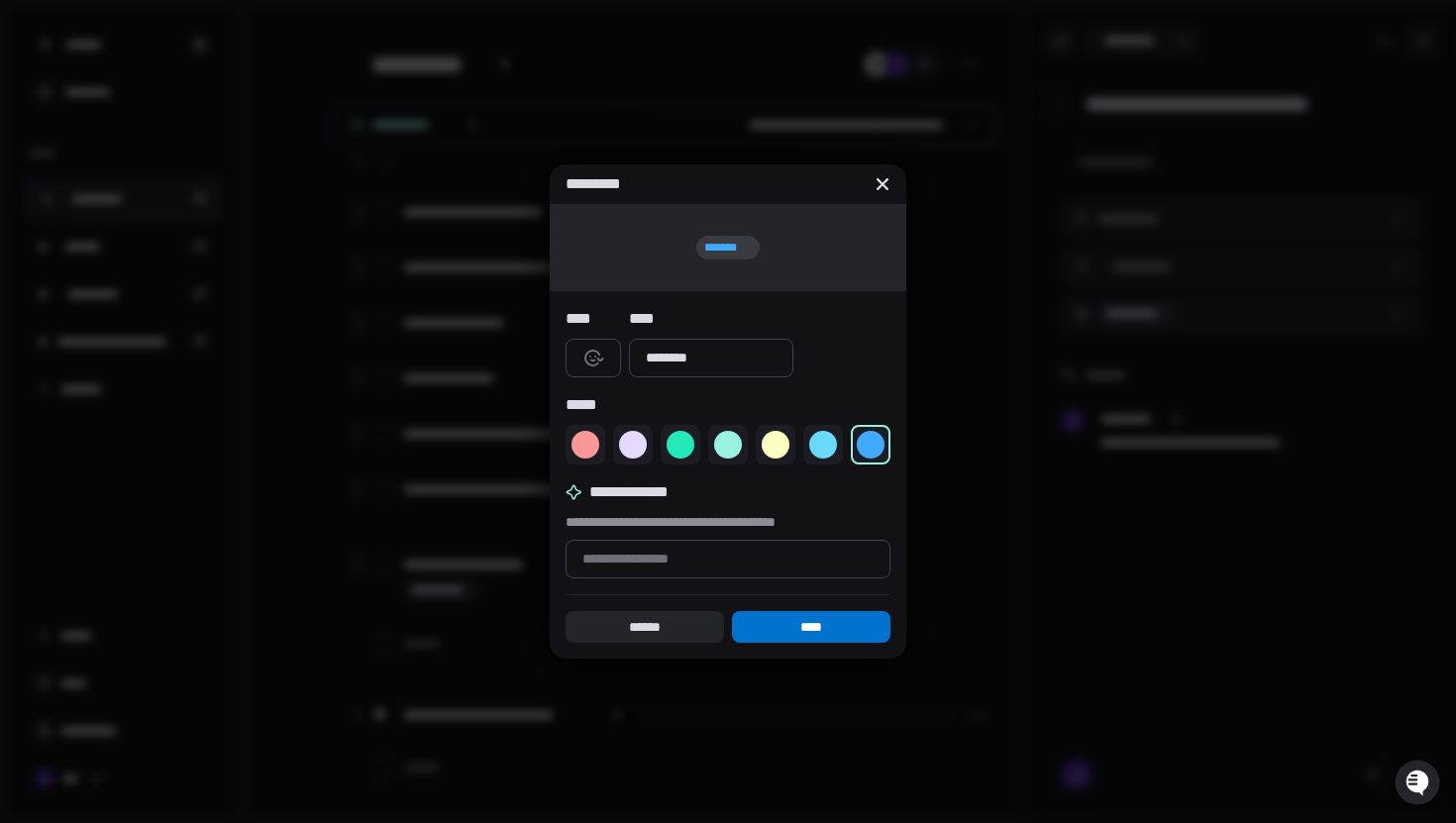 click on "****" at bounding box center (811, 627) 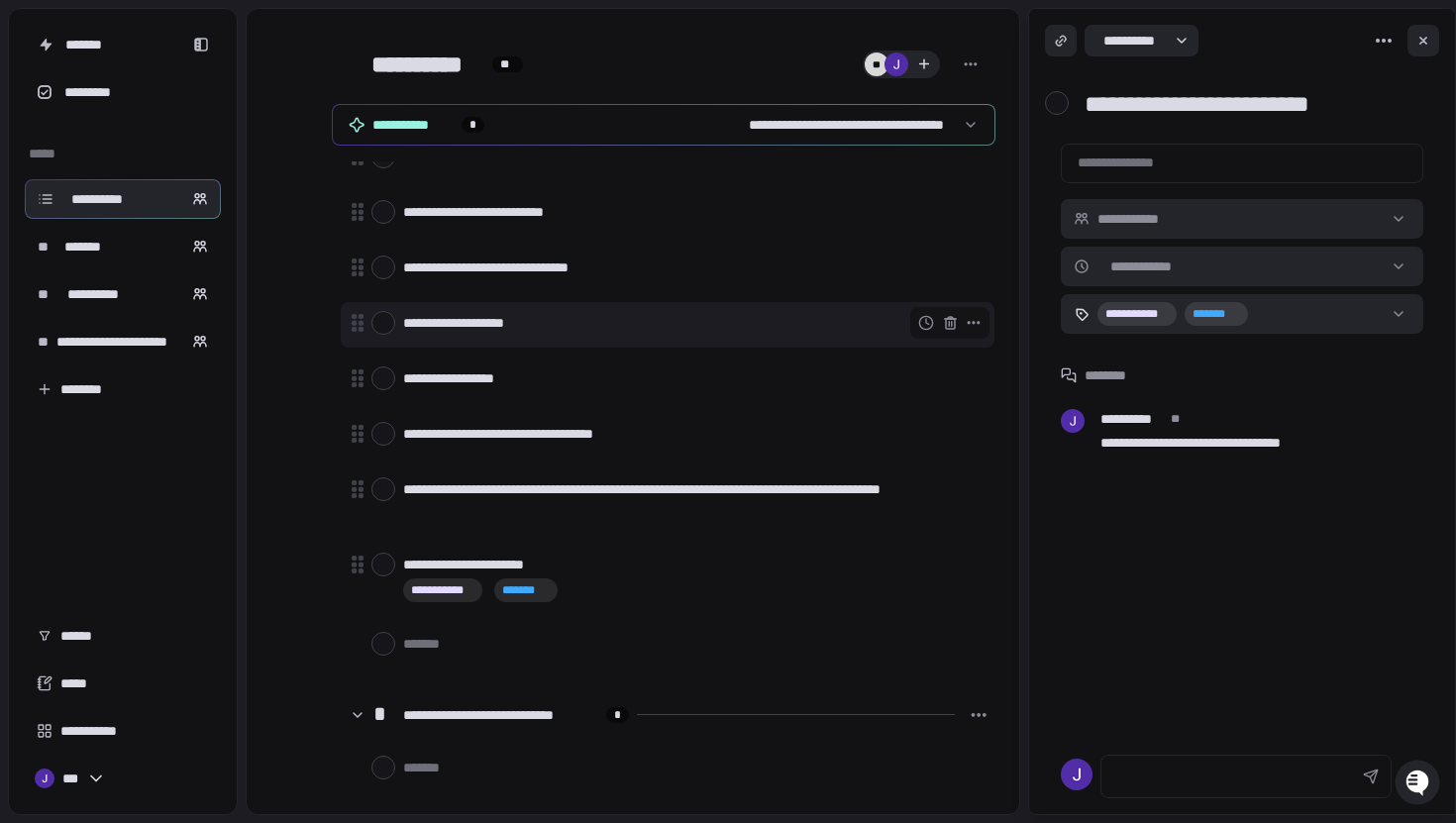 click on "**********" at bounding box center [690, 323] 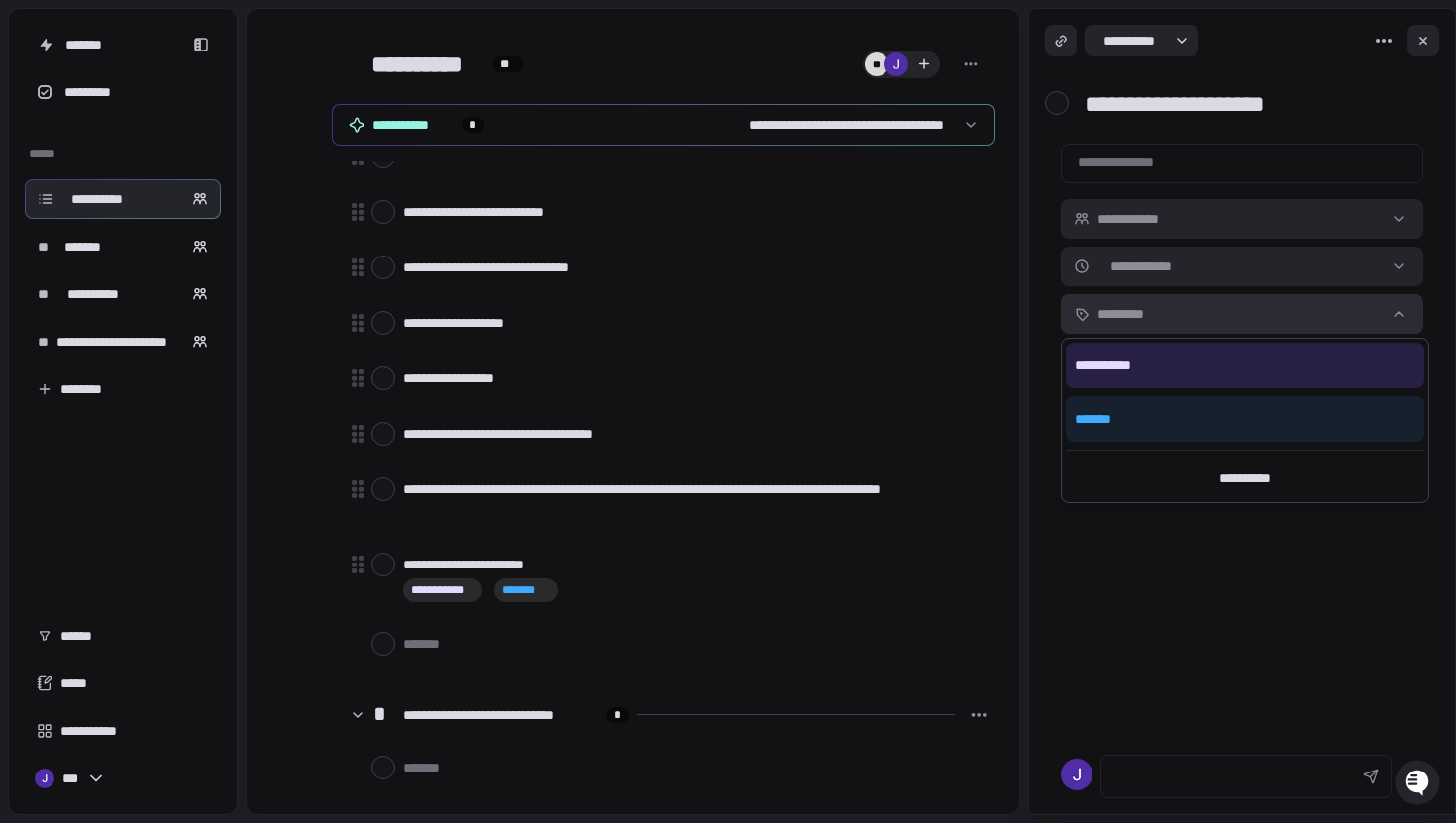click on "**********" at bounding box center [728, 411] 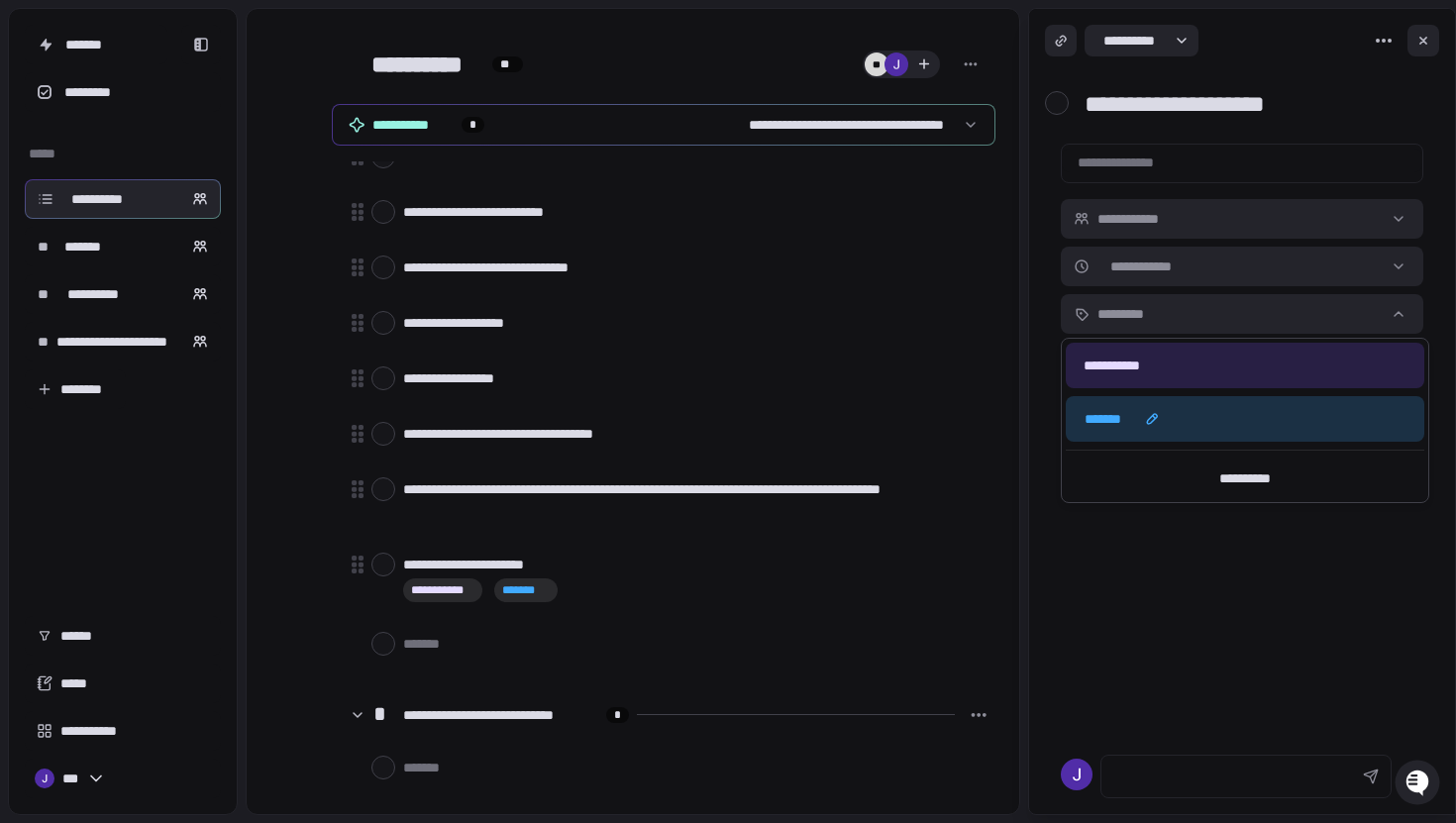 click on "*******" at bounding box center [1245, 419] 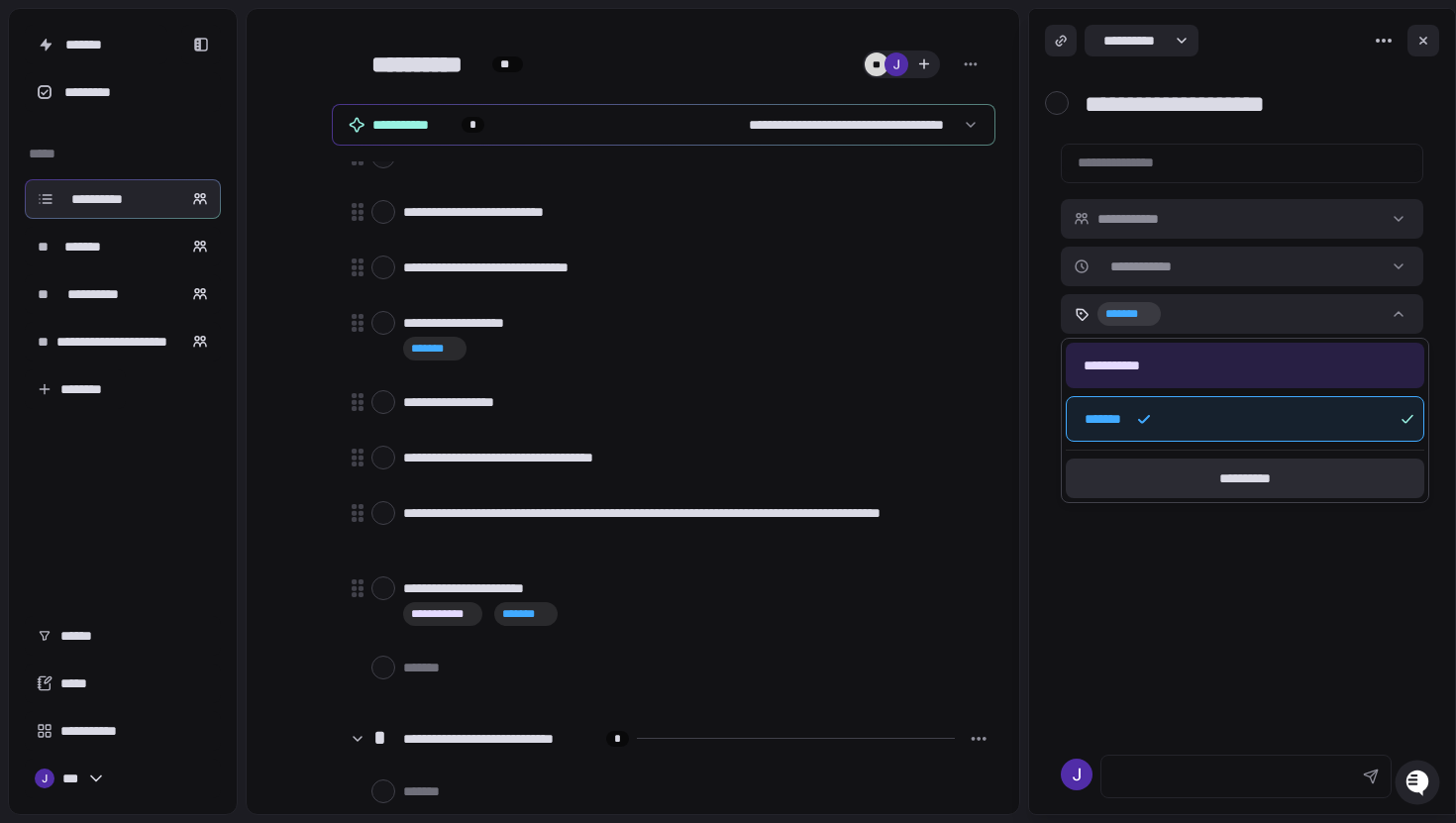 click on "**********" at bounding box center (1245, 478) 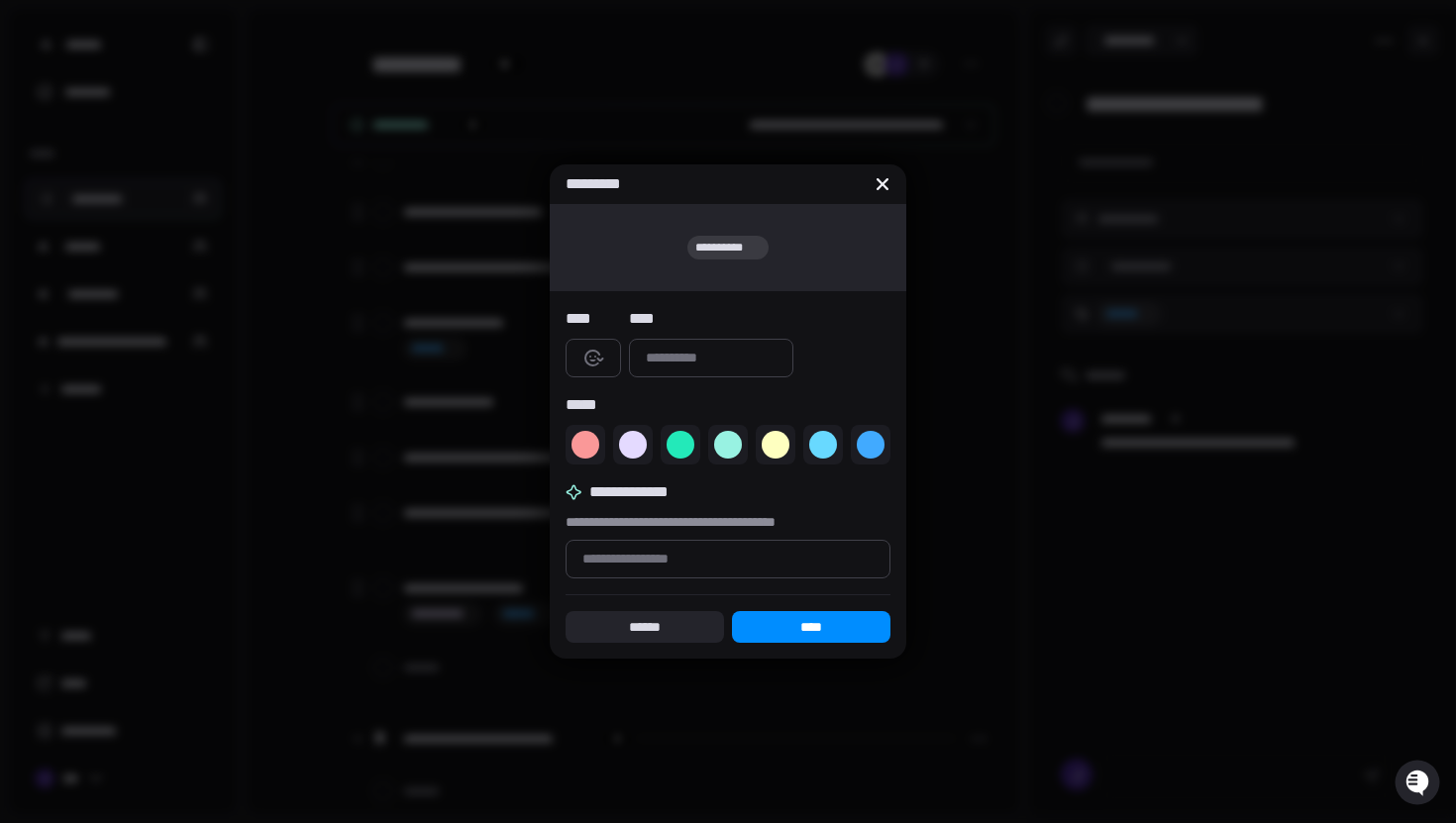 click 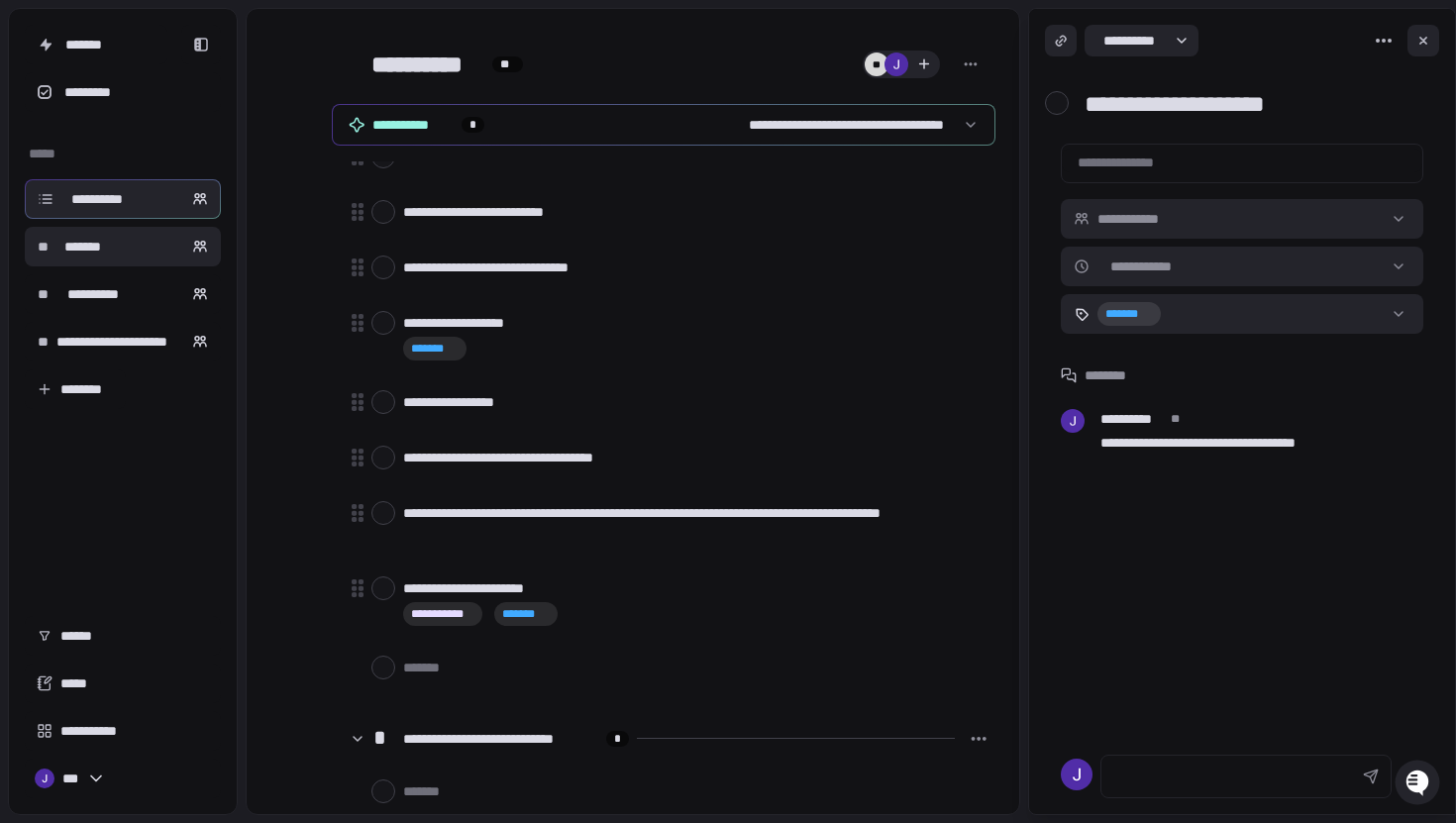 click on "*******" at bounding box center [82, 247] 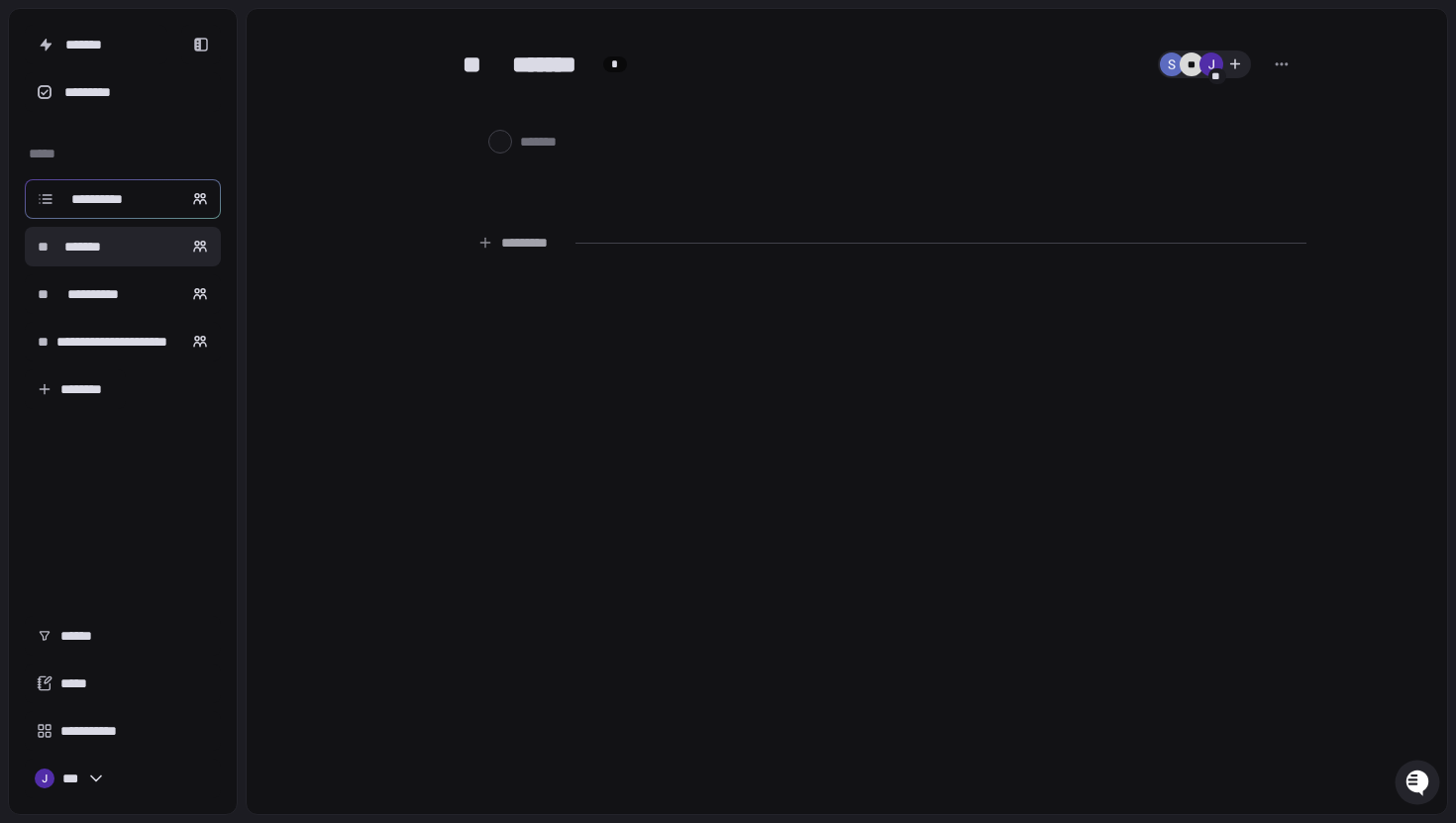 click on "**********" at bounding box center (97, 199) 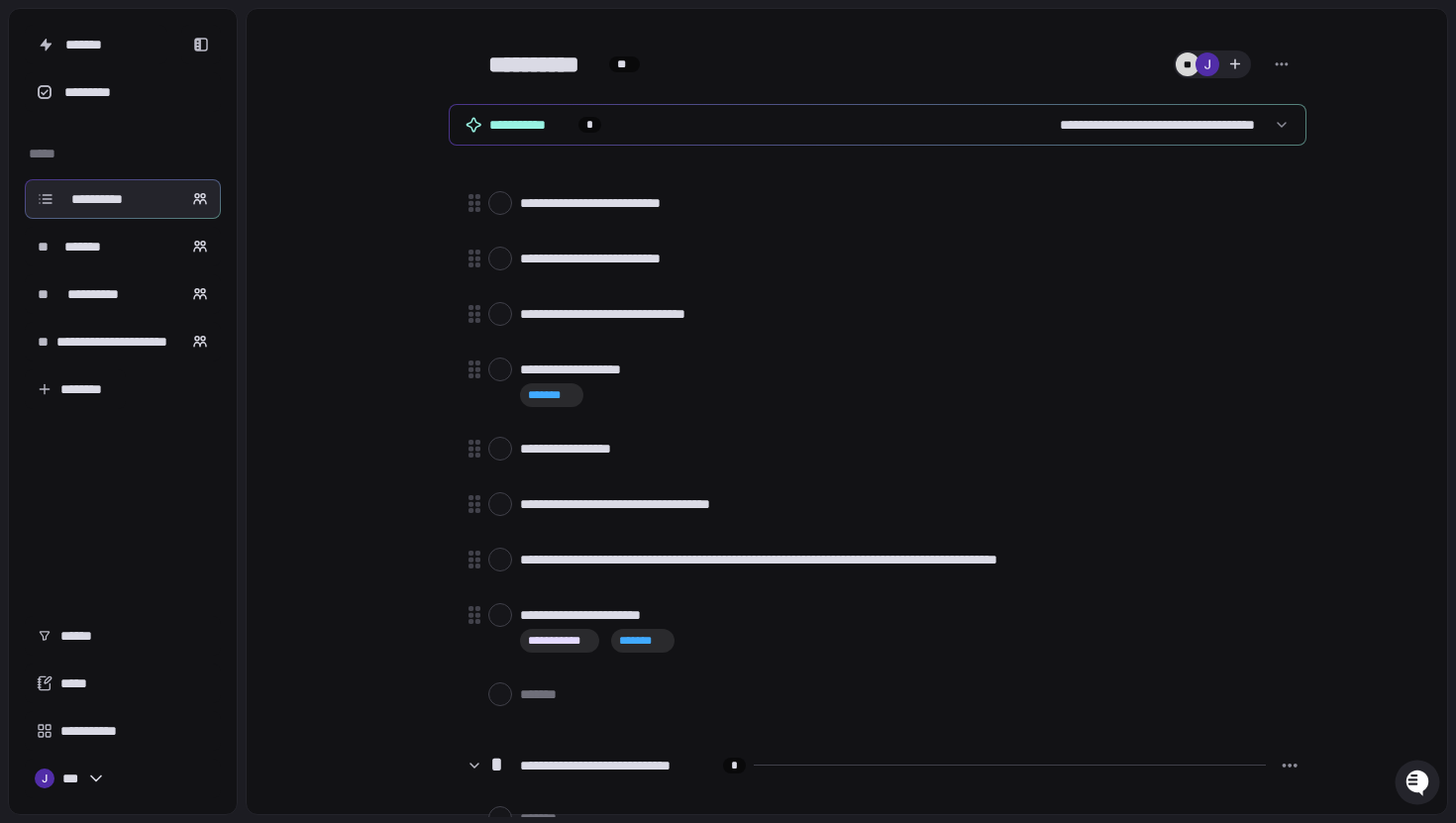 scroll, scrollTop: 804, scrollLeft: 0, axis: vertical 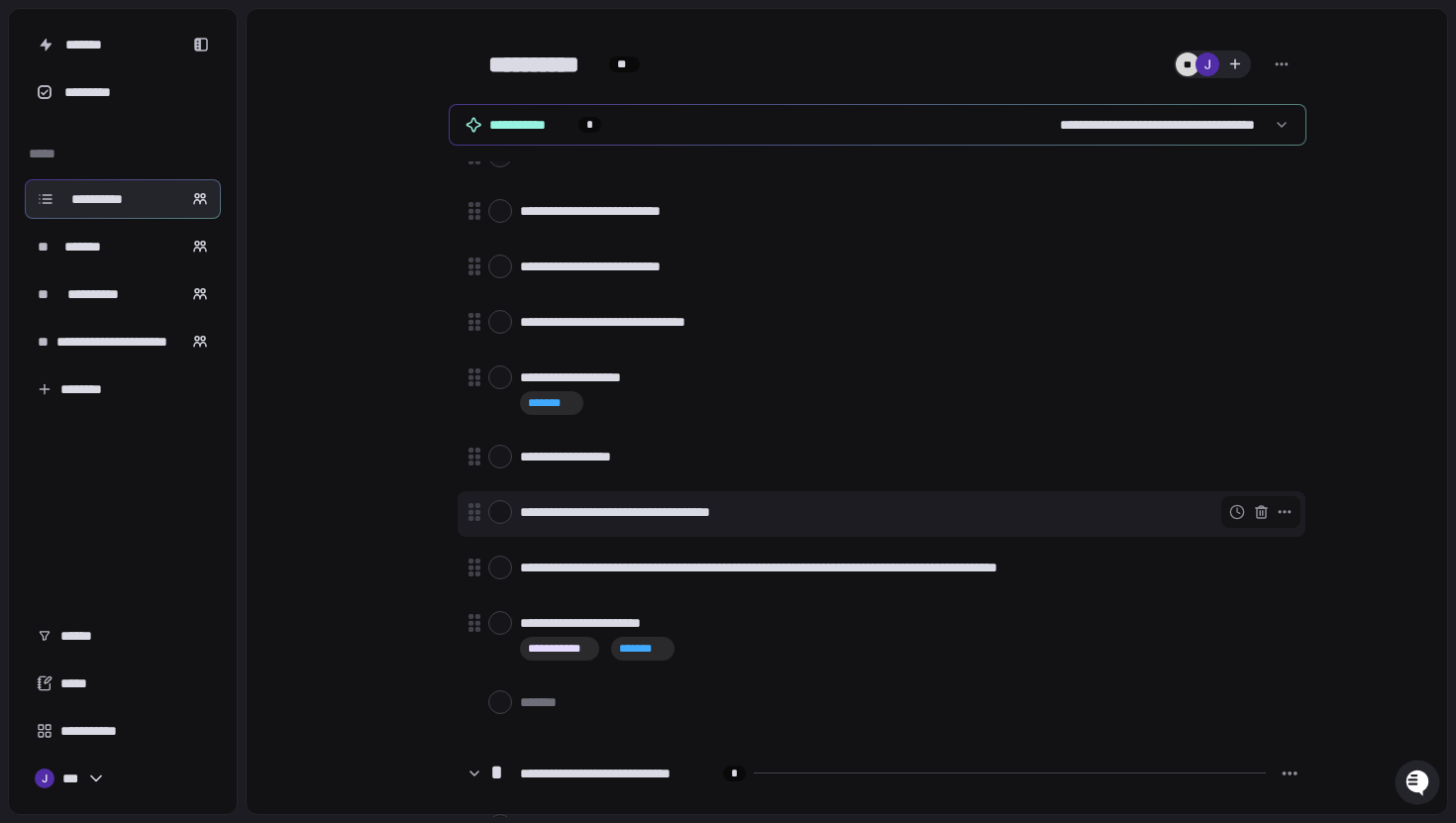 click on "**********" at bounding box center (904, 512) 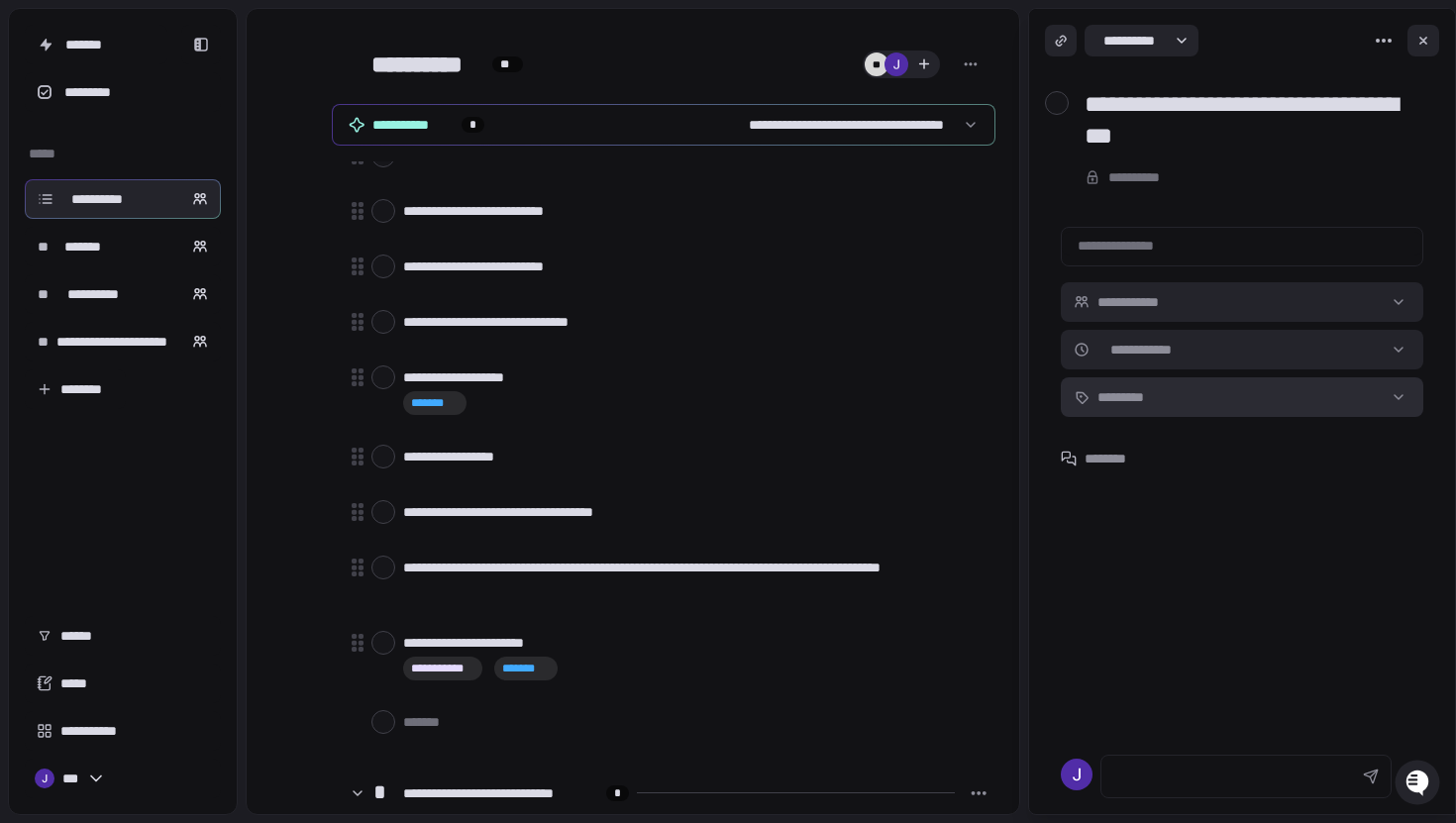 click on "**********" at bounding box center (728, 411) 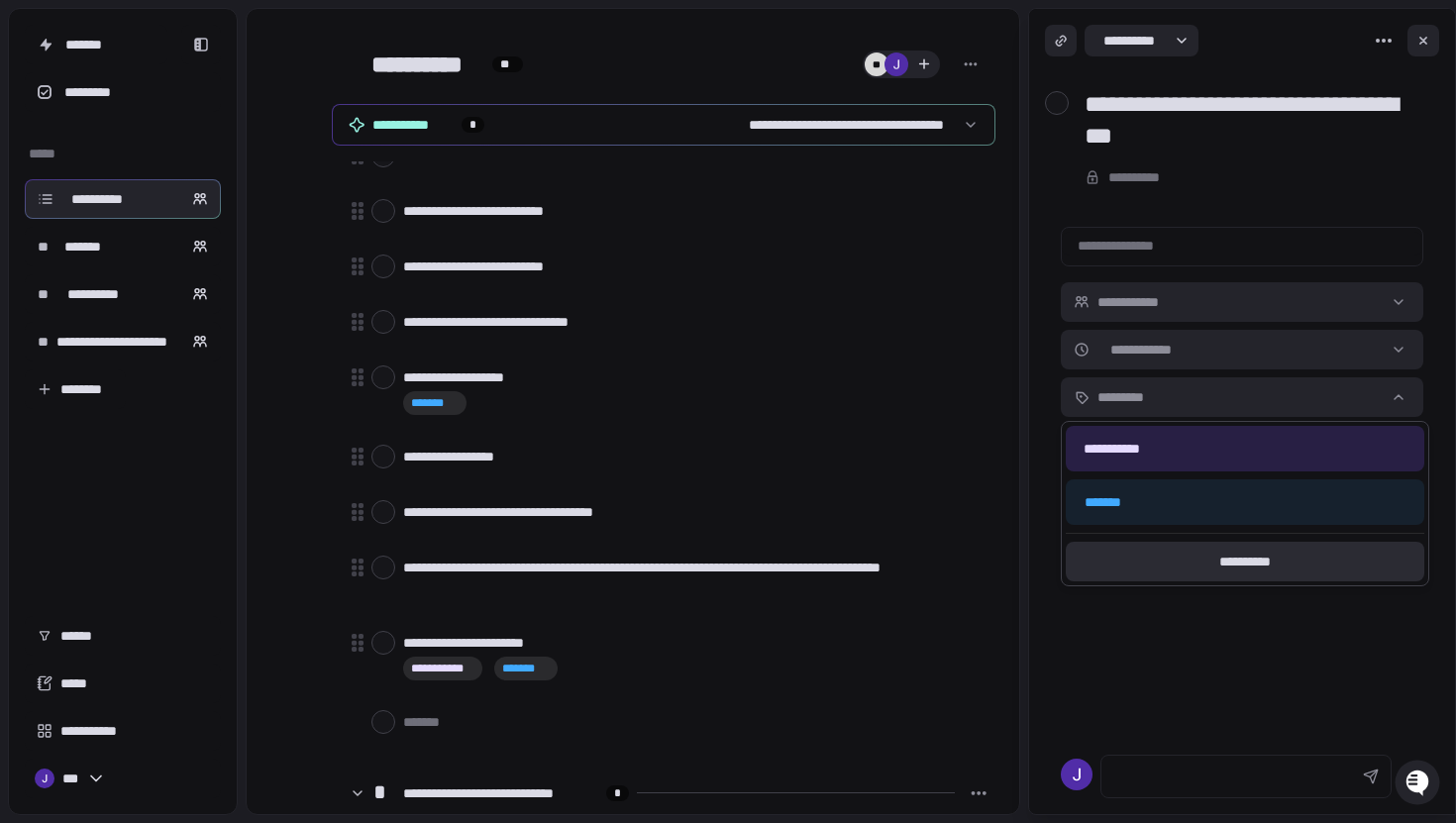 click on "**********" at bounding box center [1245, 562] 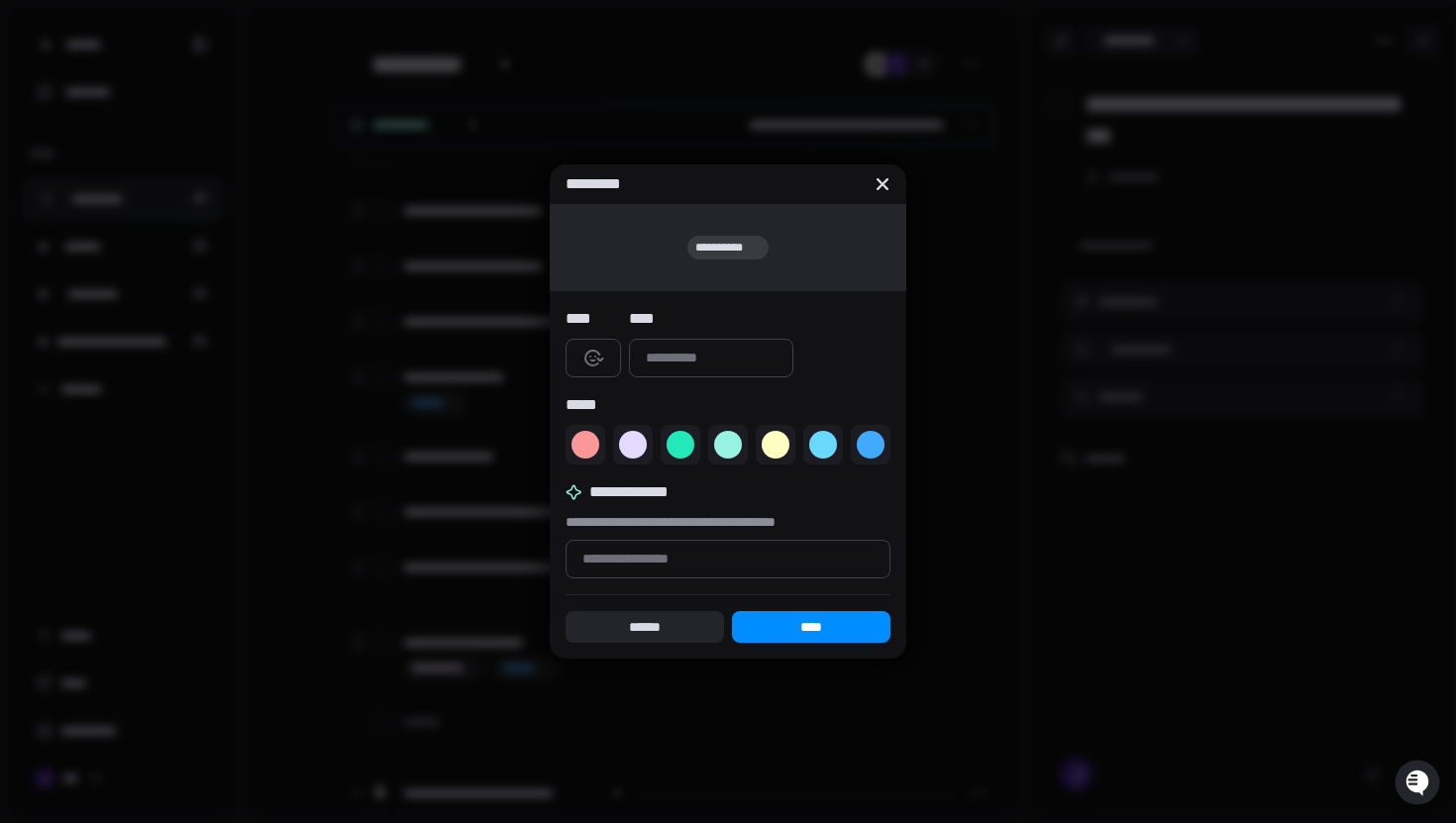 click at bounding box center [711, 358] 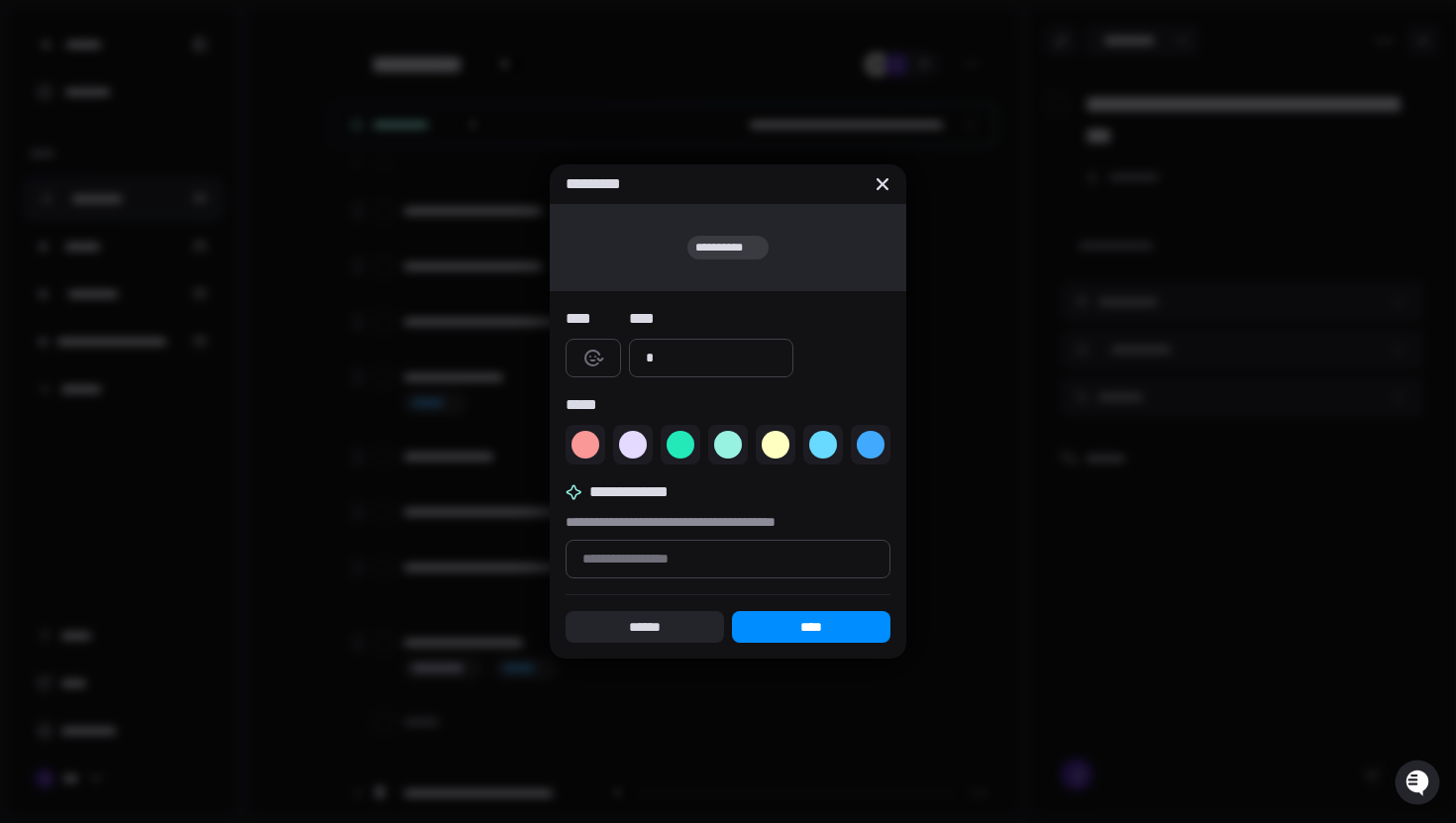 type on "*" 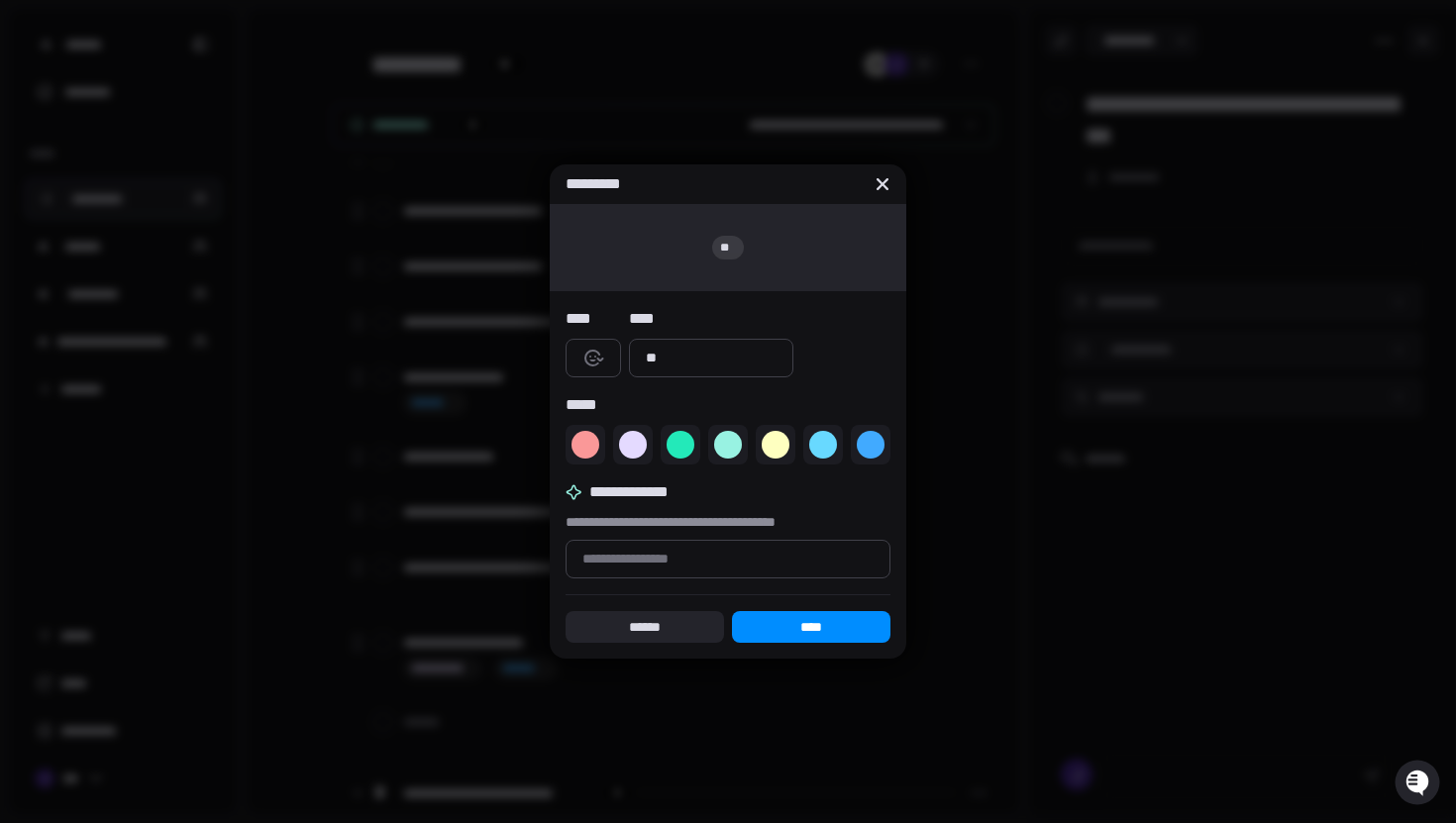 type on "*" 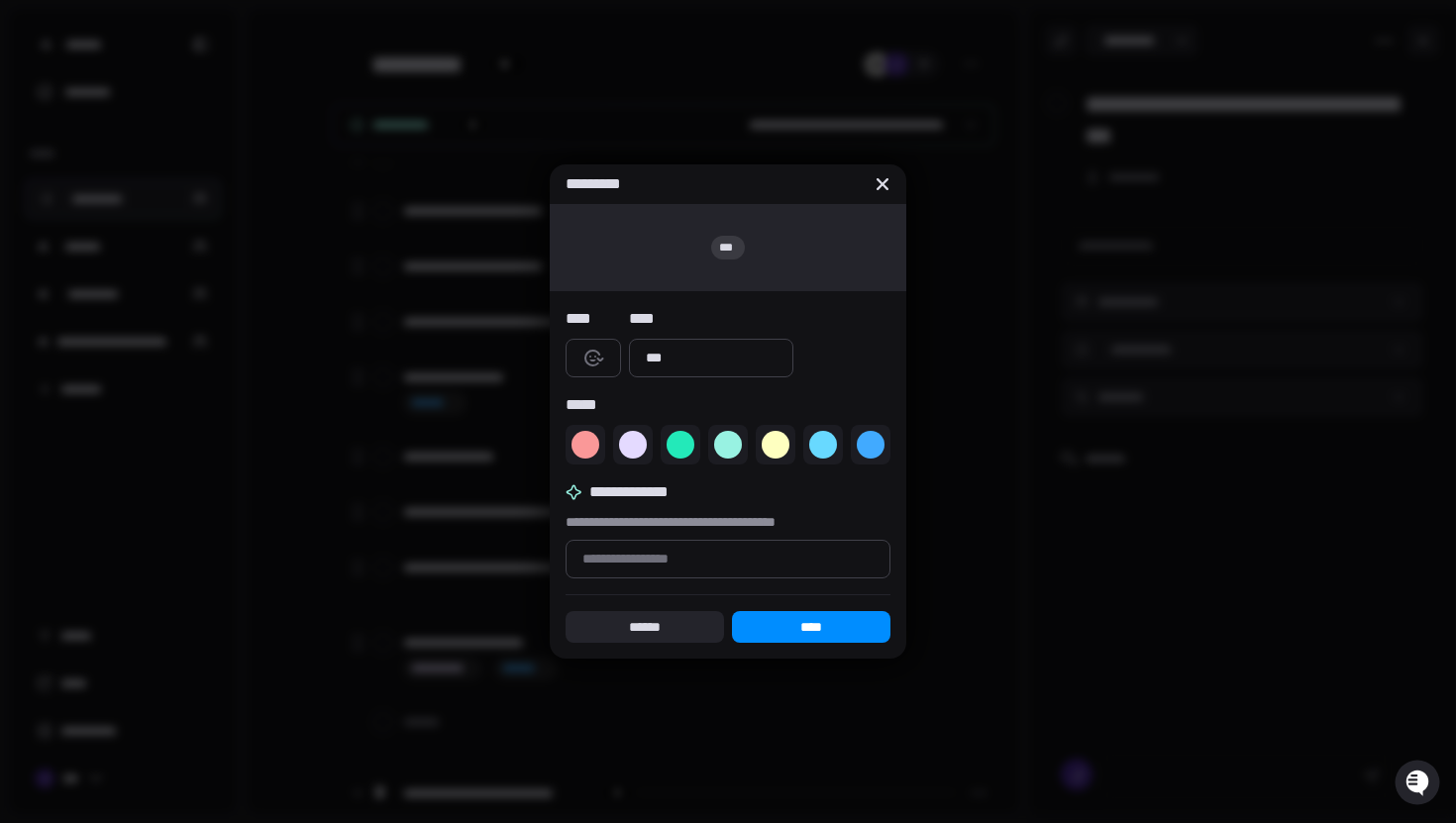 type on "*" 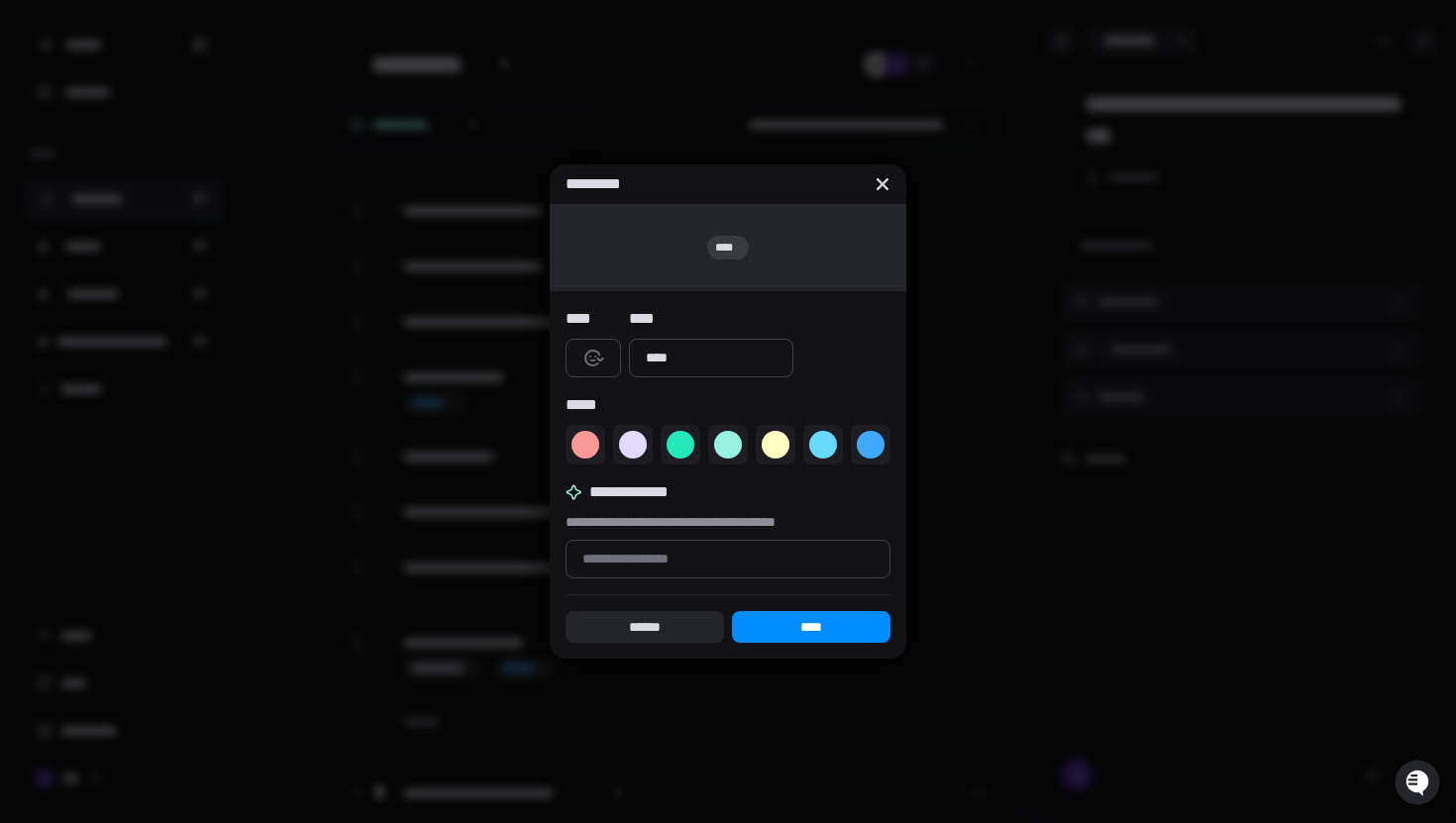 type on "*" 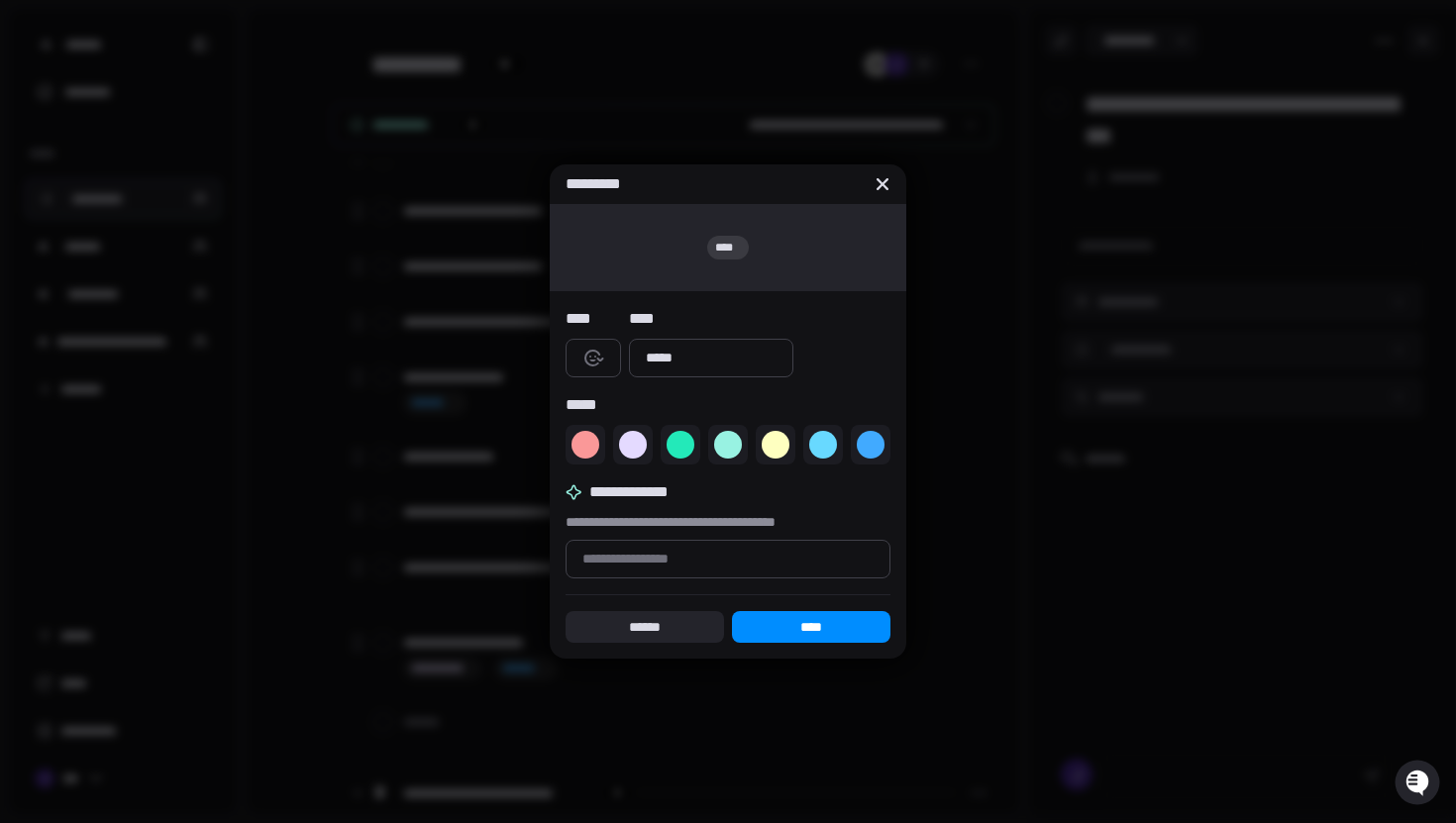type on "*" 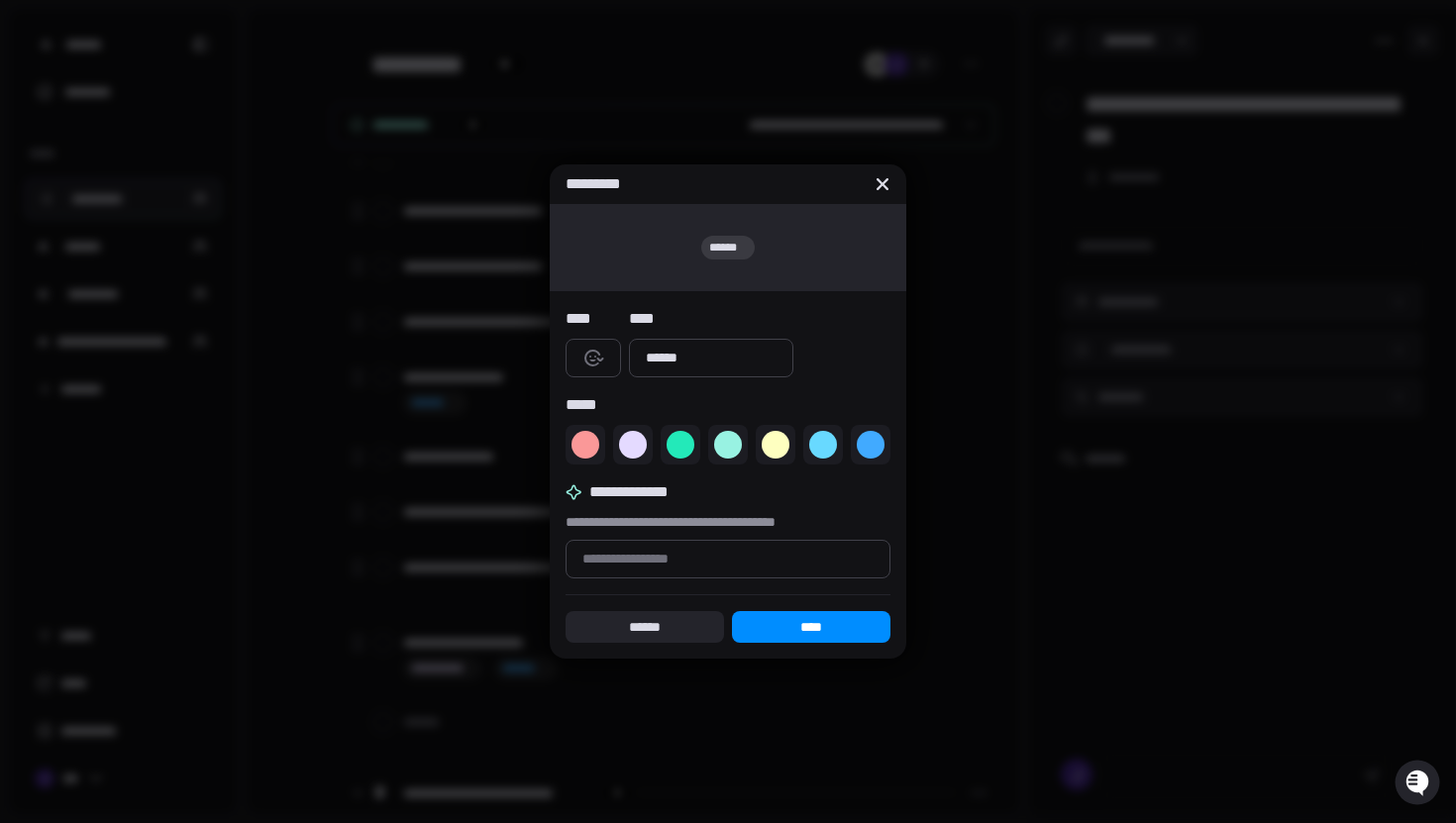 type on "*" 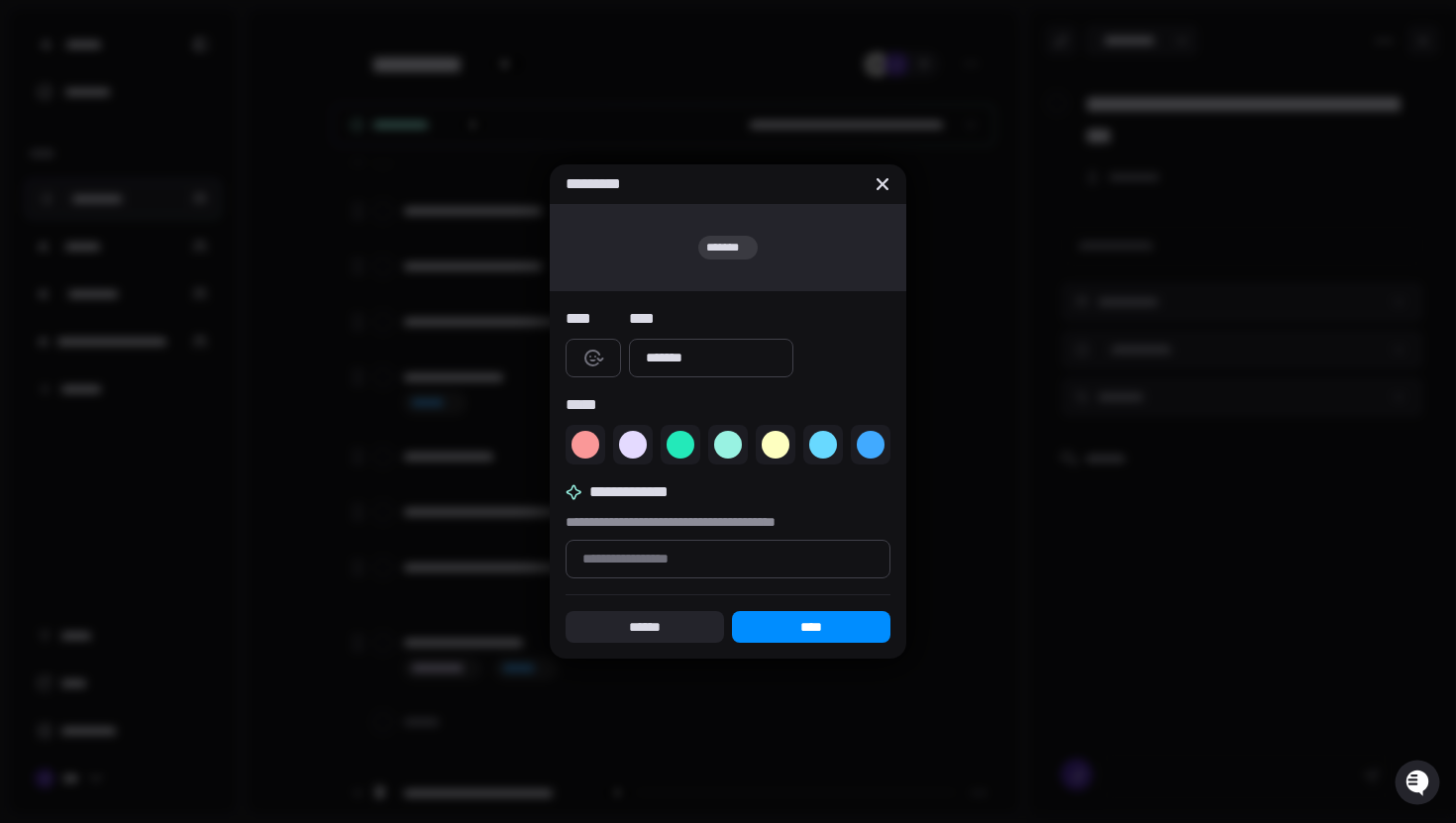 type on "*" 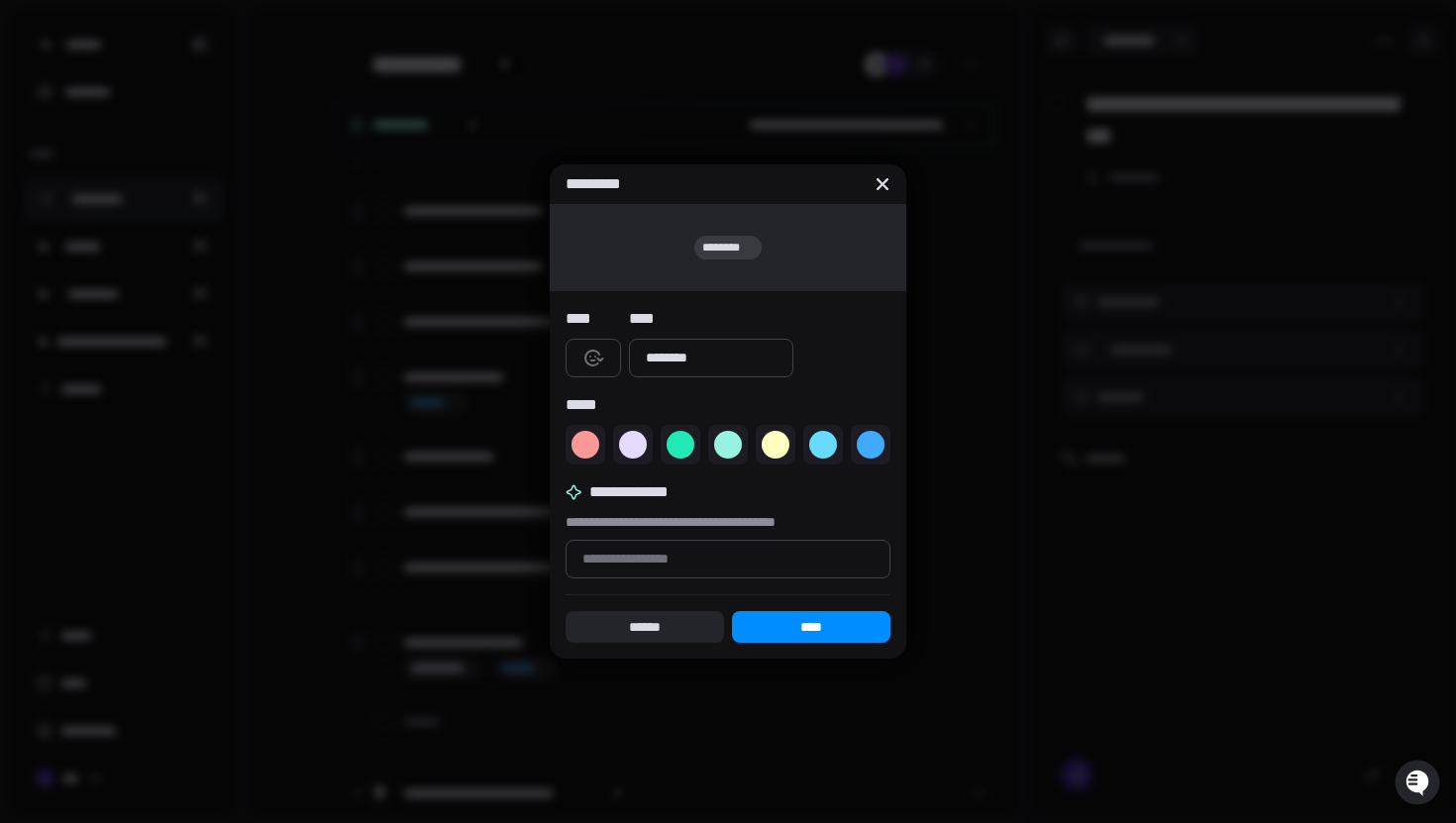 type on "*" 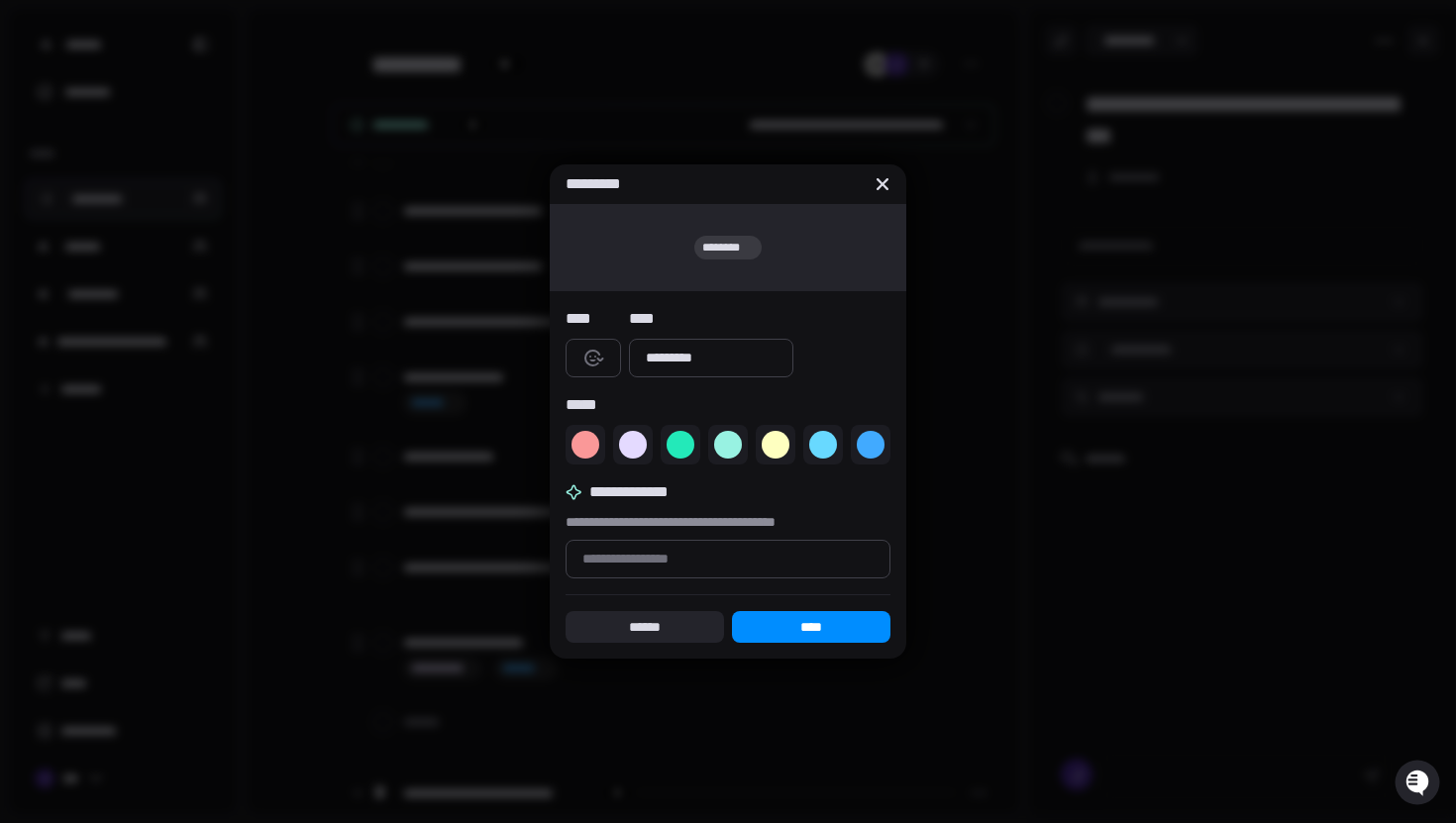 type on "*" 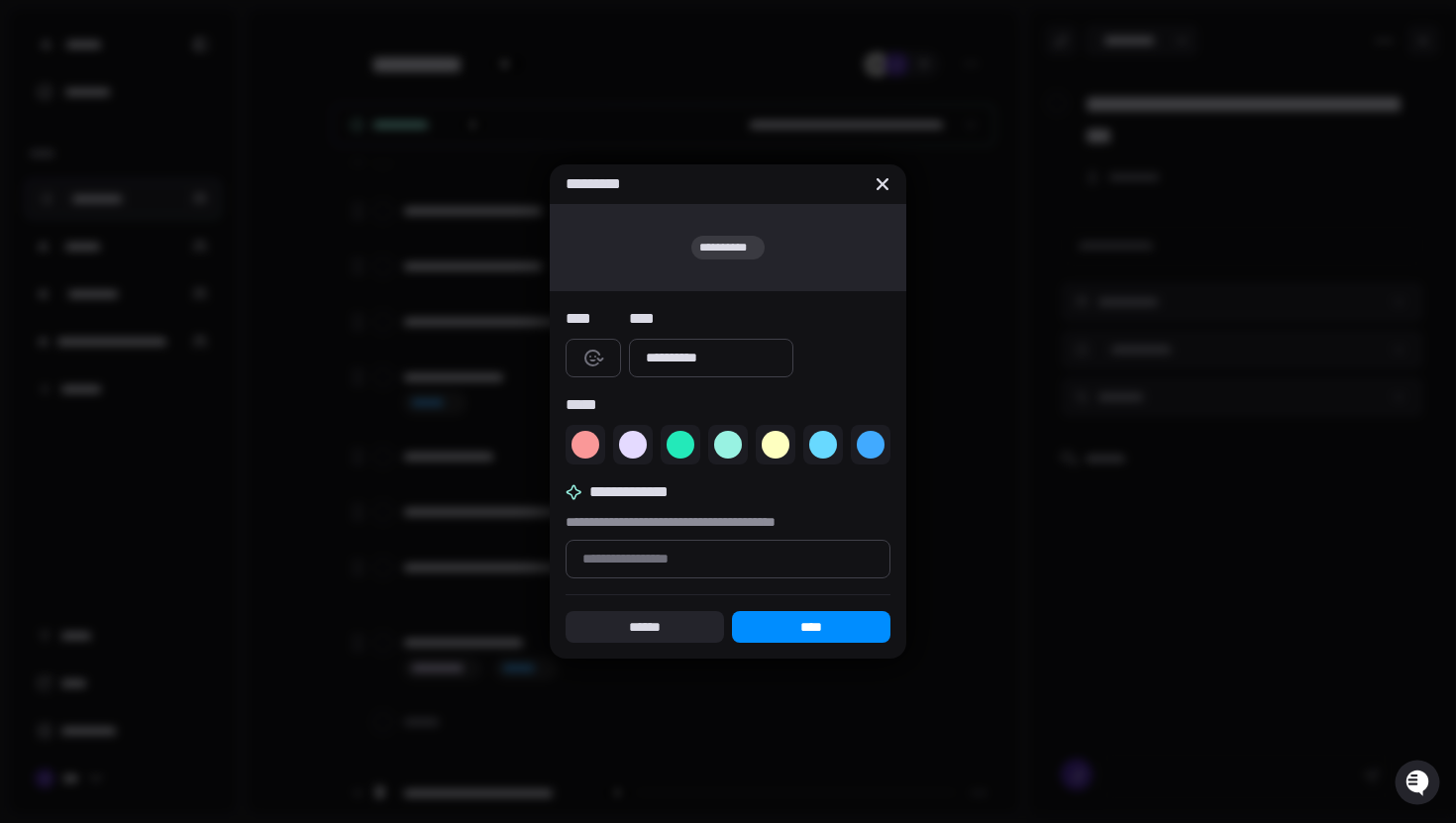 type on "*" 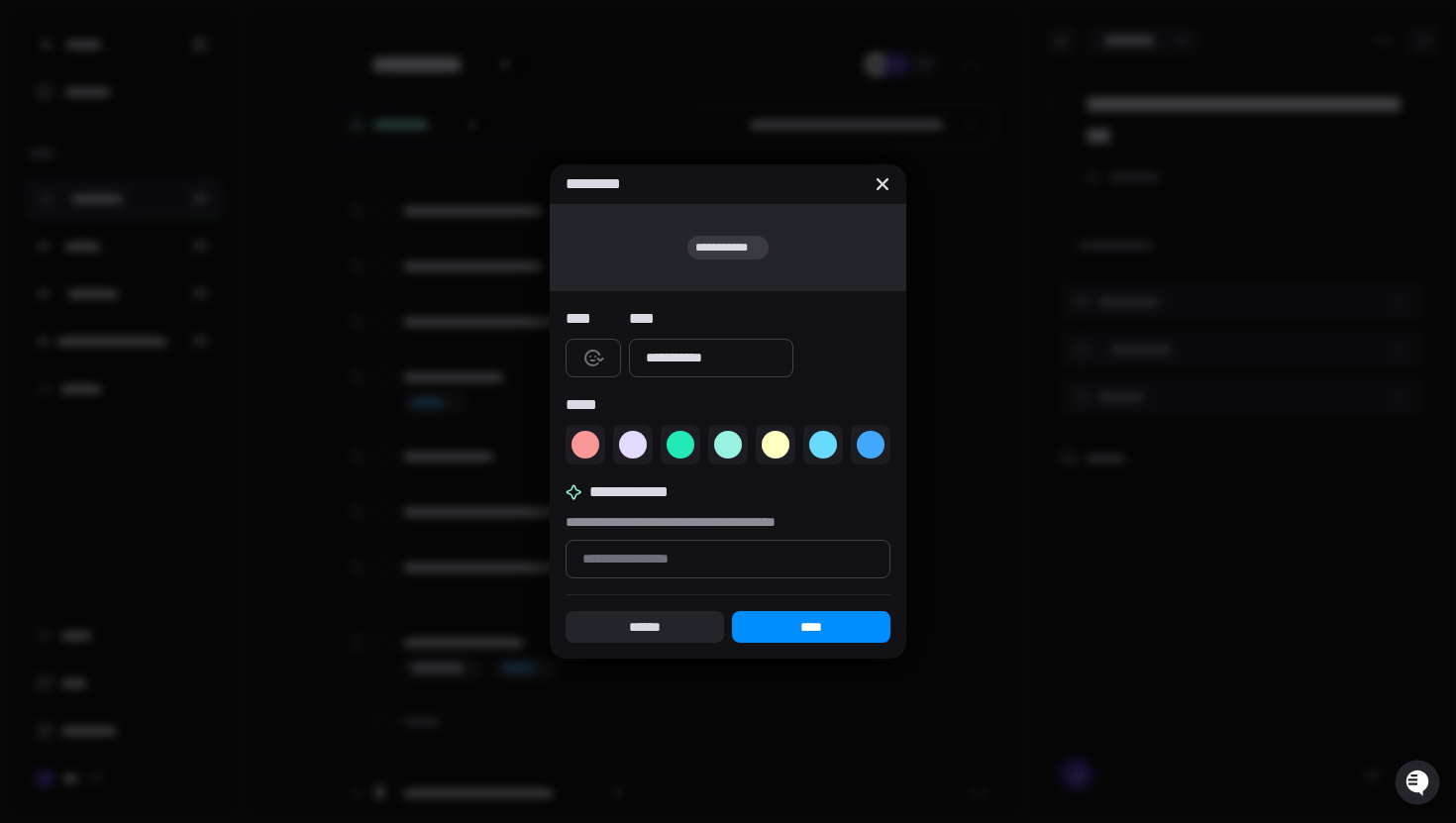 type on "*" 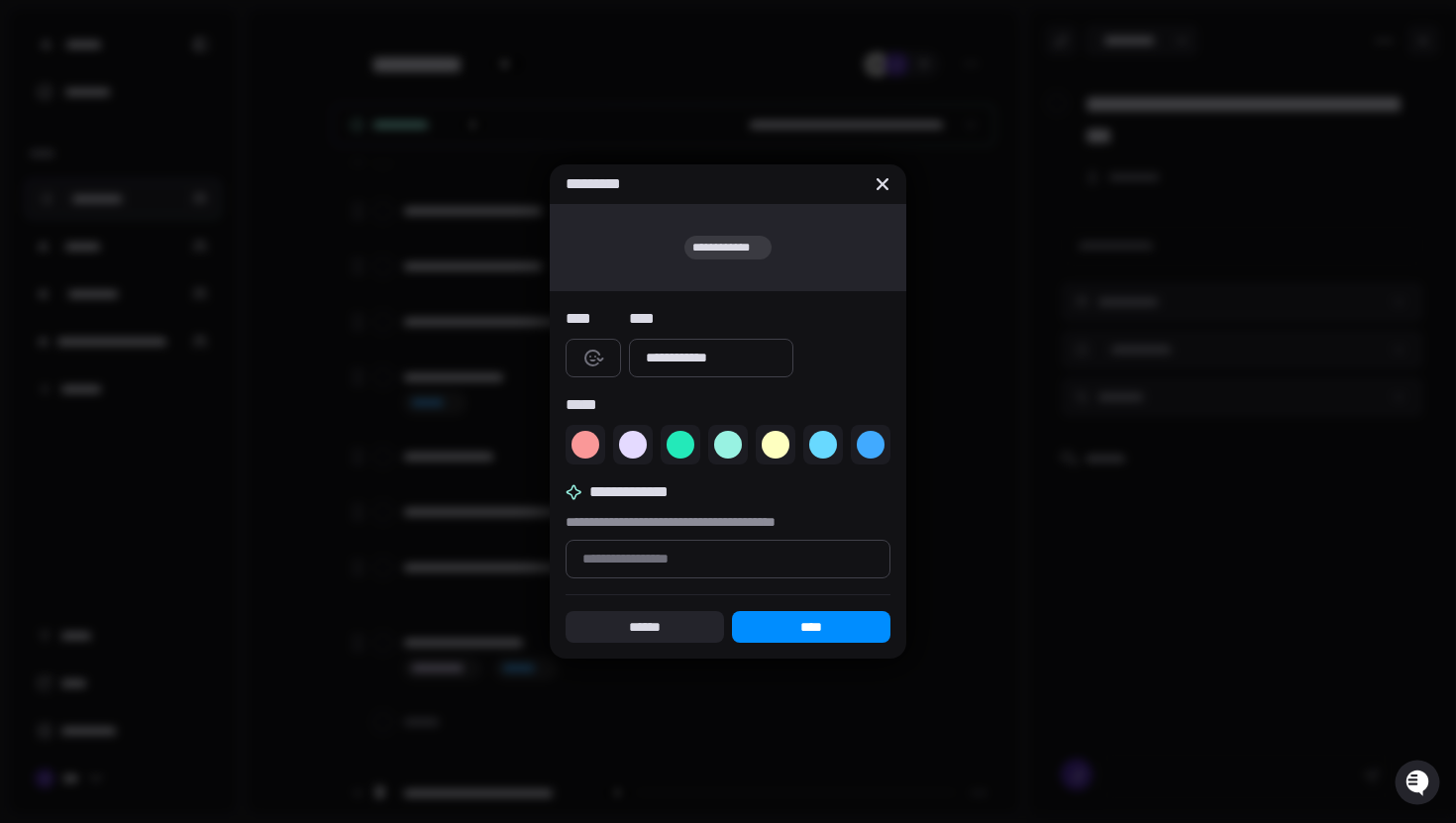 type on "*" 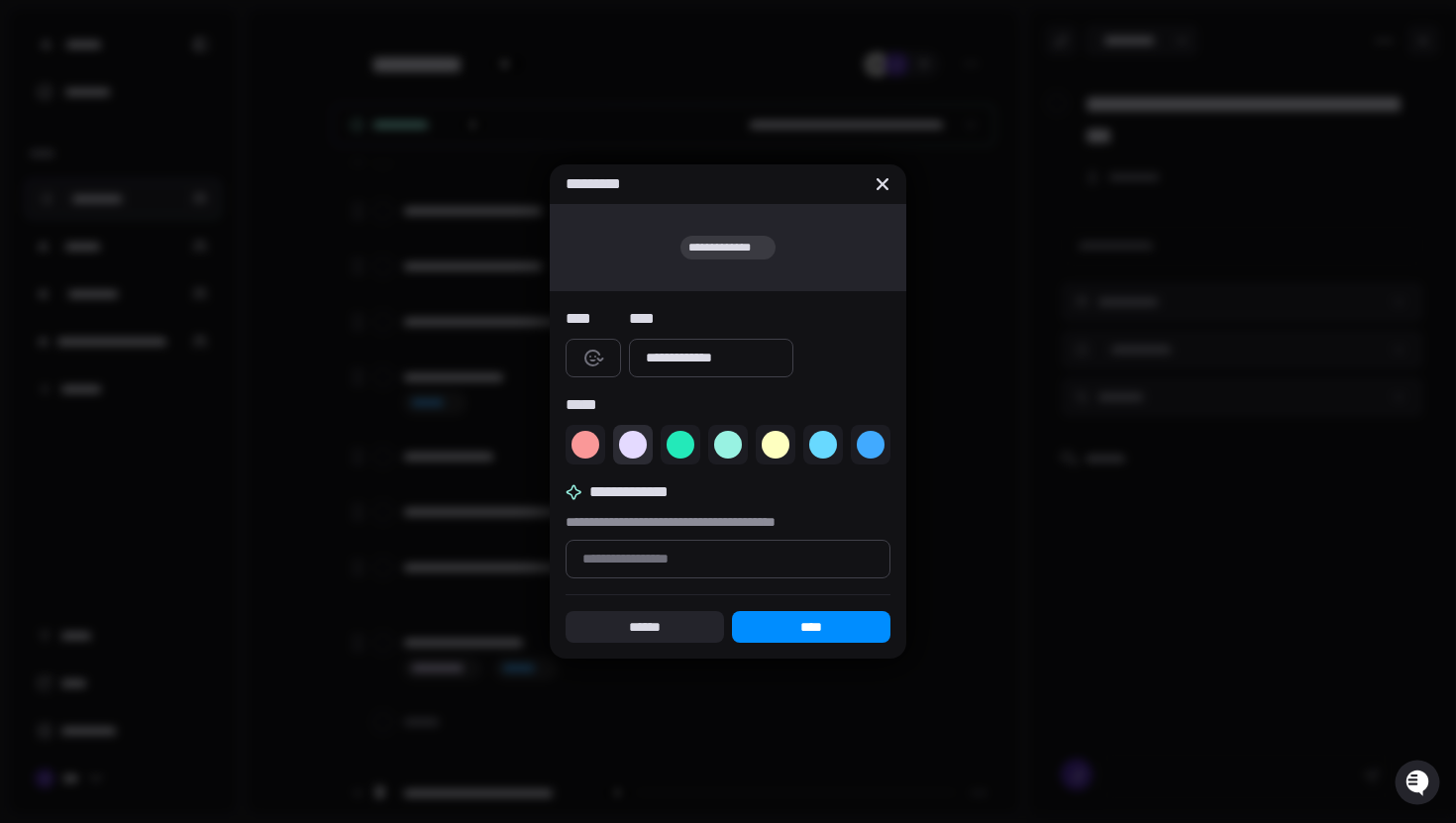 type on "*" 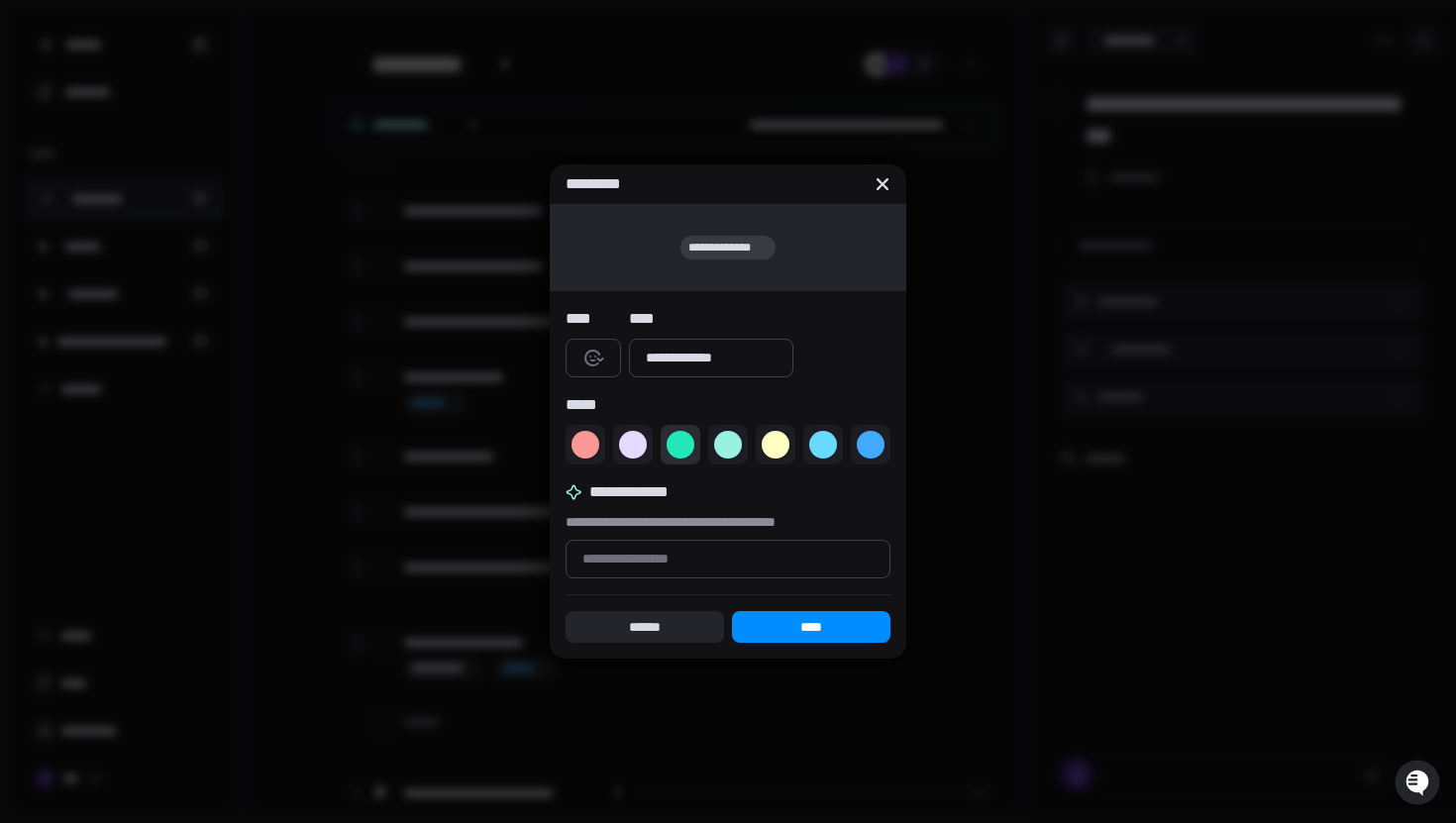 type on "**********" 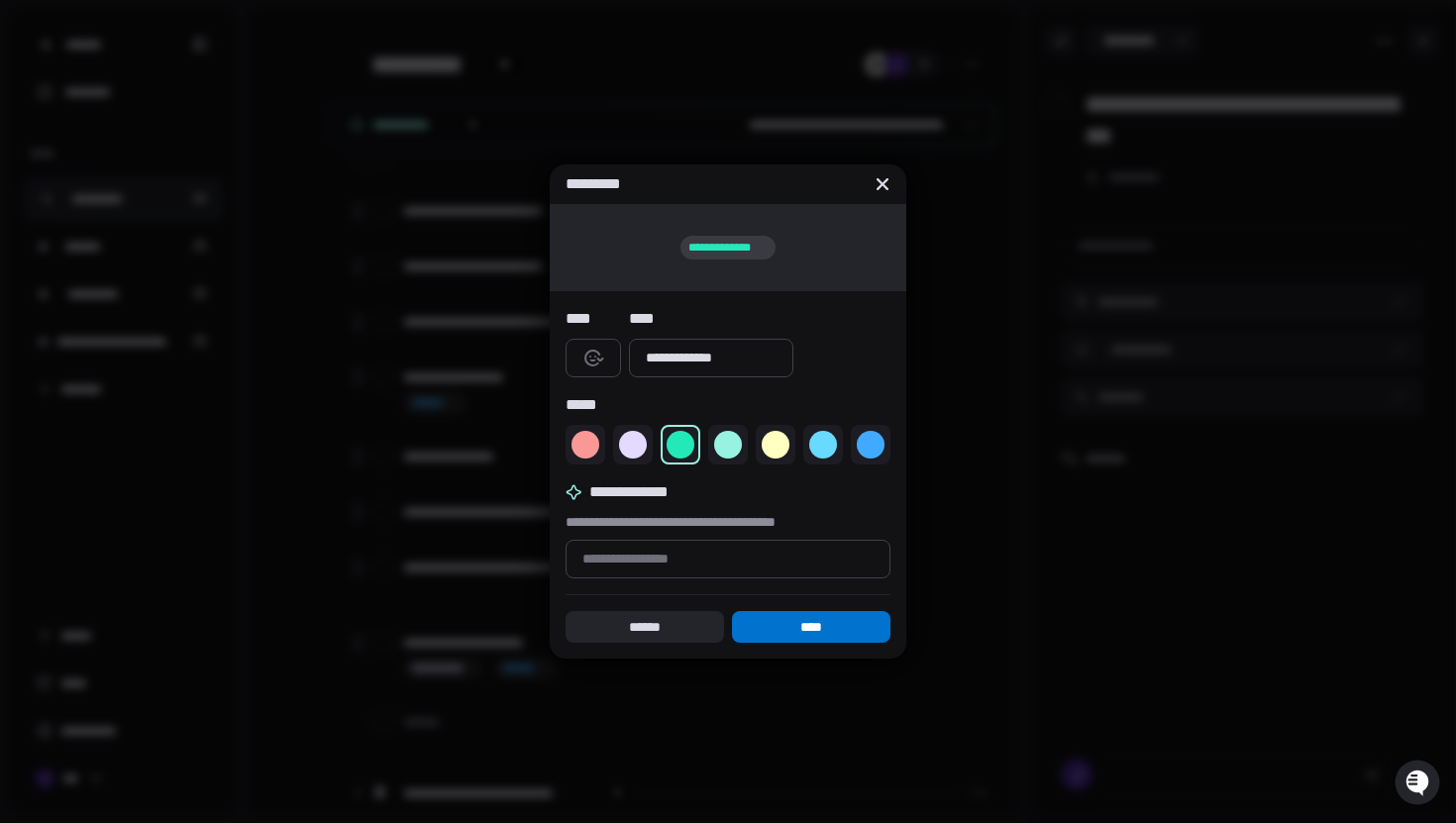 click on "****" at bounding box center (811, 627) 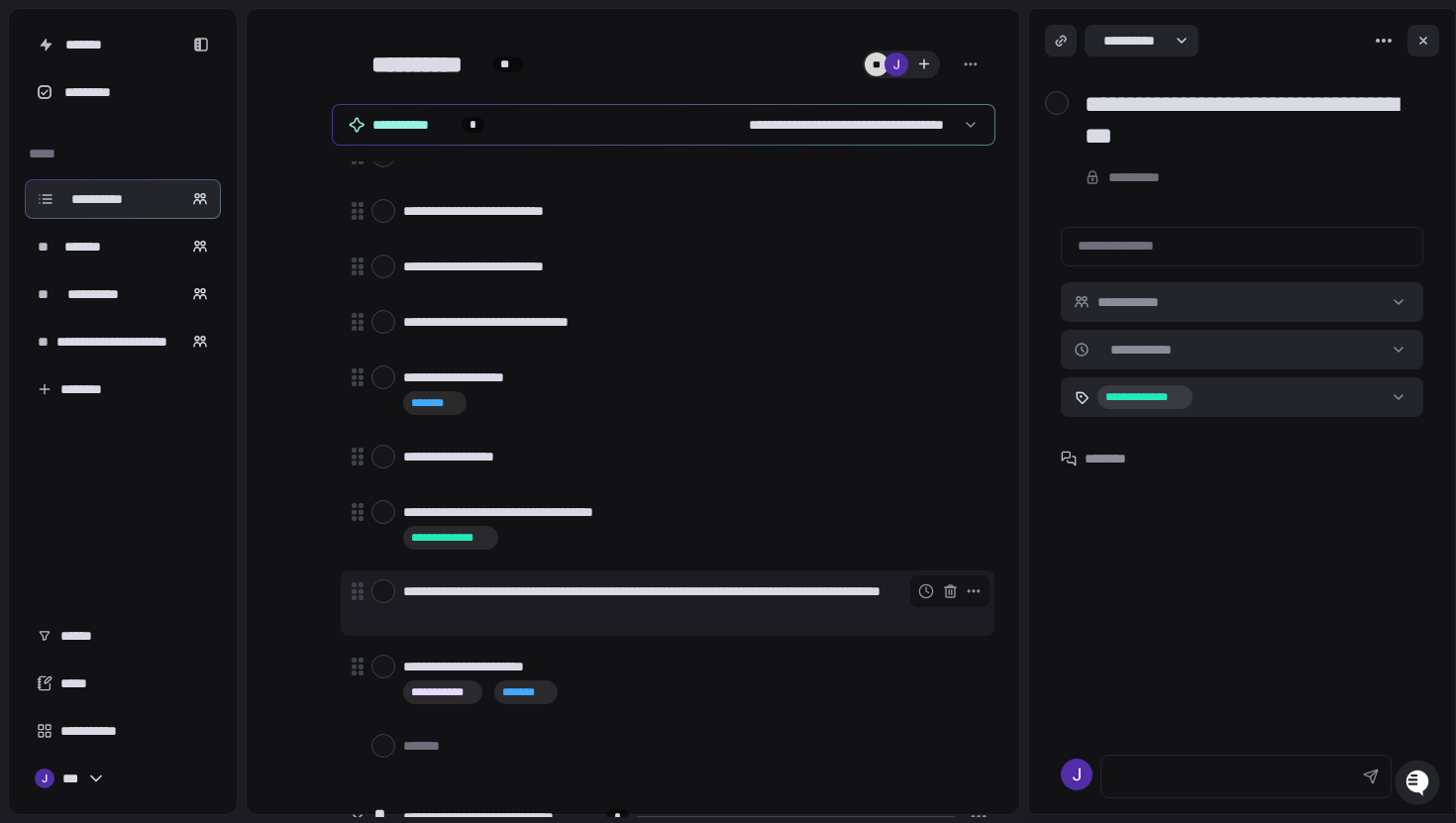 click on "**********" at bounding box center (690, 601) 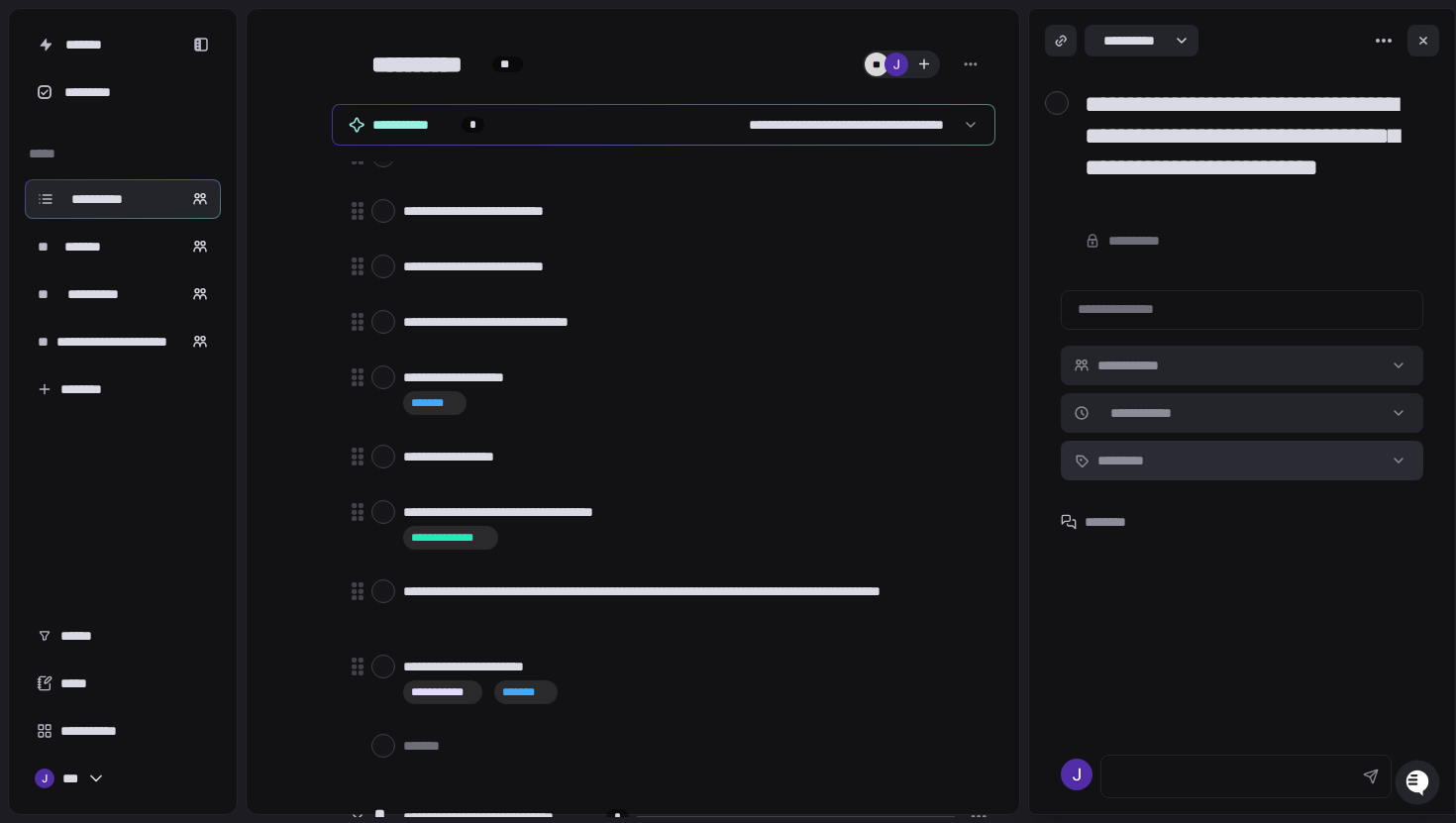 click on "**********" at bounding box center (728, 411) 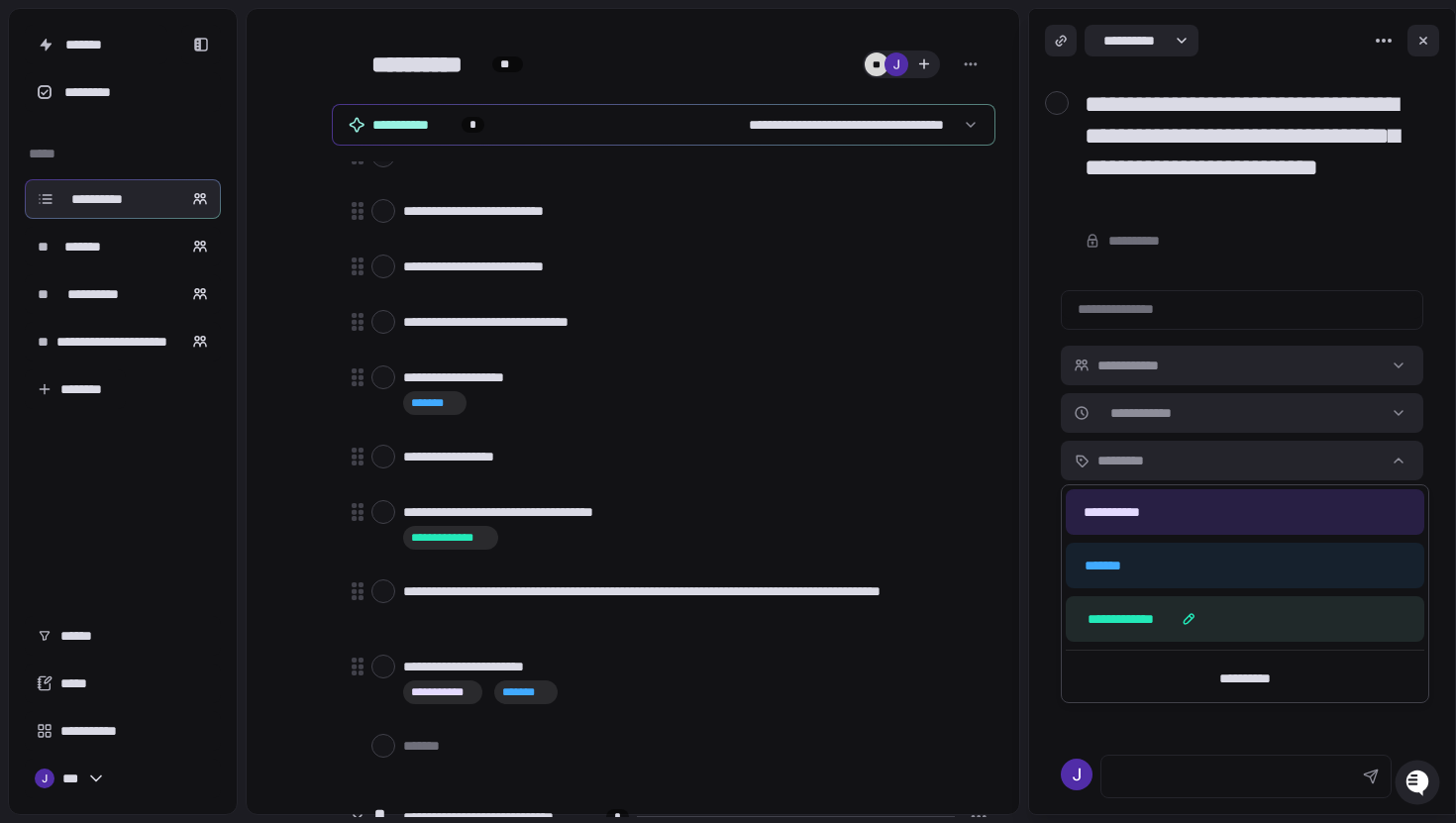 click on "**********" at bounding box center (1120, 619) 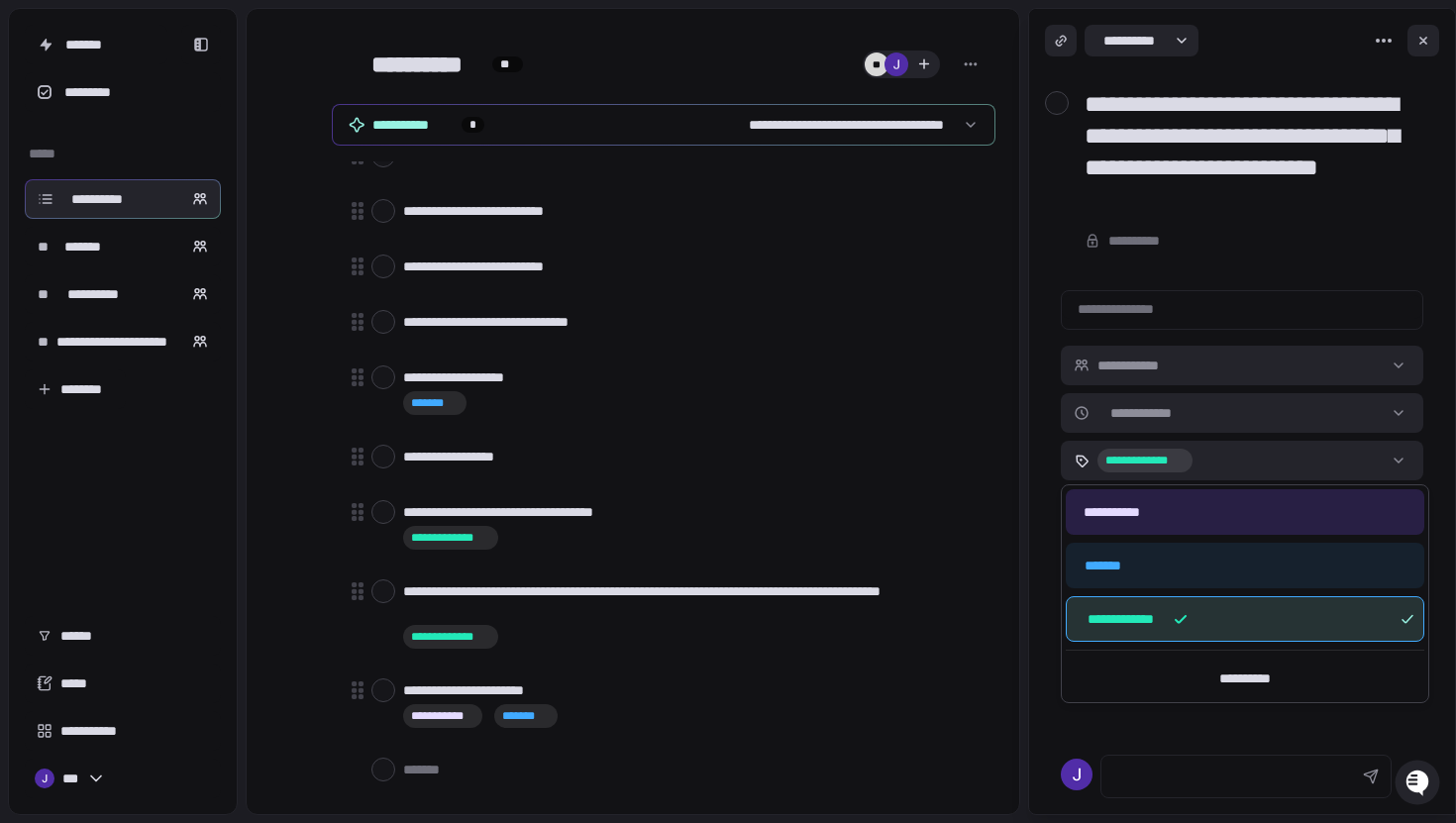 click on "**********" at bounding box center (728, 411) 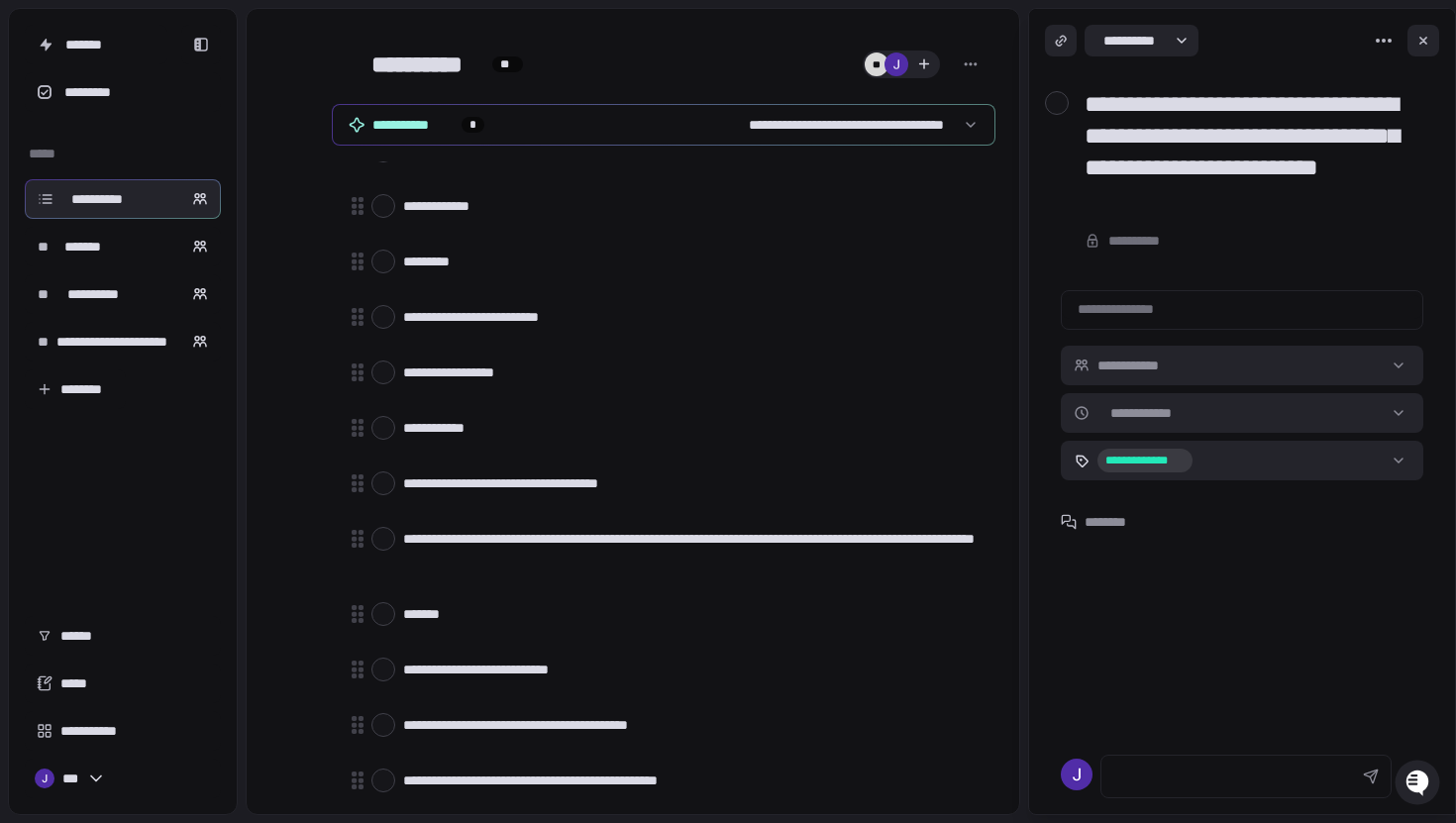 scroll, scrollTop: 0, scrollLeft: 0, axis: both 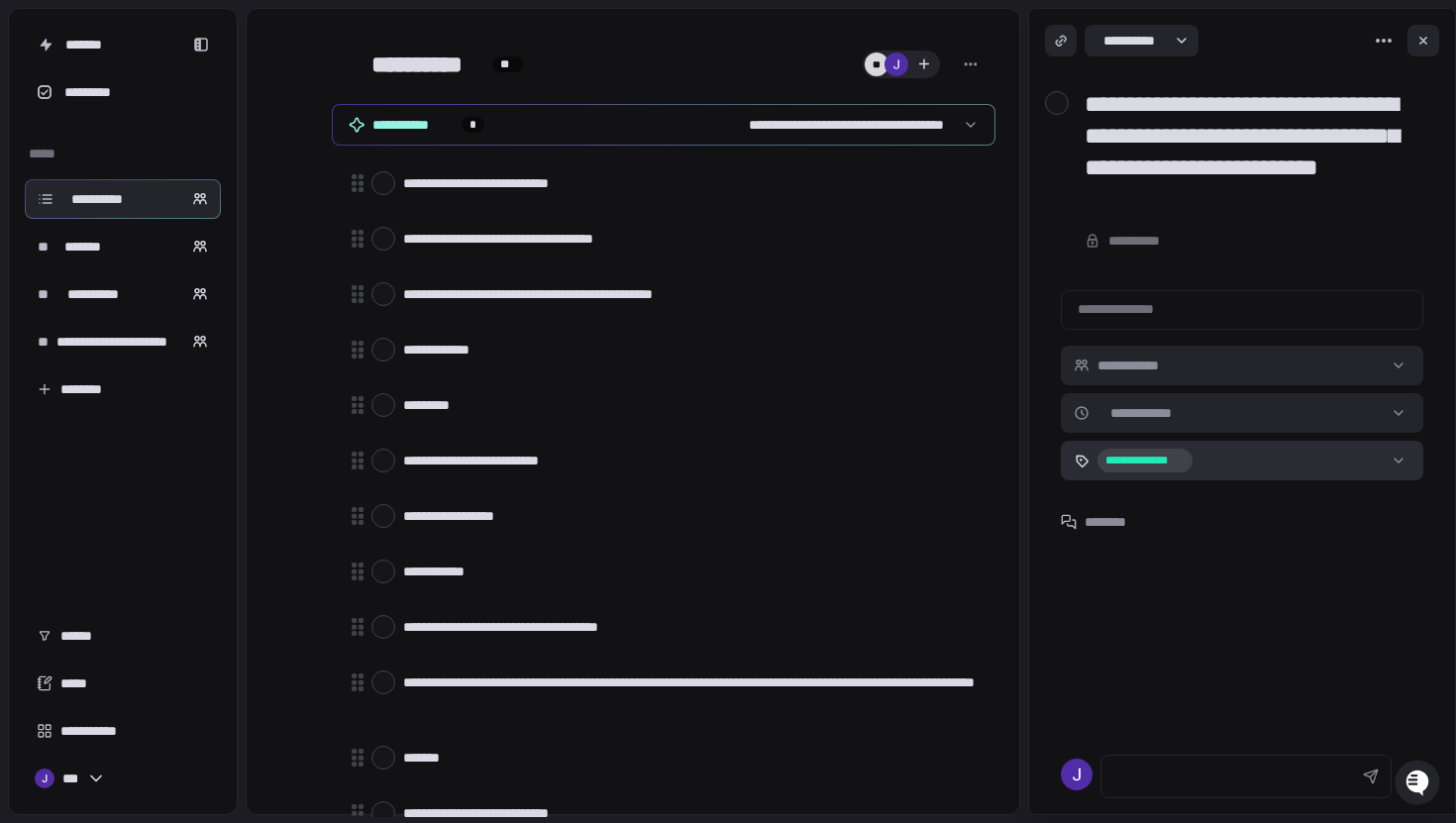 click on "**********" at bounding box center [728, 411] 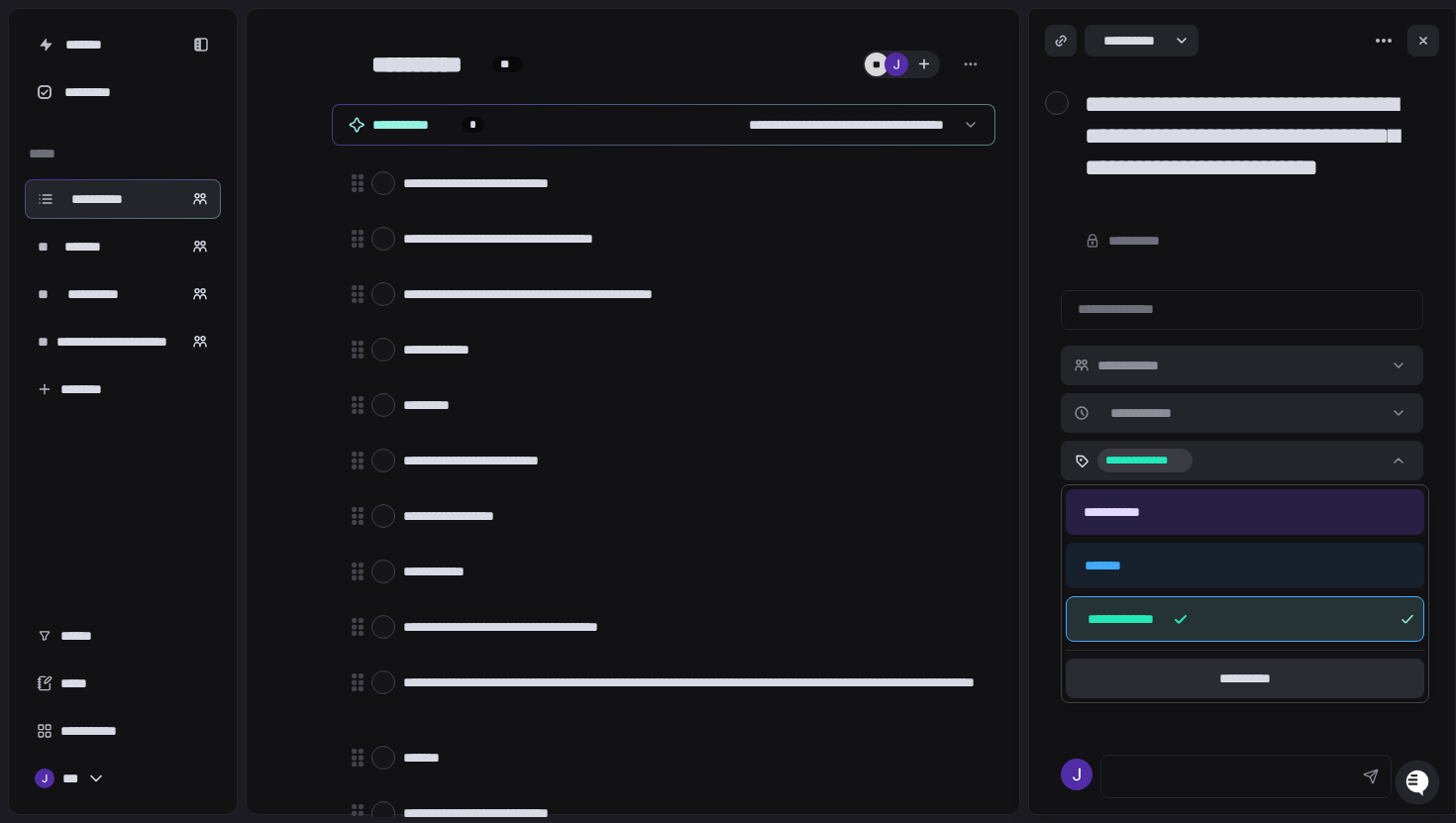 click on "**********" at bounding box center [1245, 678] 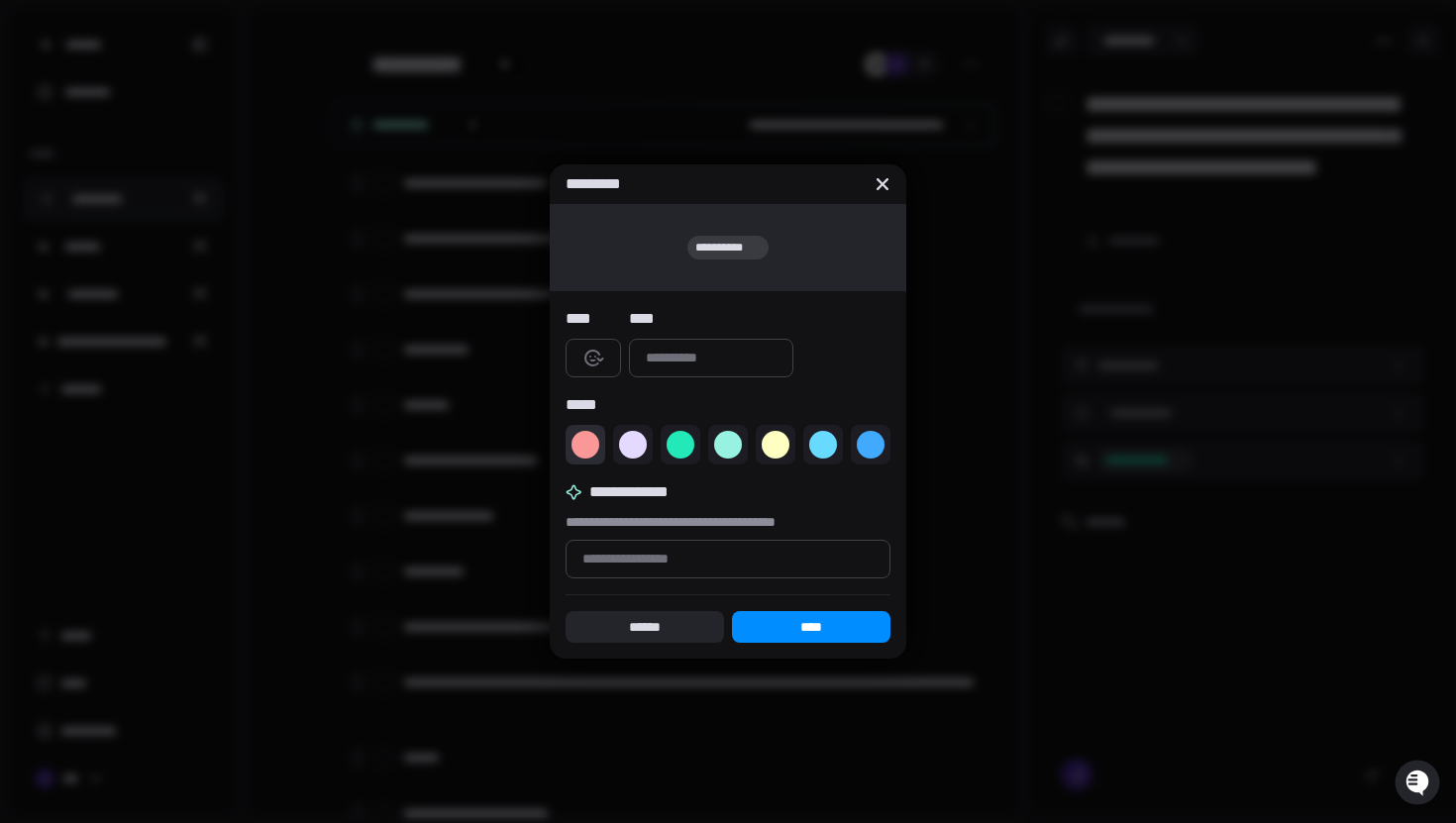 click at bounding box center [585, 445] 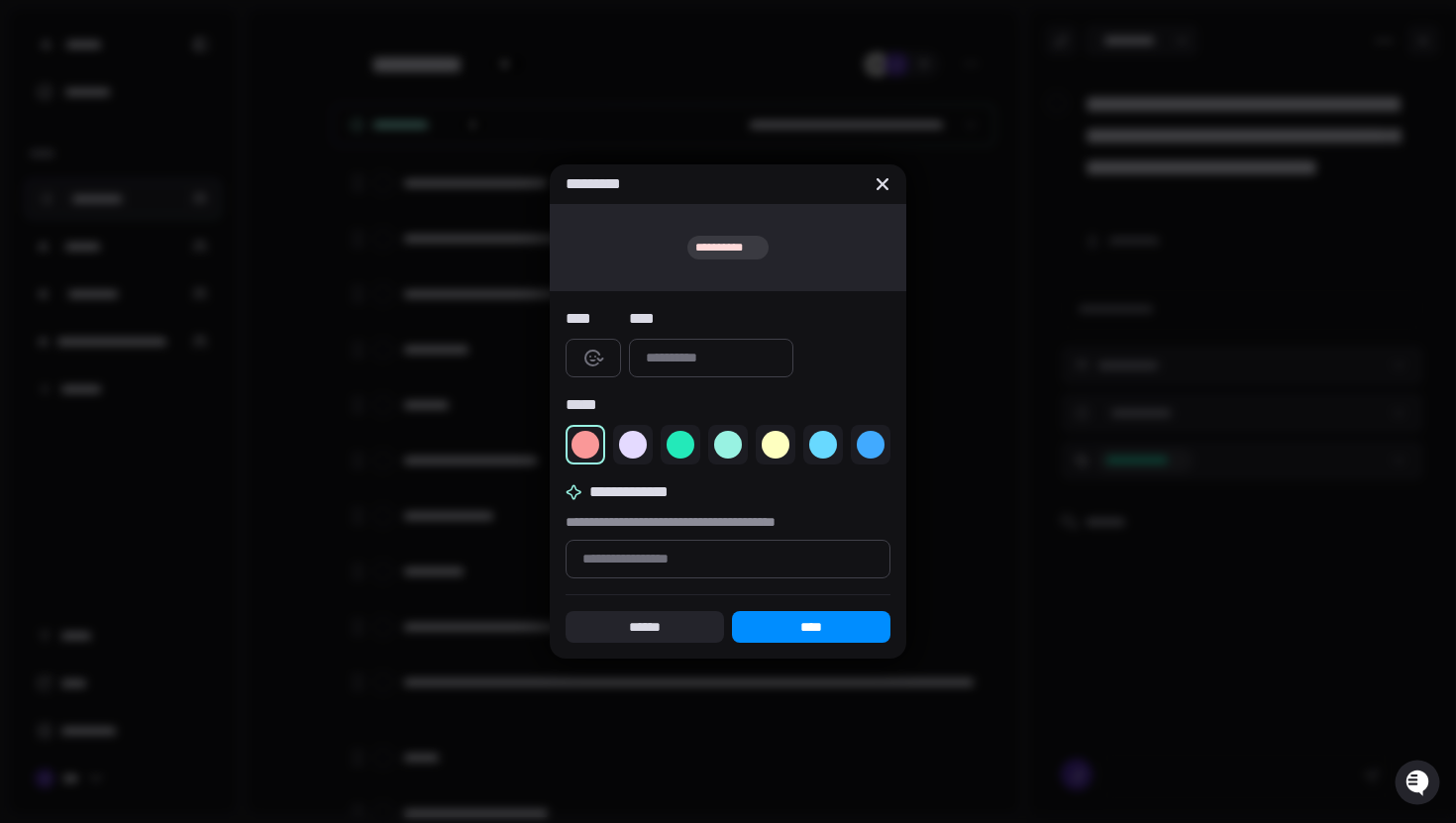 click at bounding box center (711, 358) 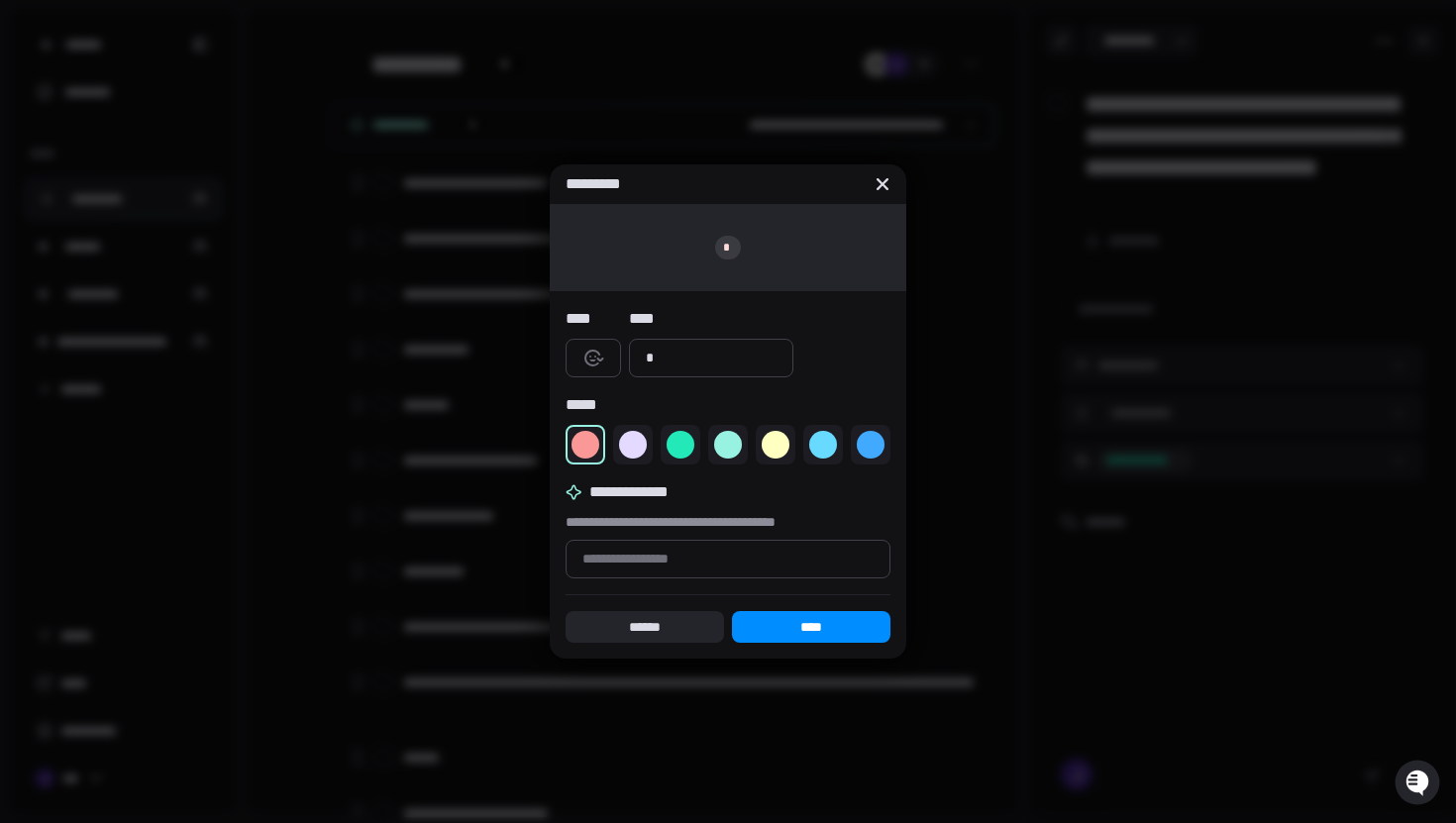 type on "*" 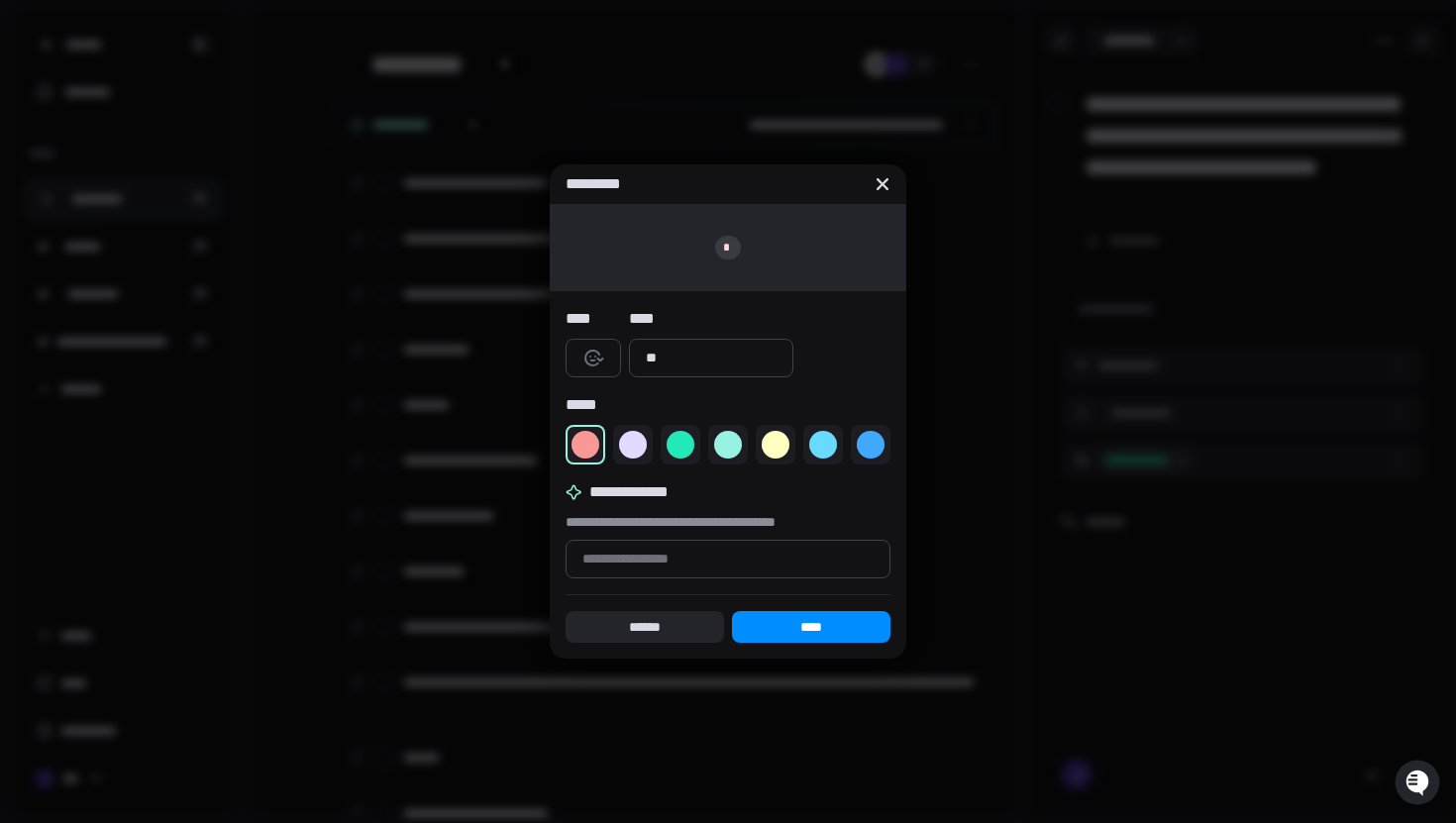 type on "*" 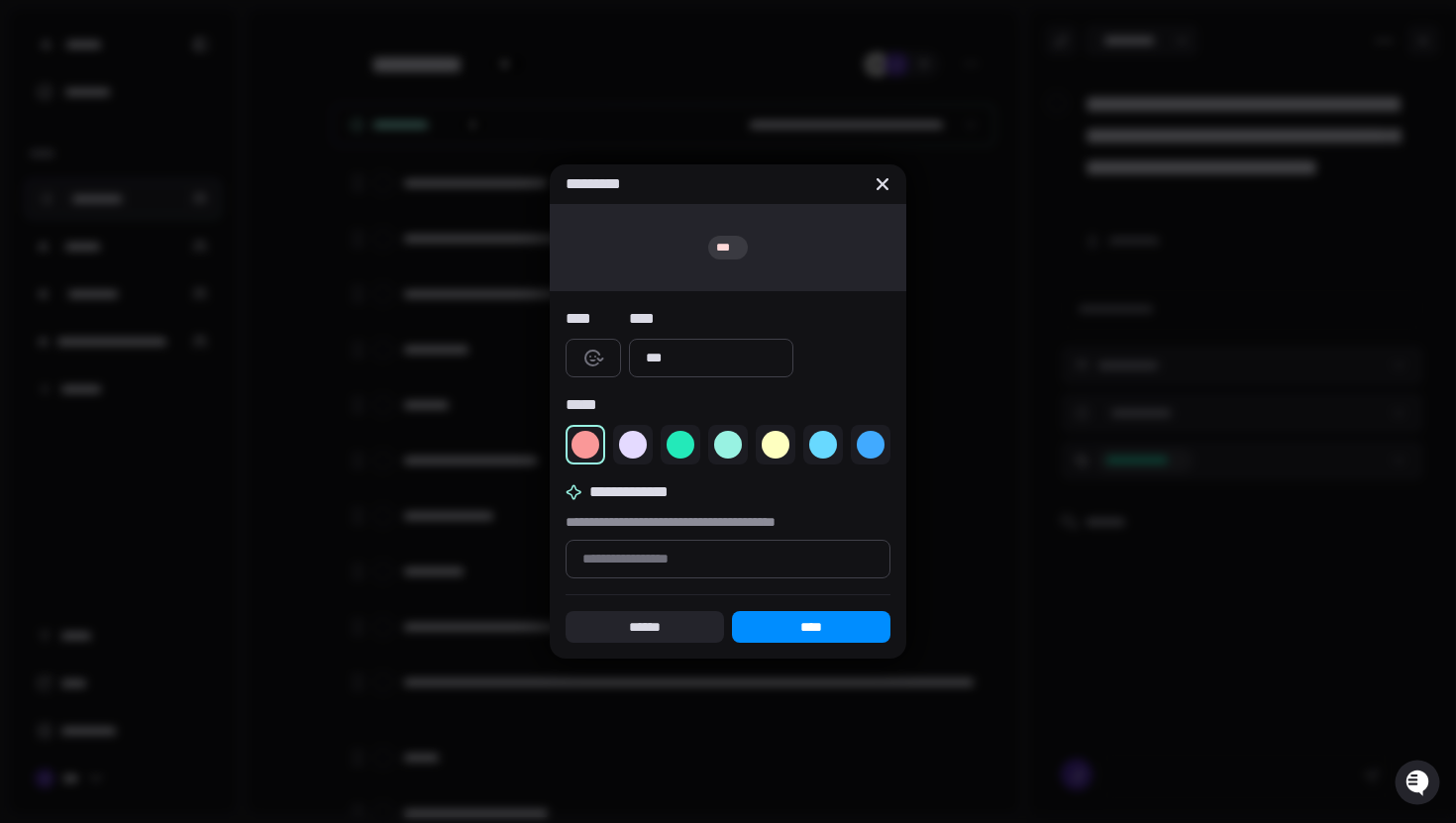 type on "*" 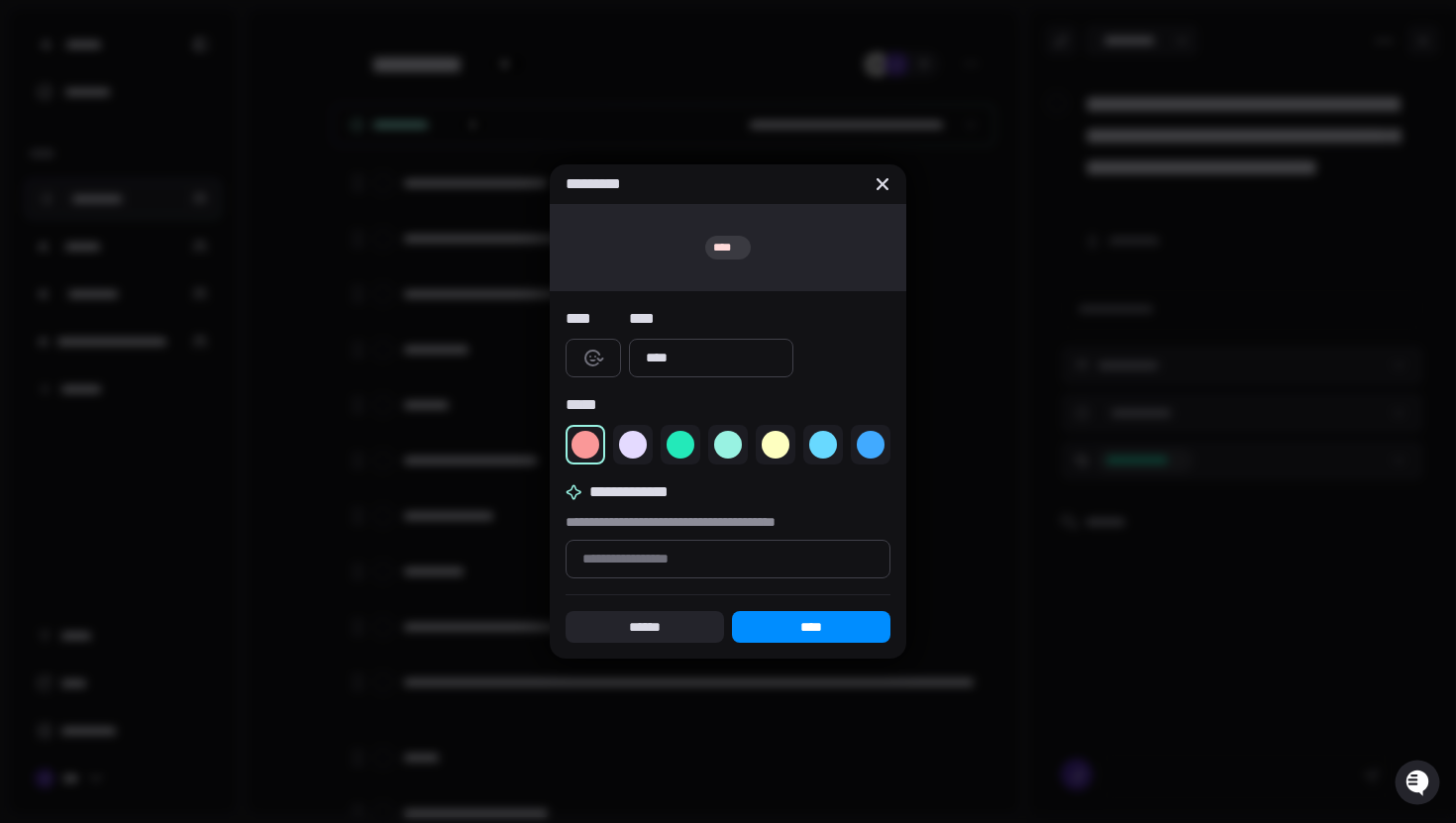 type on "*" 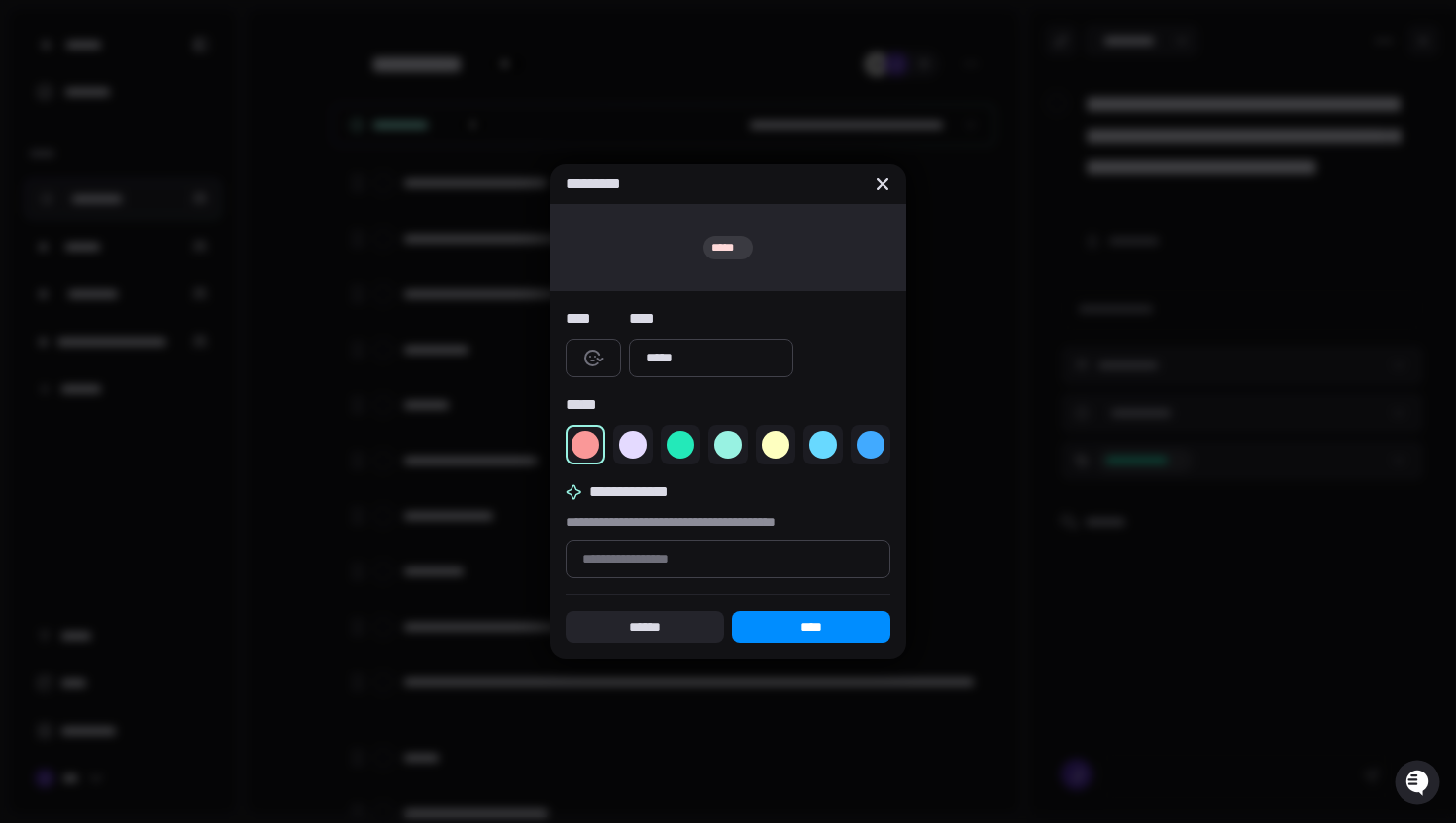 type on "*" 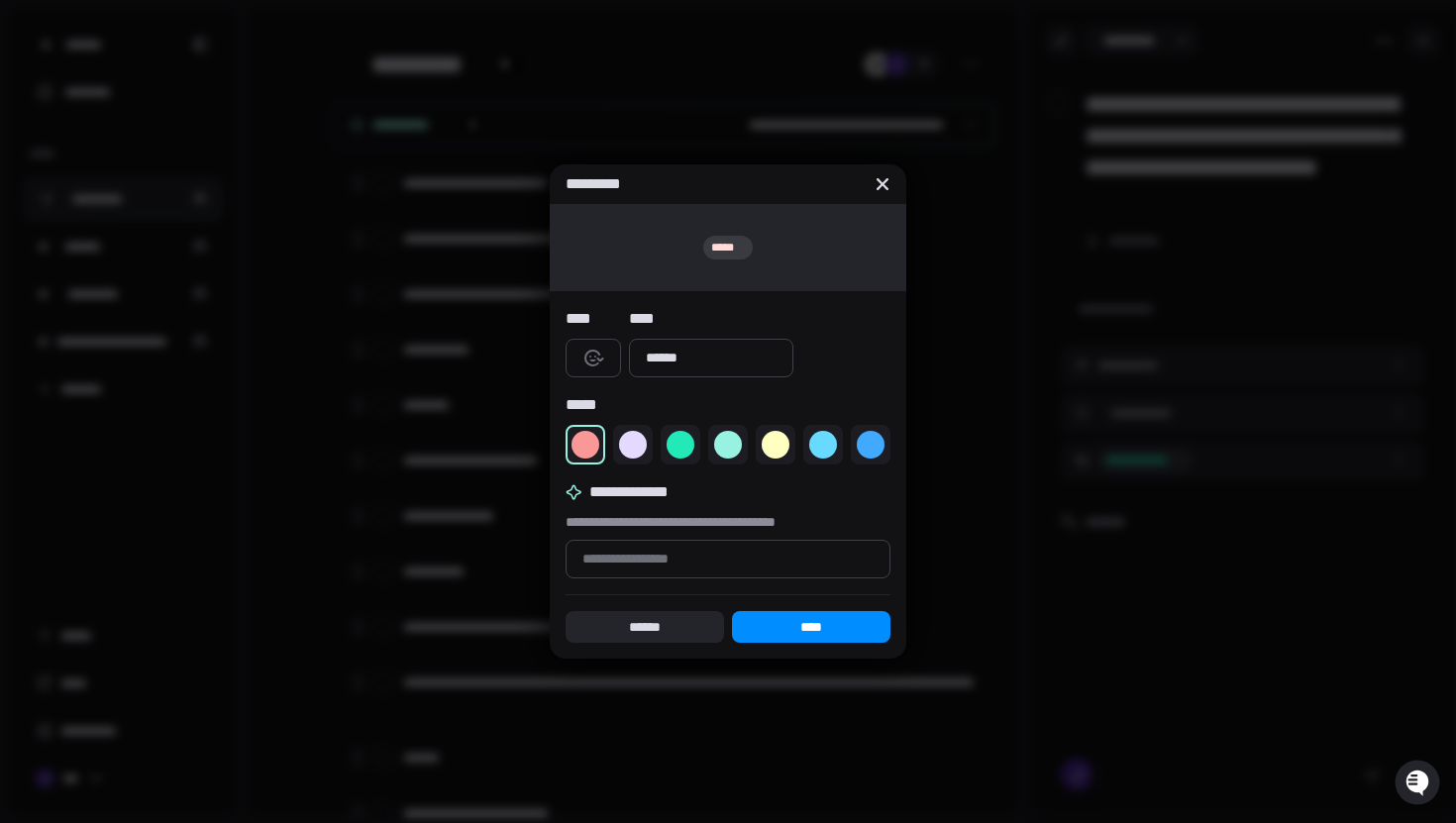 type on "*" 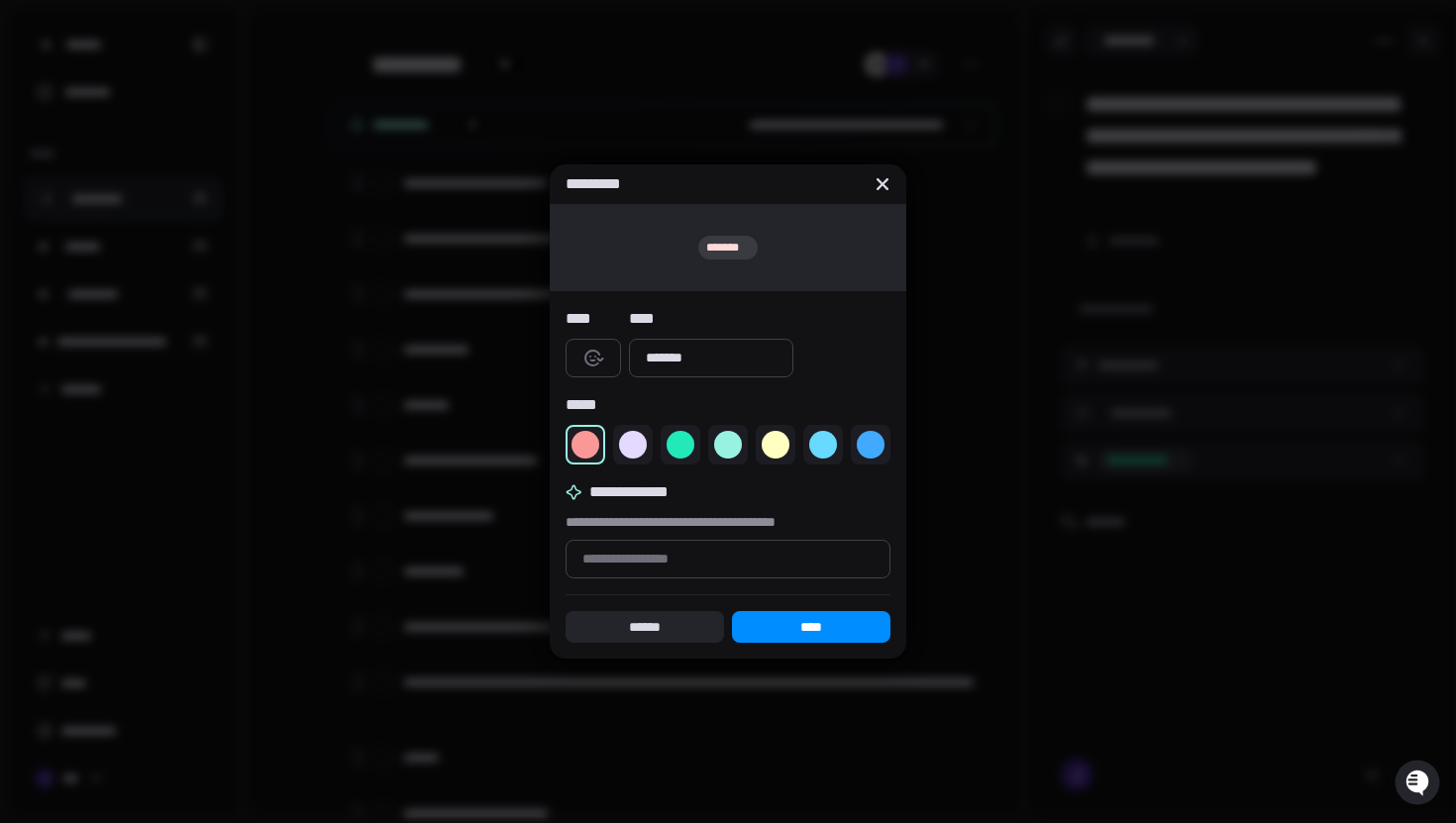 type on "********" 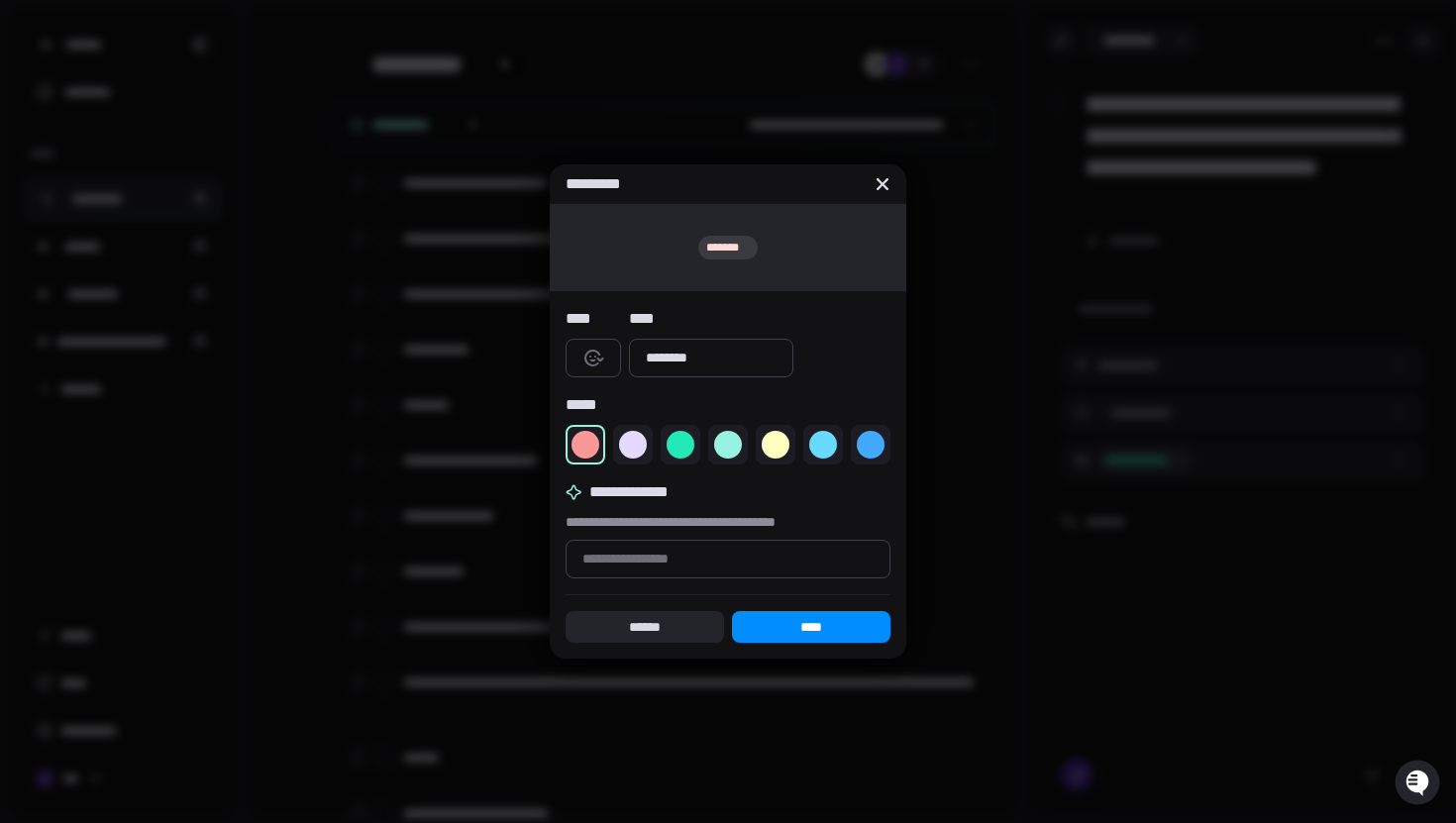 type on "*" 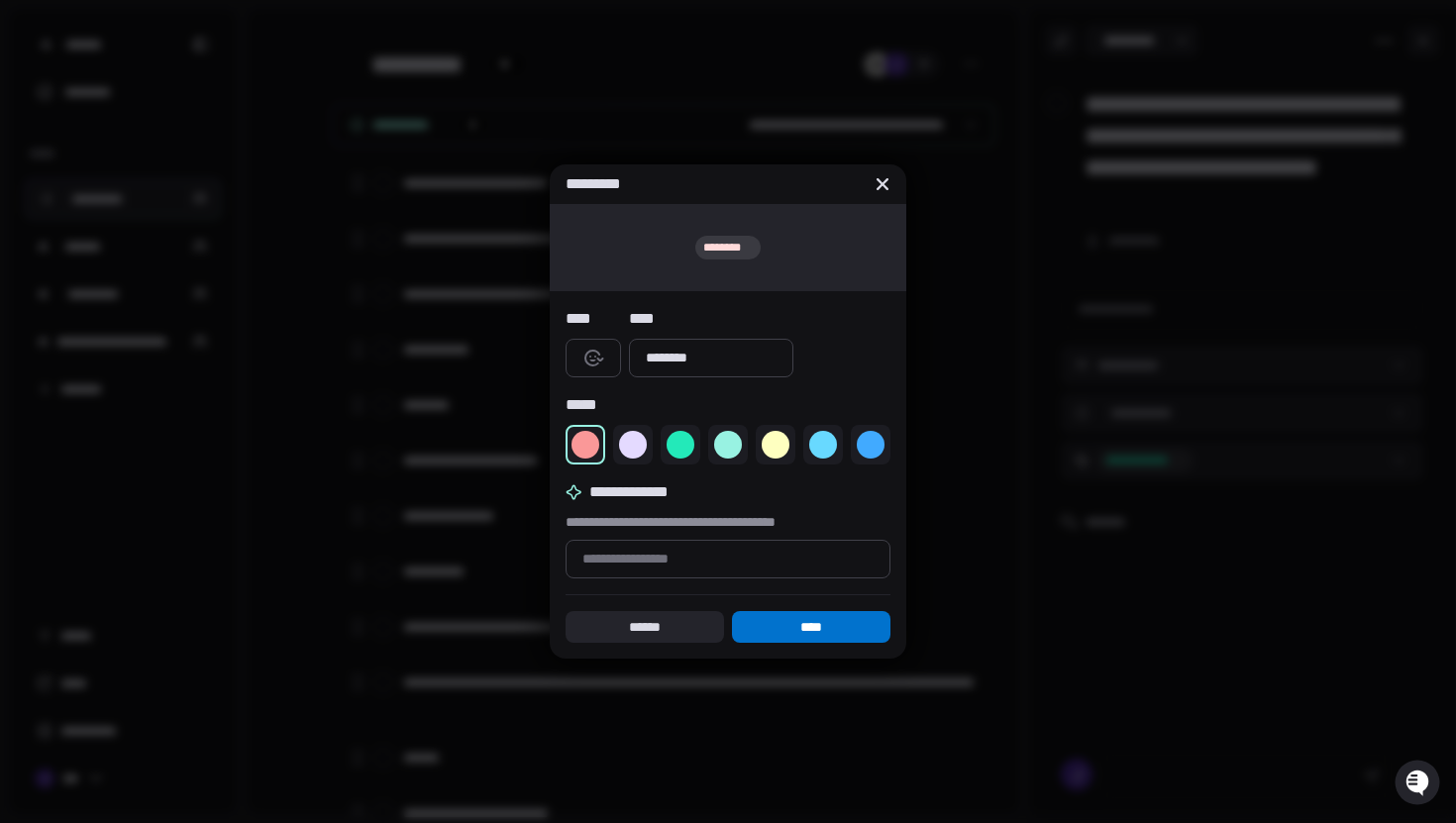 type on "********" 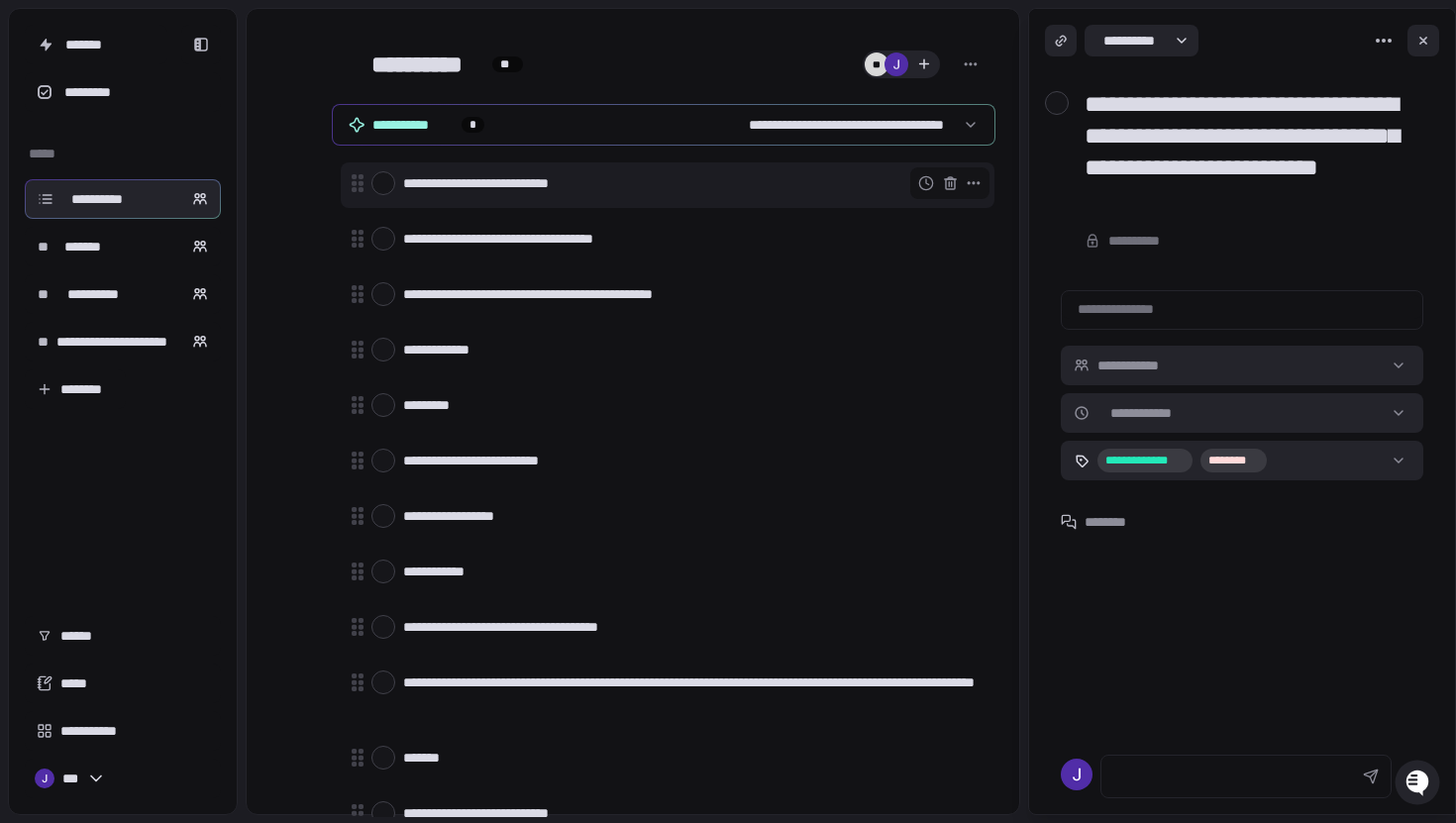 click on "**********" at bounding box center (690, 183) 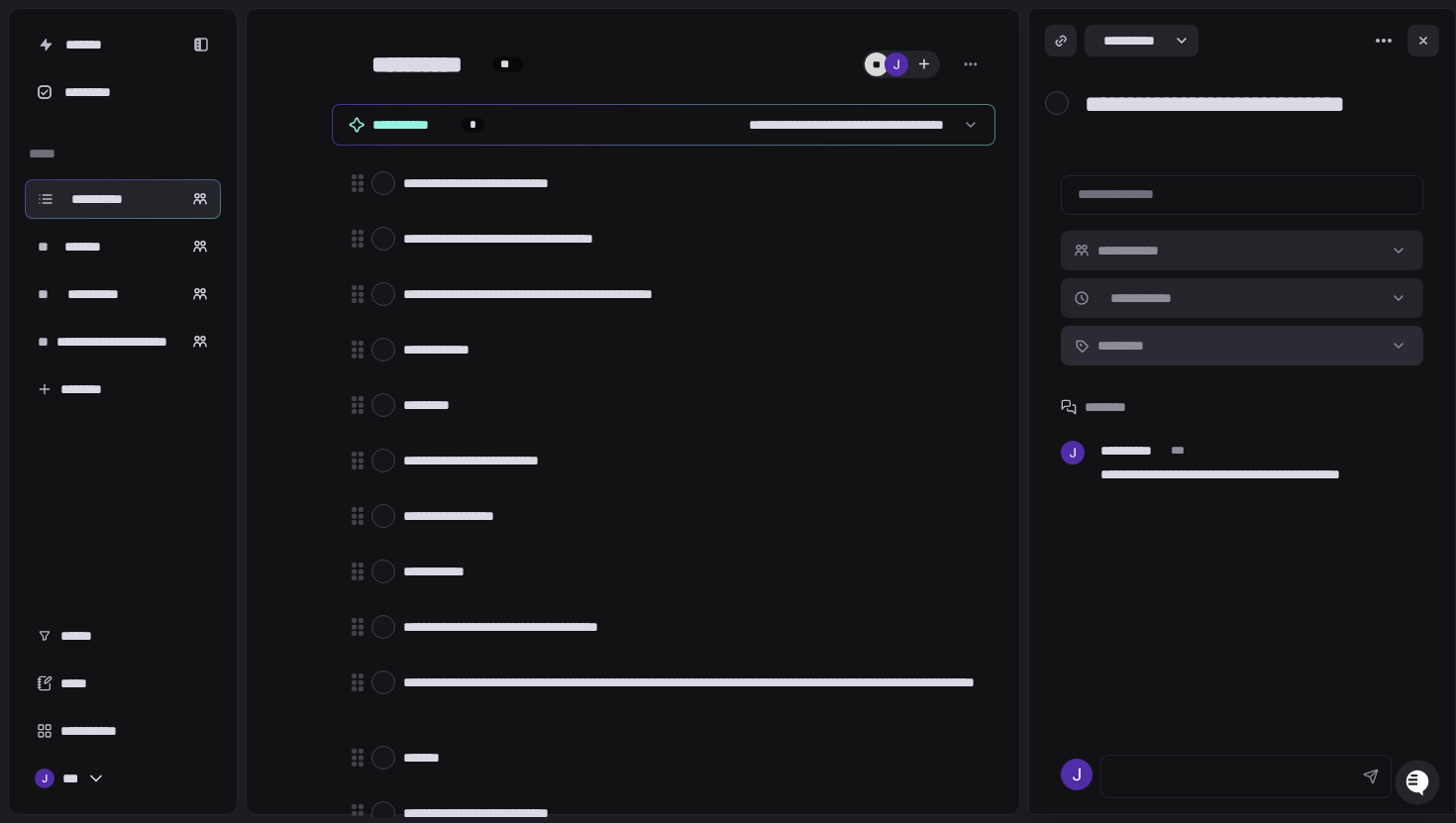 click on "**********" at bounding box center (728, 411) 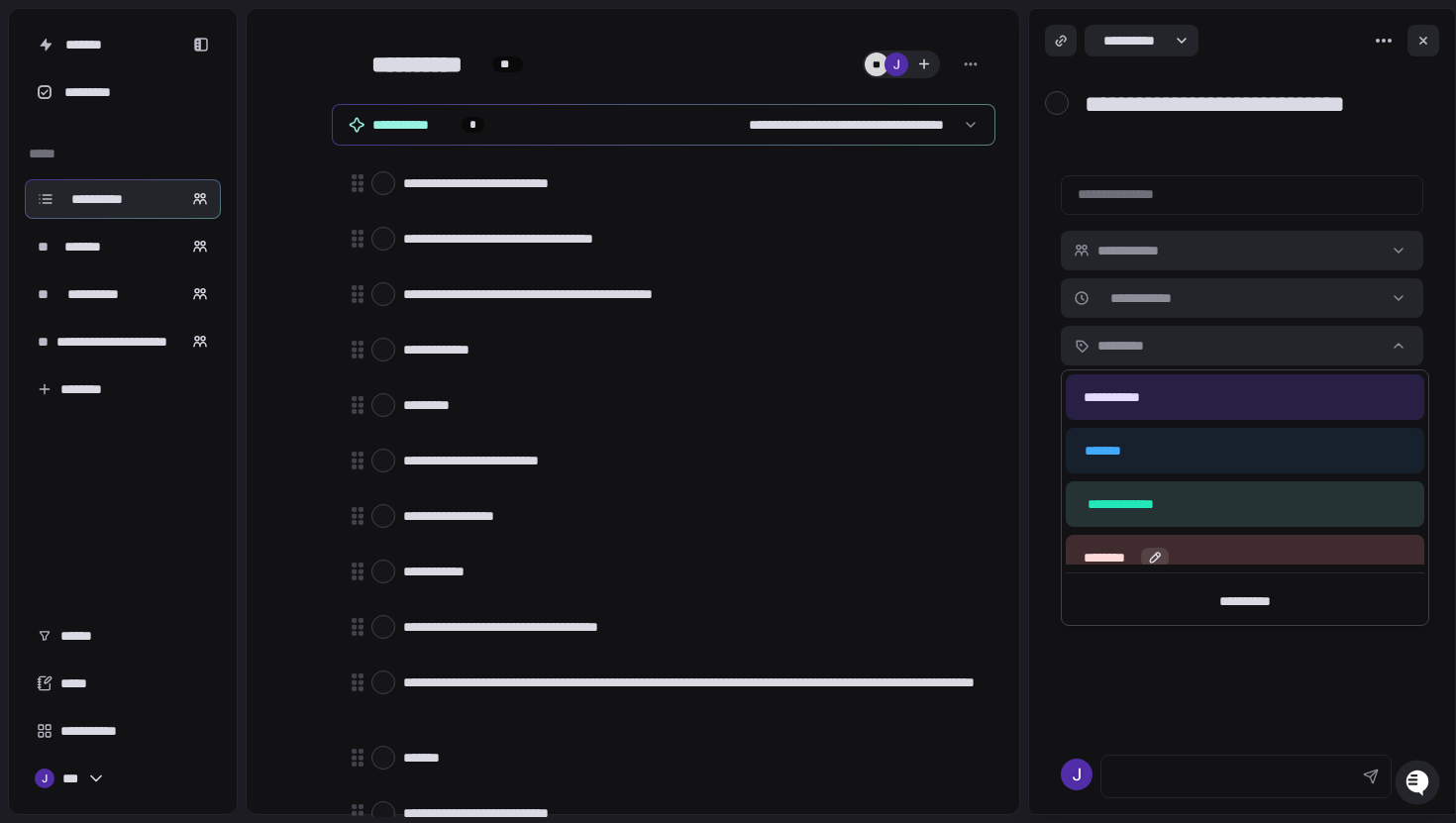 click 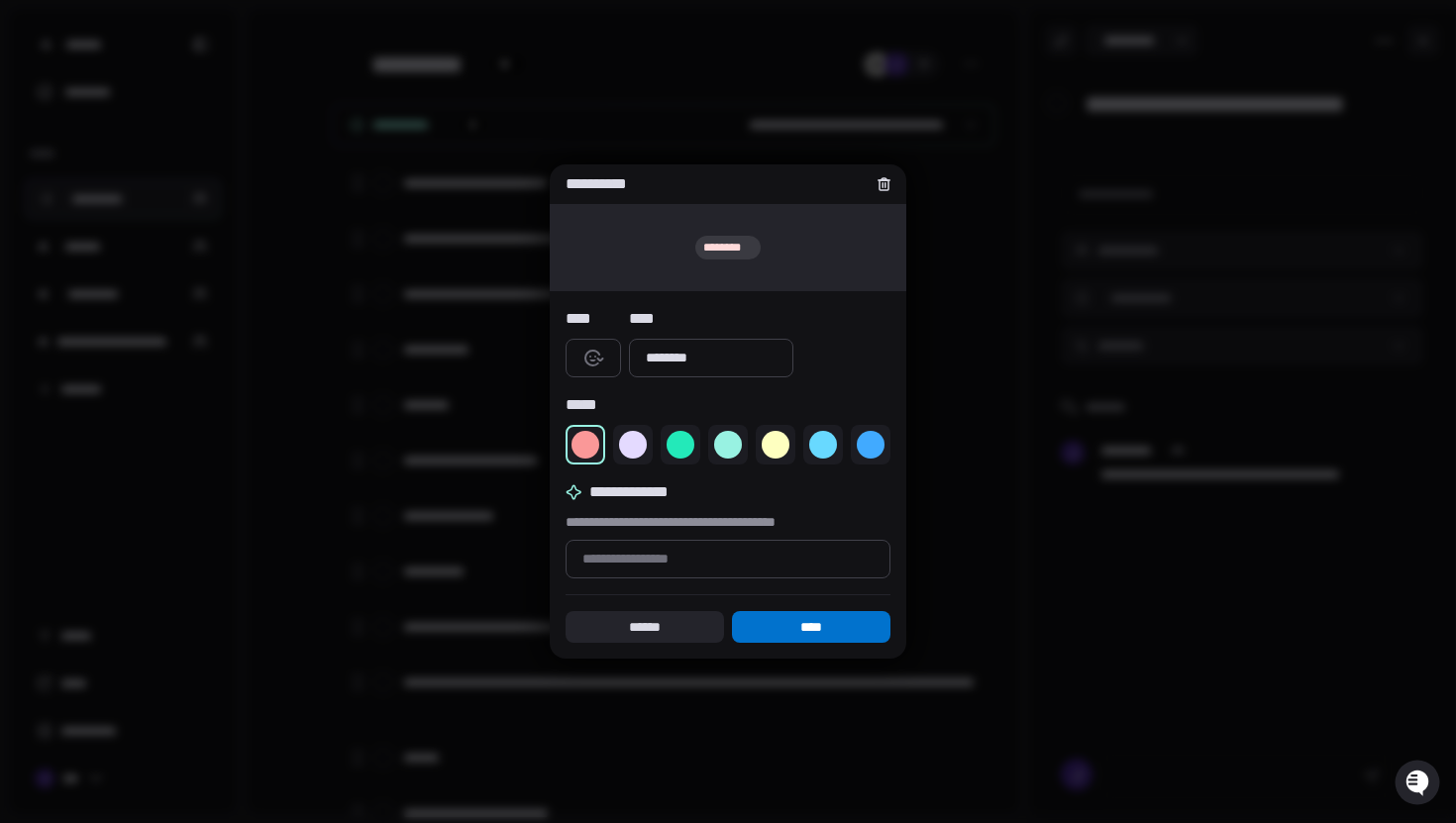 click on "****" at bounding box center [811, 627] 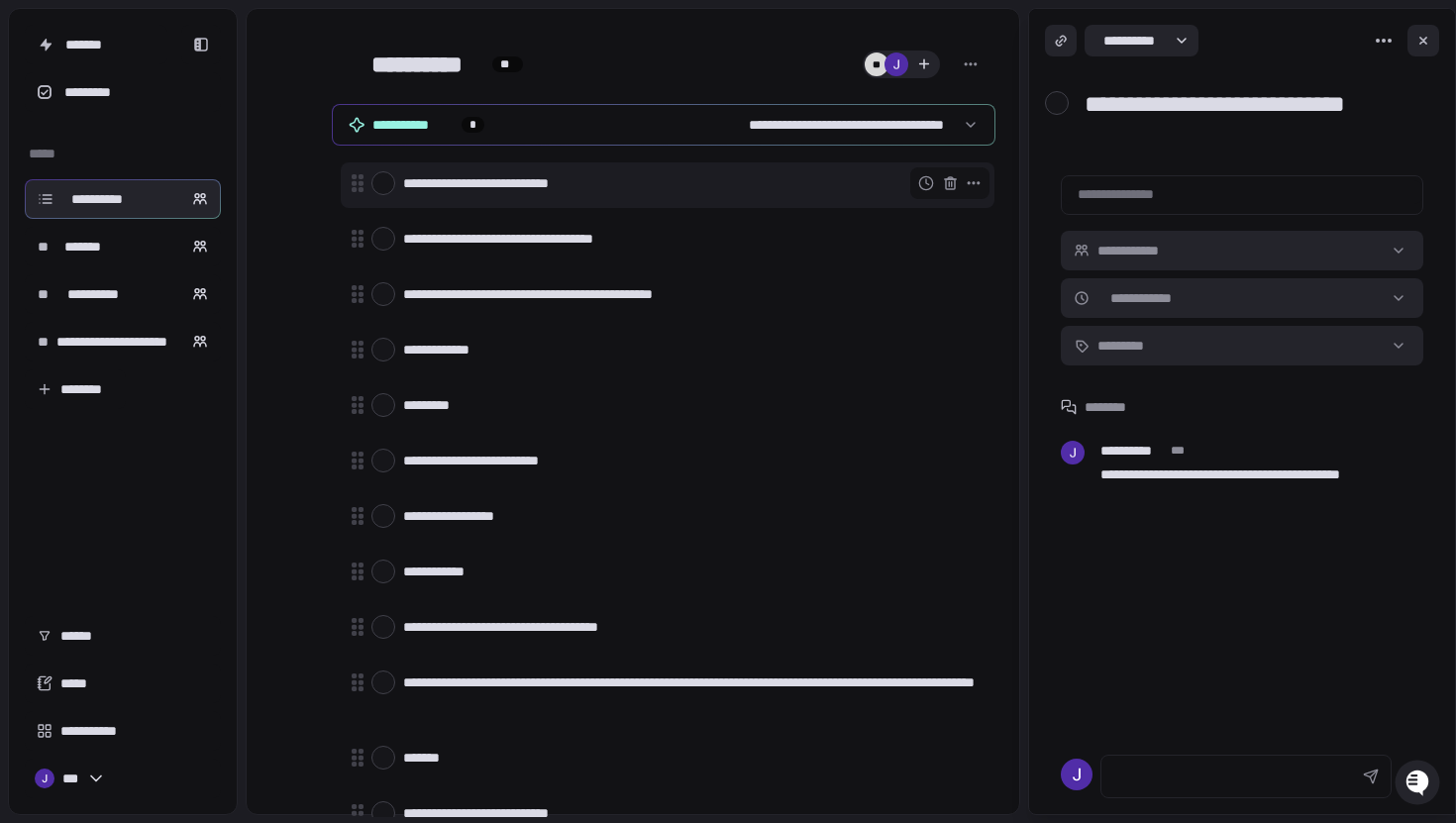 click on "**********" at bounding box center [690, 183] 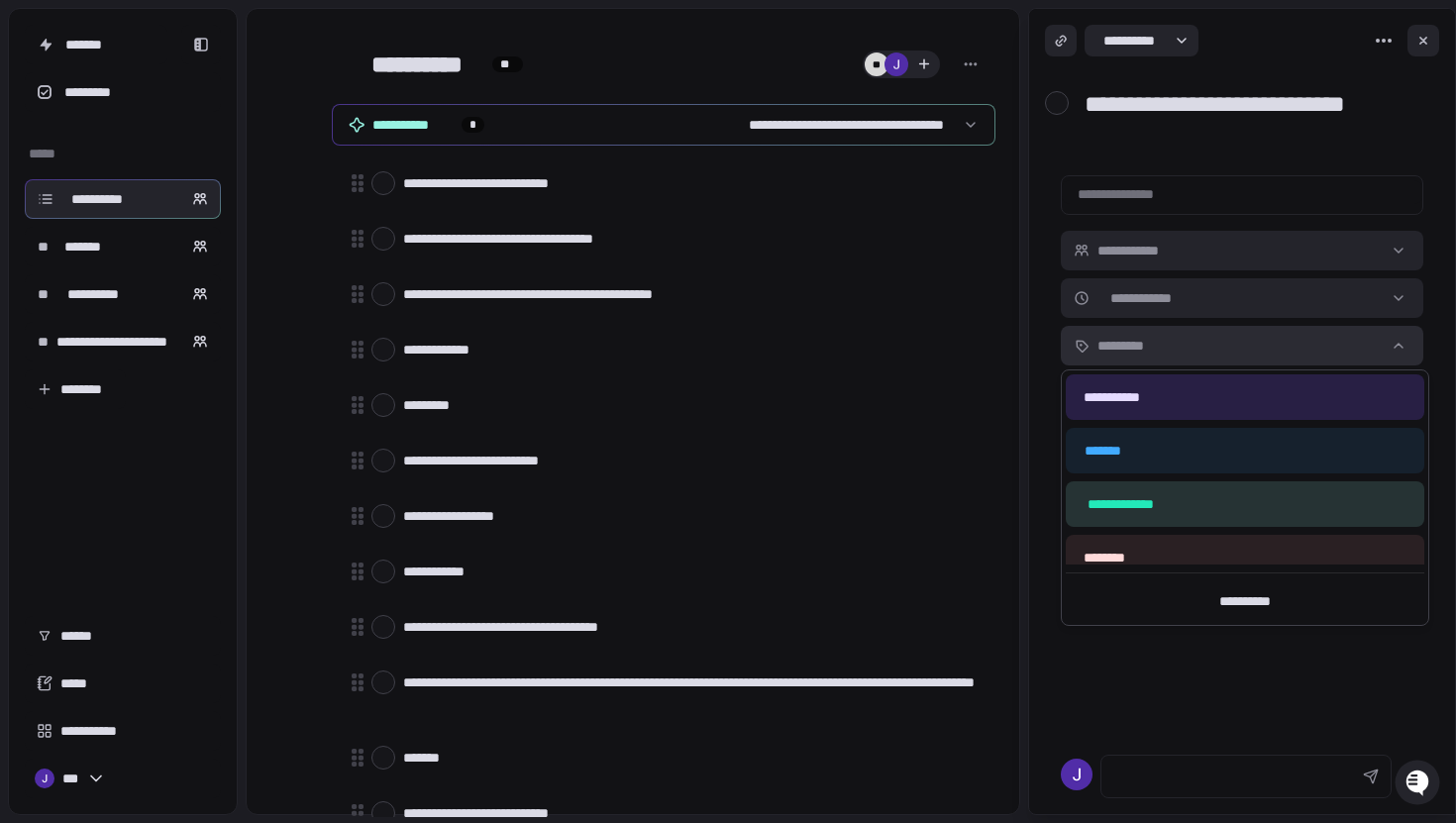 click on "**********" at bounding box center [728, 411] 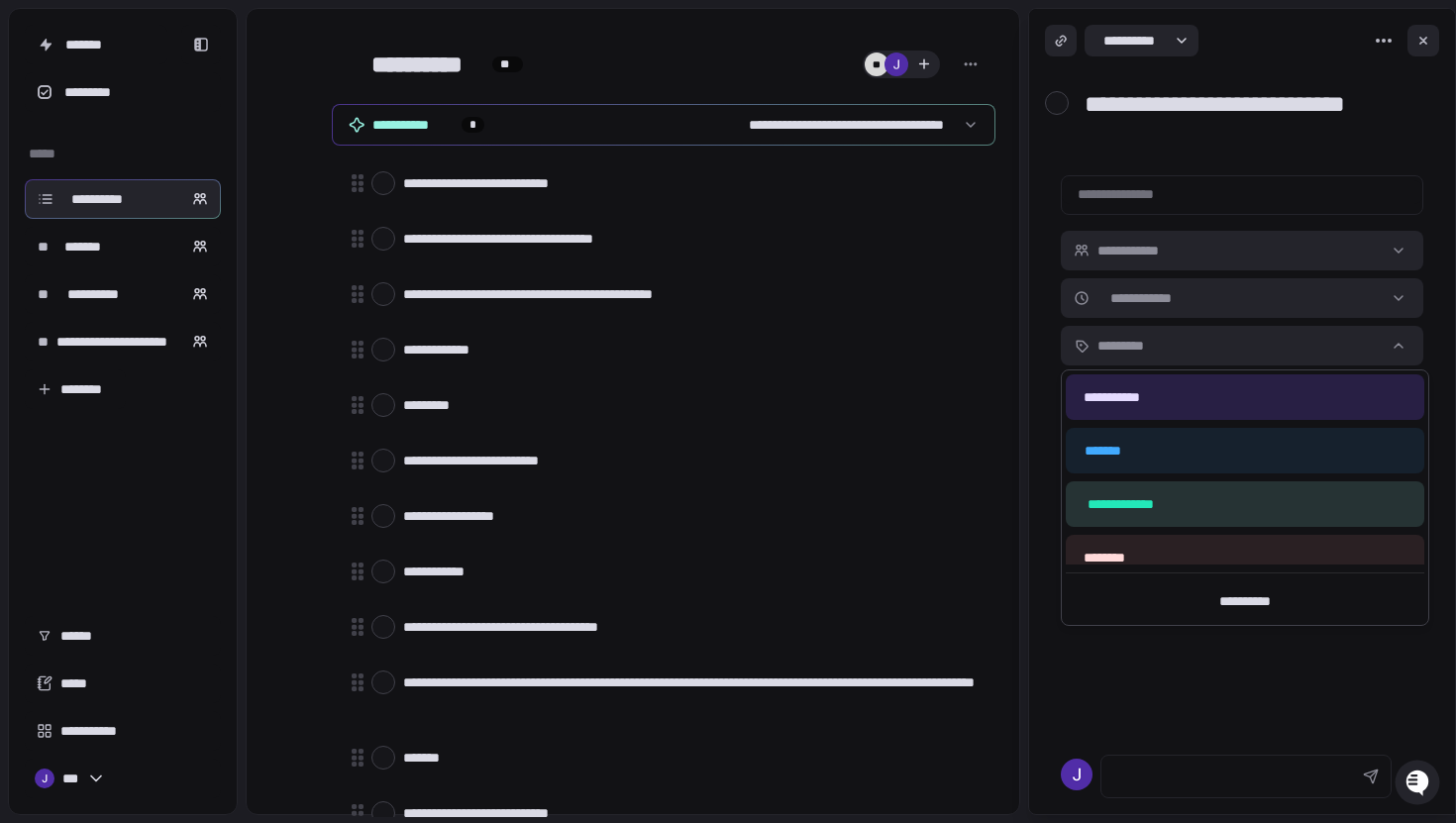 scroll, scrollTop: 16, scrollLeft: 0, axis: vertical 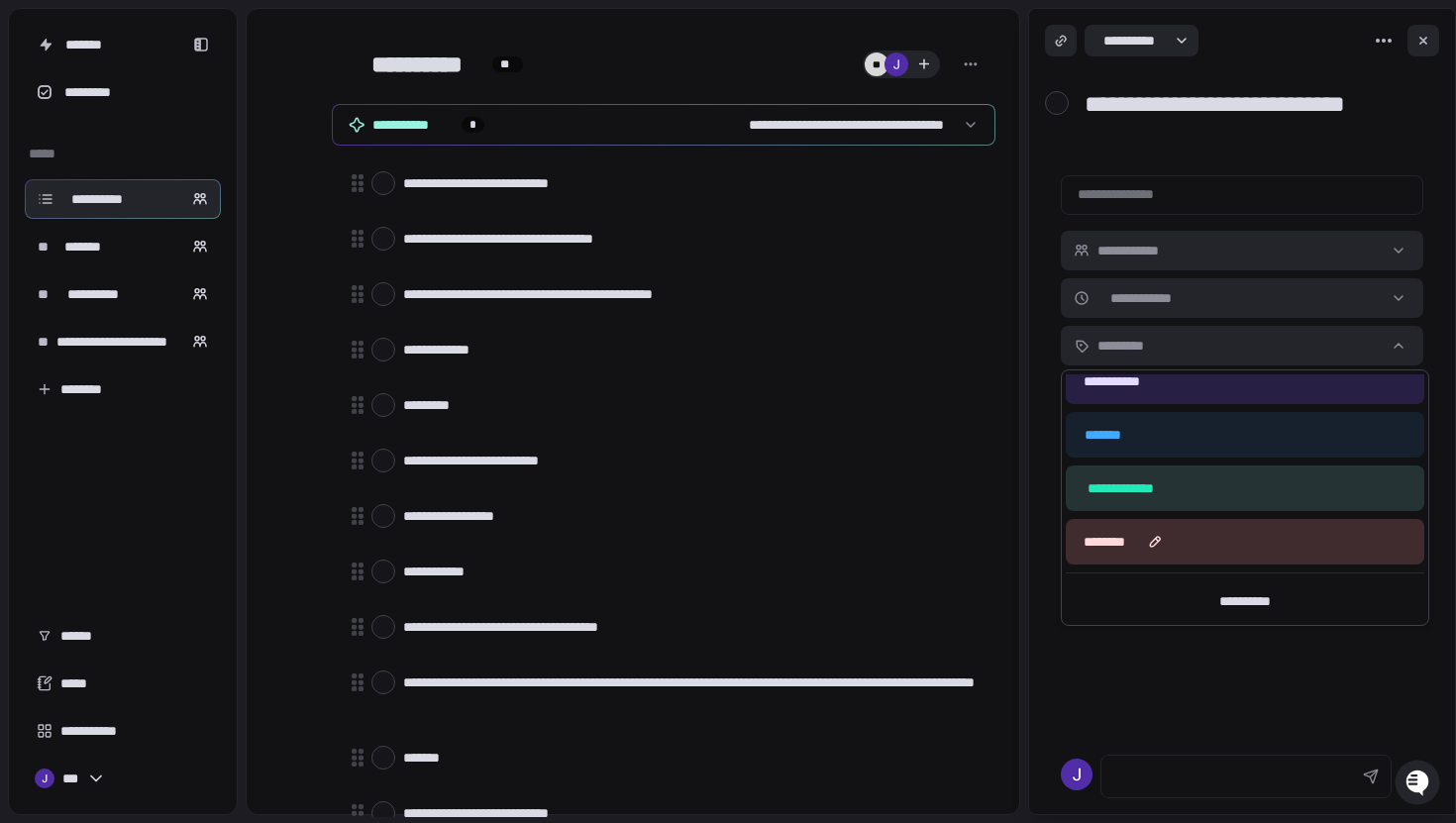 click on "********" at bounding box center [1245, 542] 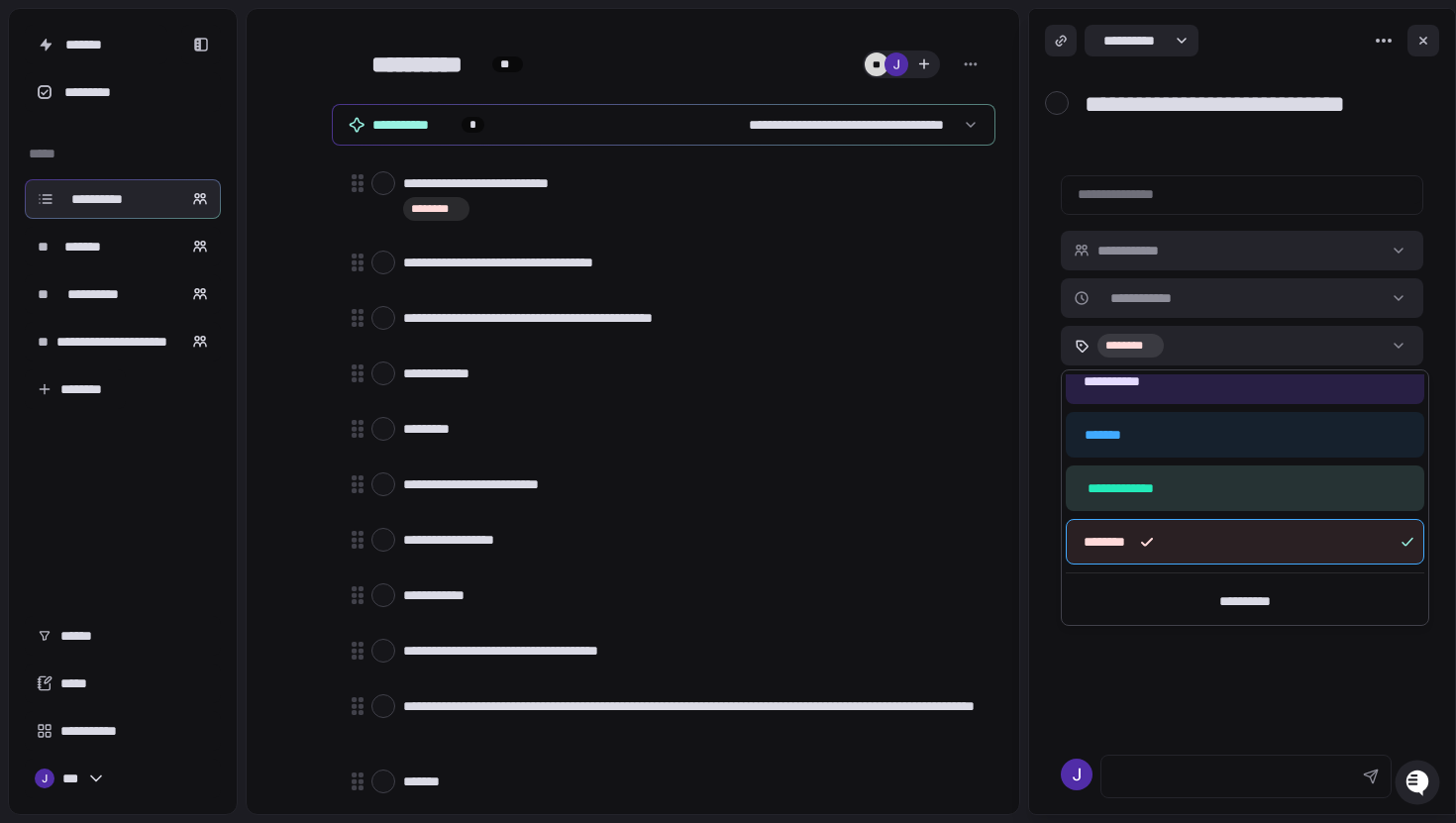 click on "**********" at bounding box center [728, 411] 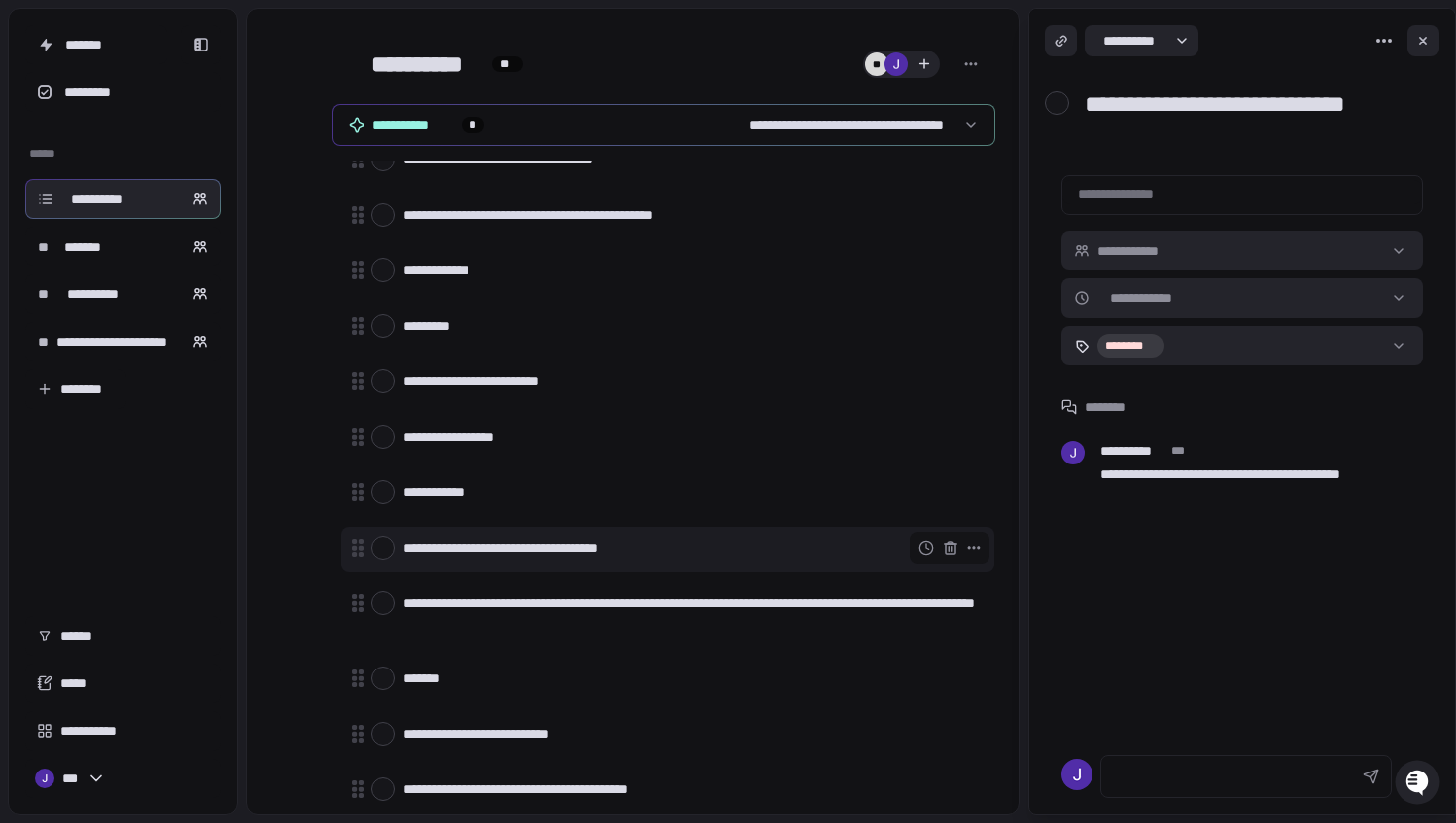 scroll, scrollTop: 0, scrollLeft: 0, axis: both 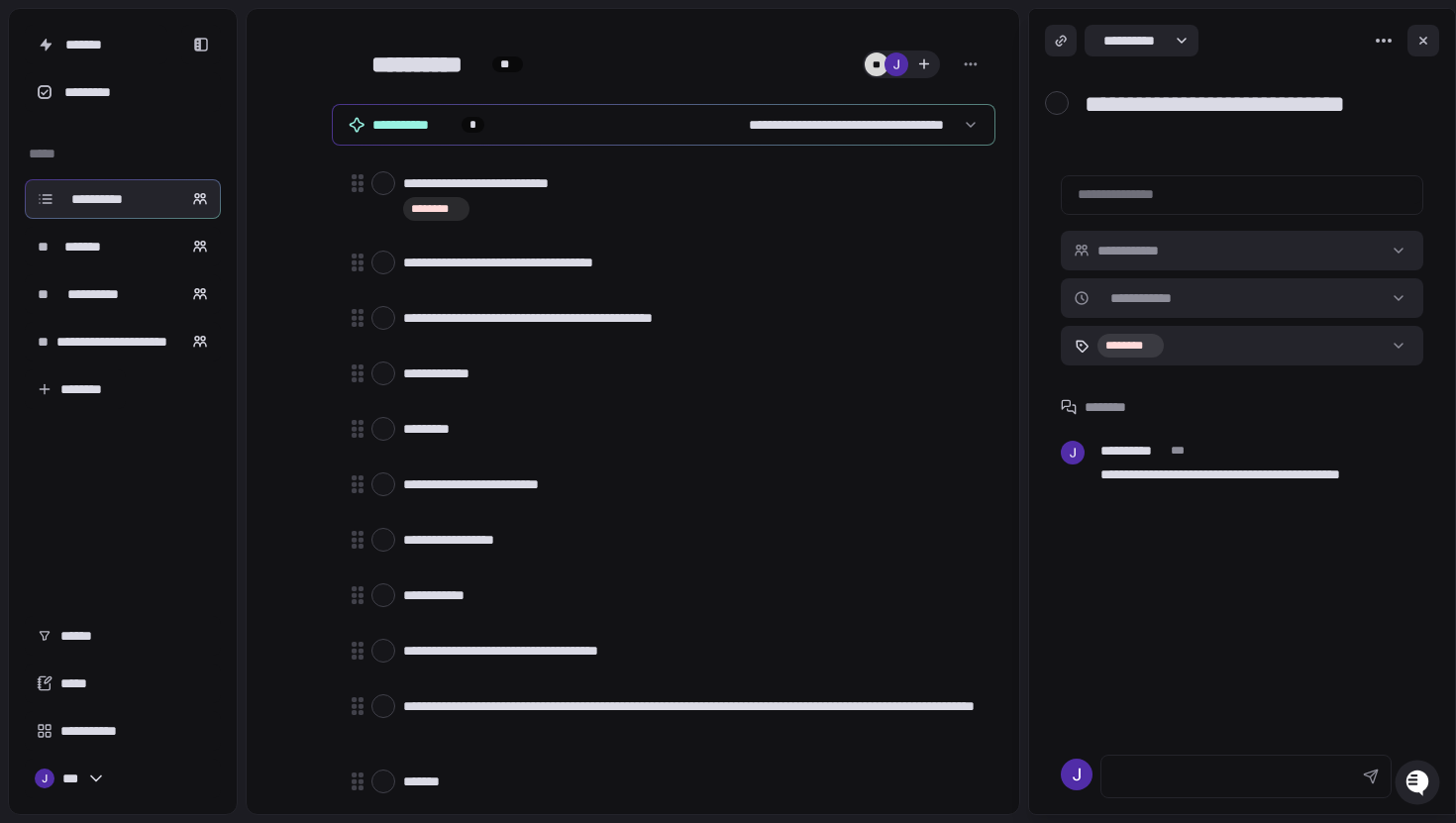 type on "*" 